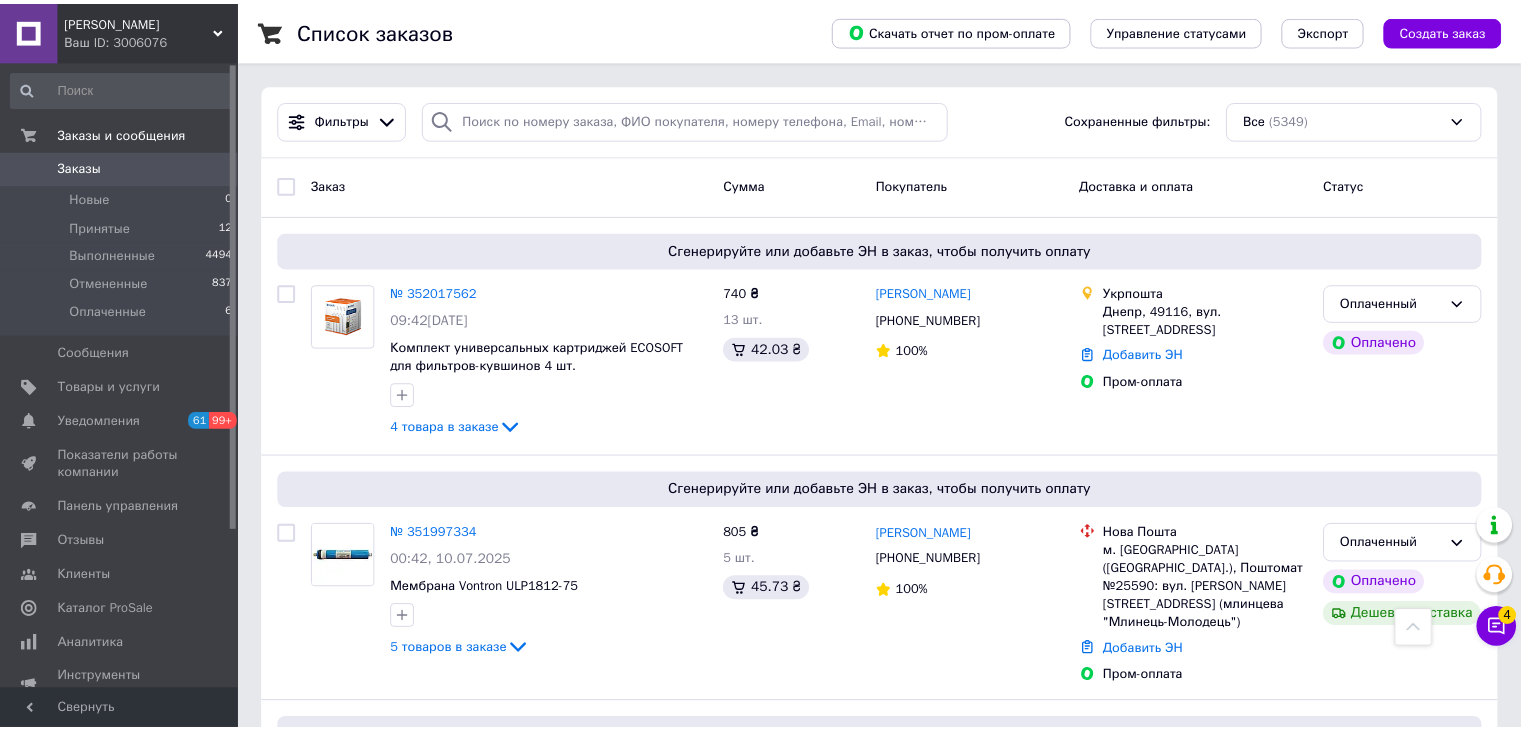 scroll, scrollTop: 2190, scrollLeft: 0, axis: vertical 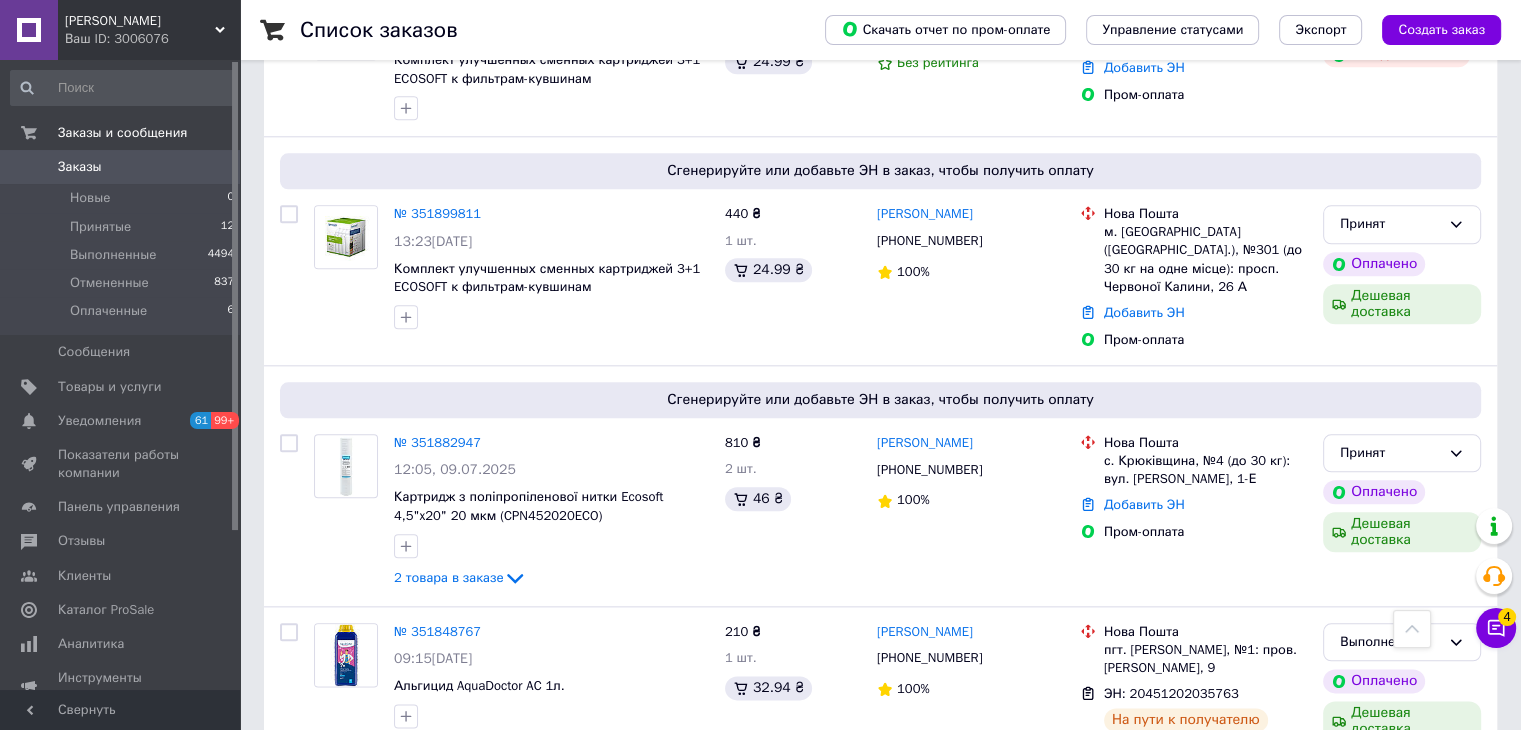 click 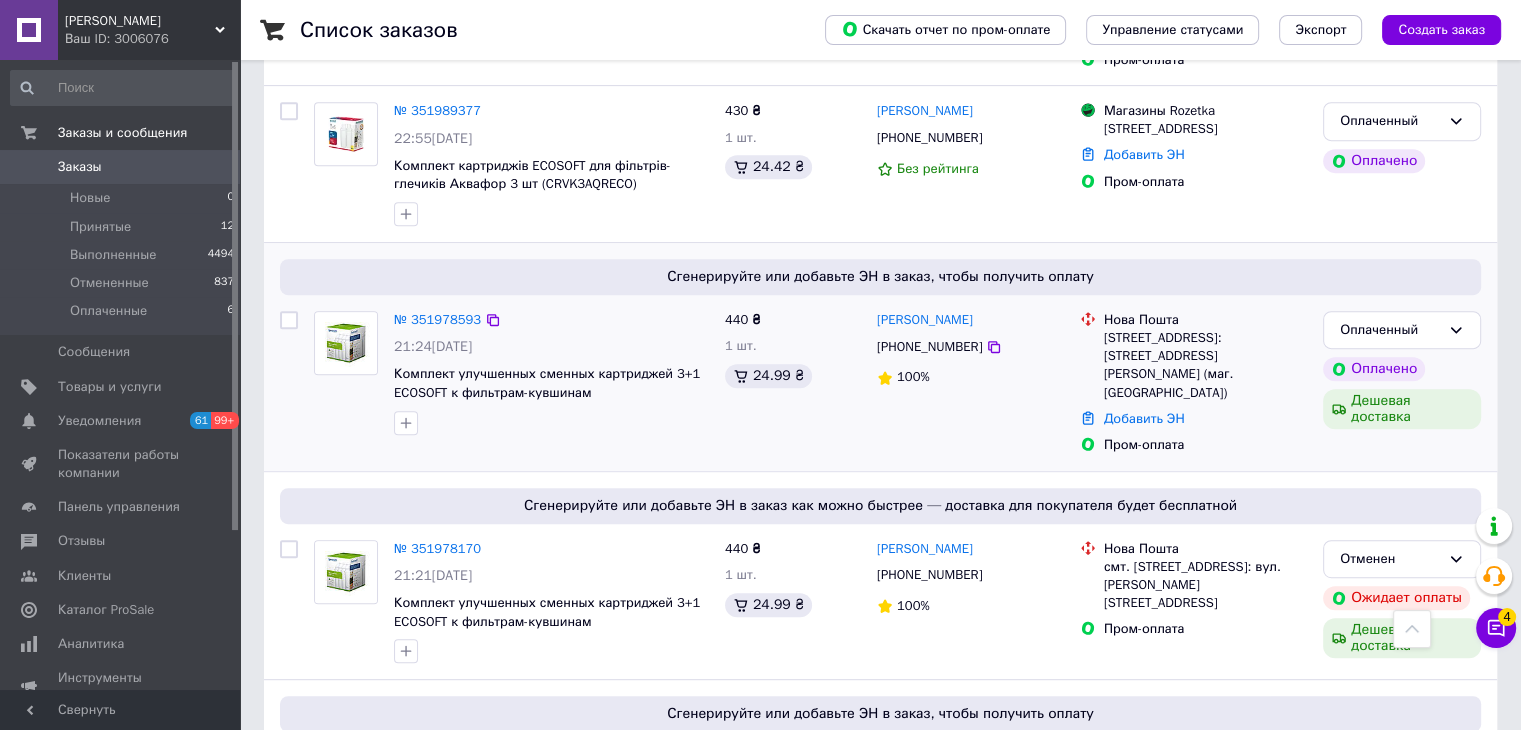 scroll, scrollTop: 900, scrollLeft: 0, axis: vertical 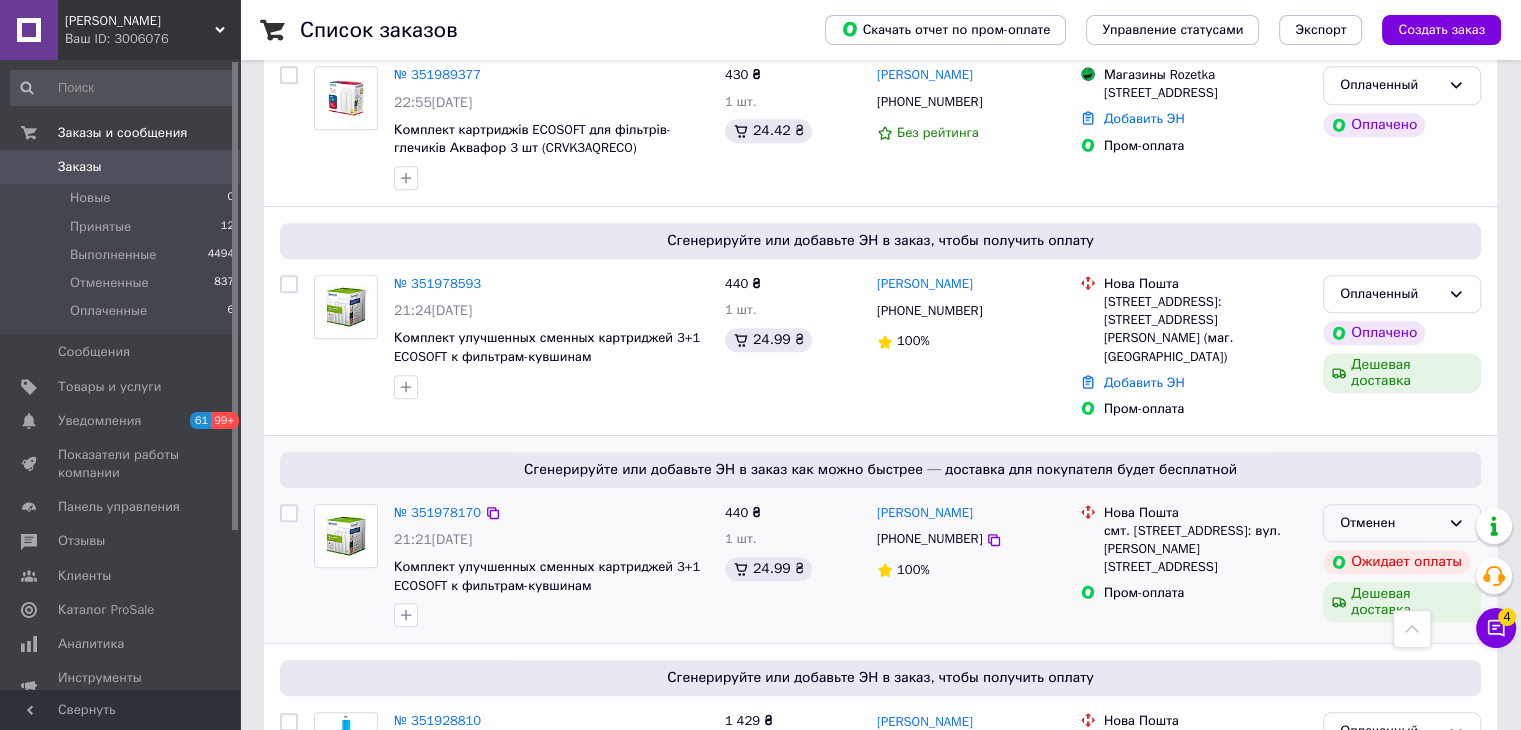 click on "Отменен" at bounding box center [1390, 523] 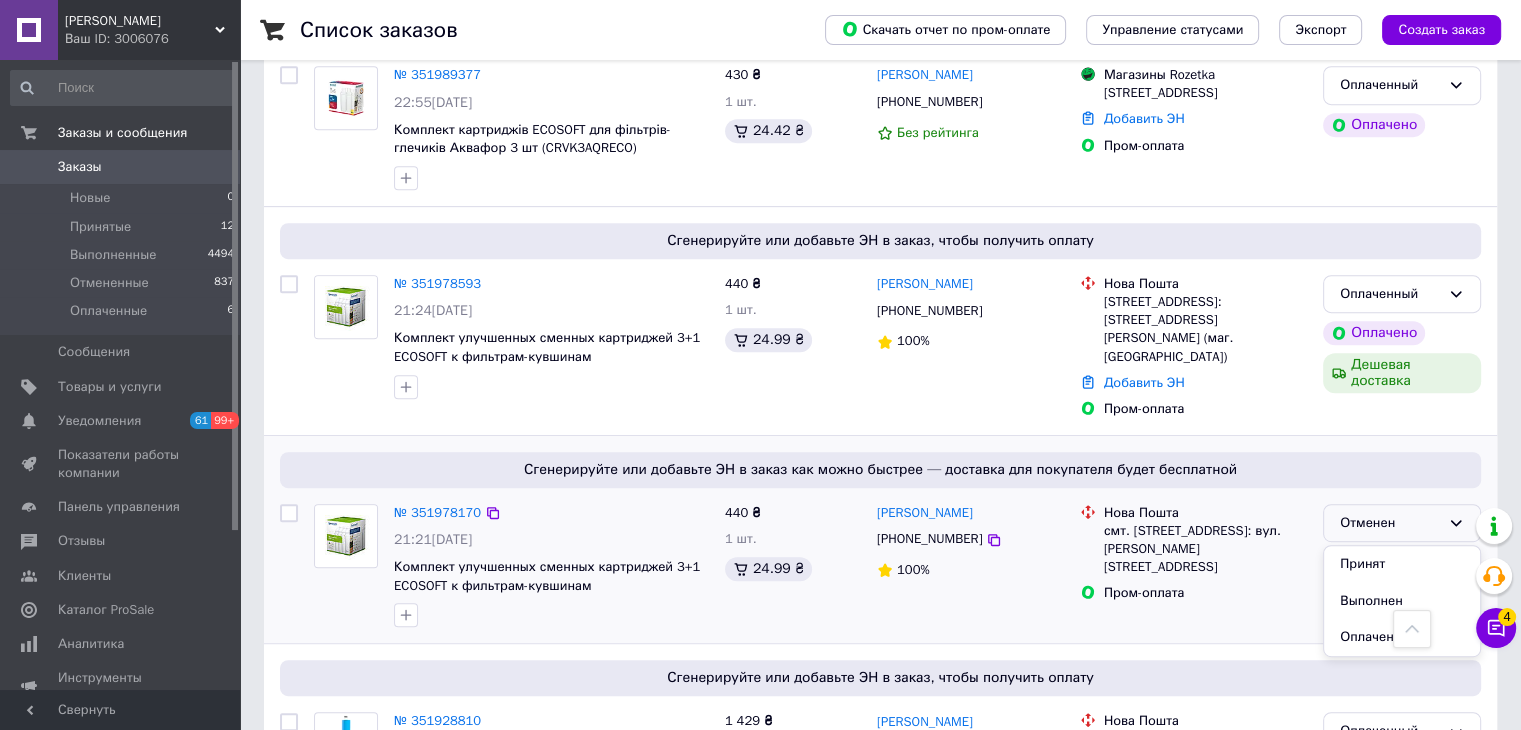 click on "Кирилл Даниленко +380508431477 100%" at bounding box center (970, 566) 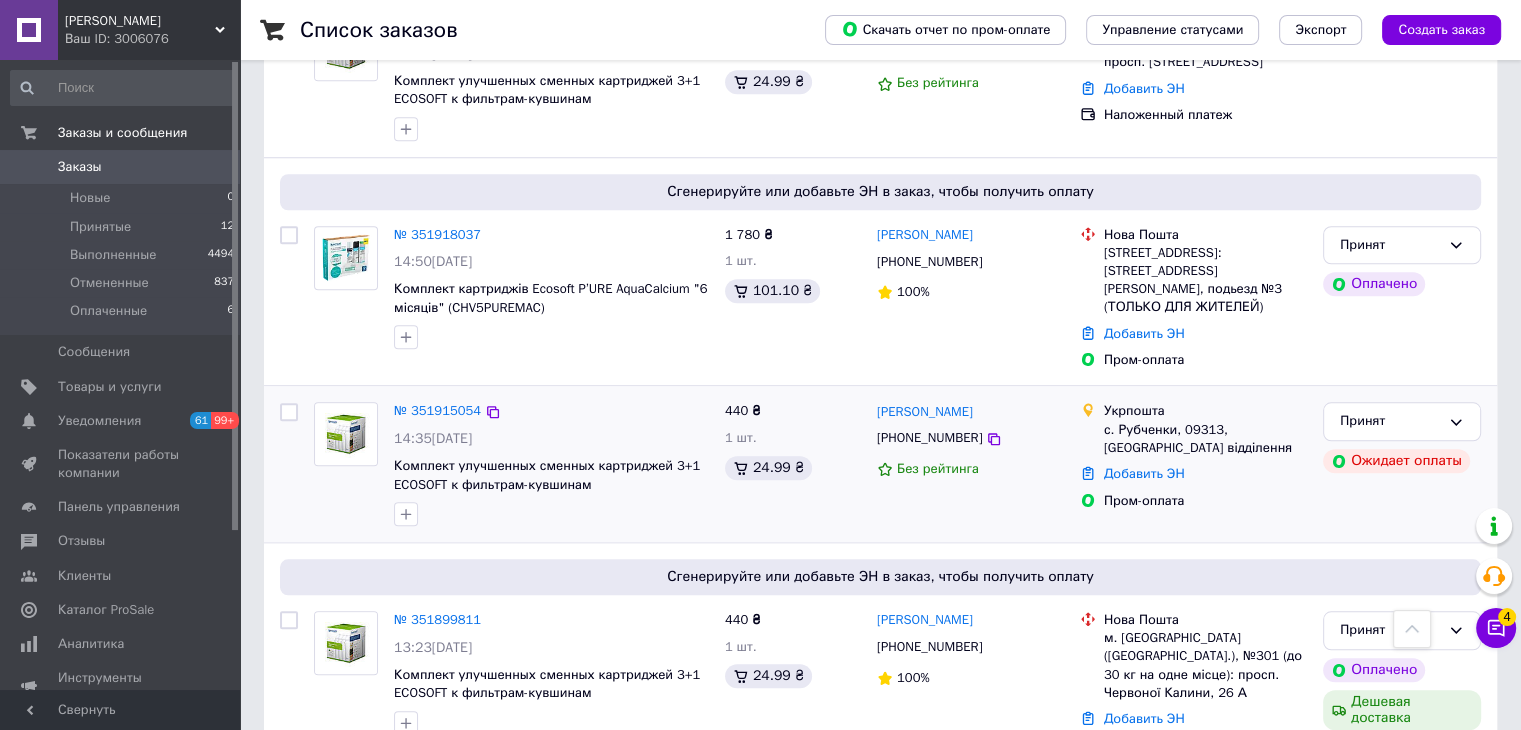 scroll, scrollTop: 1900, scrollLeft: 0, axis: vertical 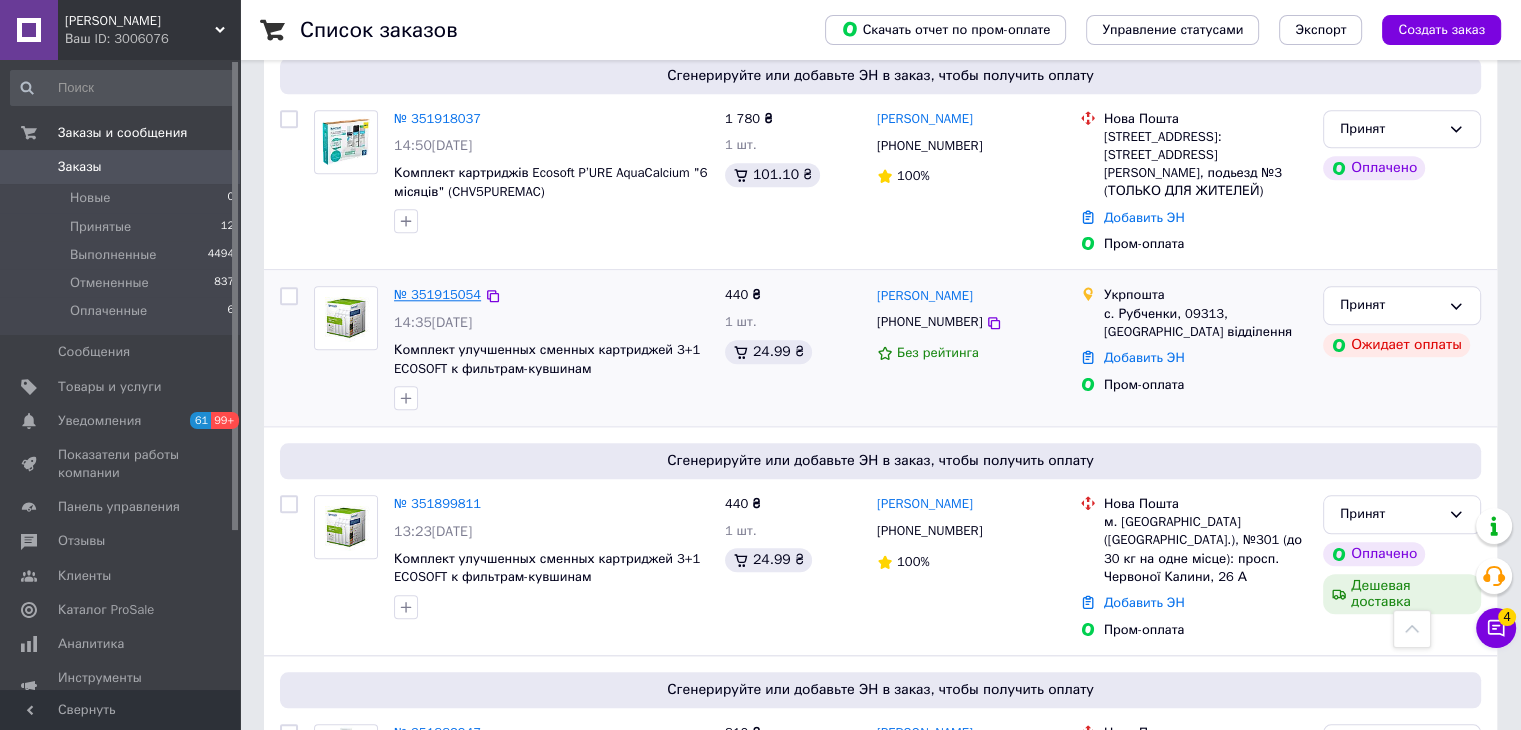 click on "№ 351915054" at bounding box center (437, 294) 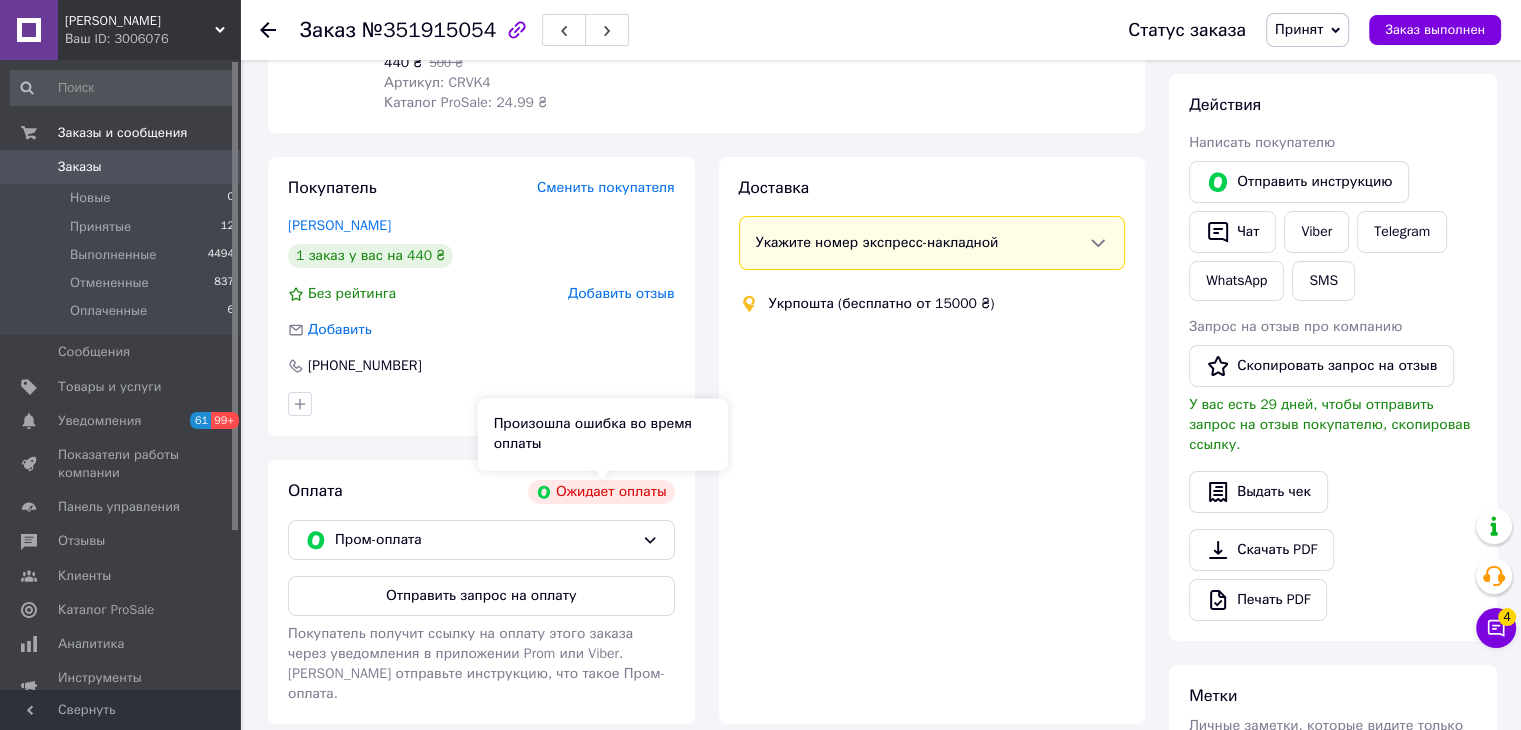 scroll, scrollTop: 584, scrollLeft: 0, axis: vertical 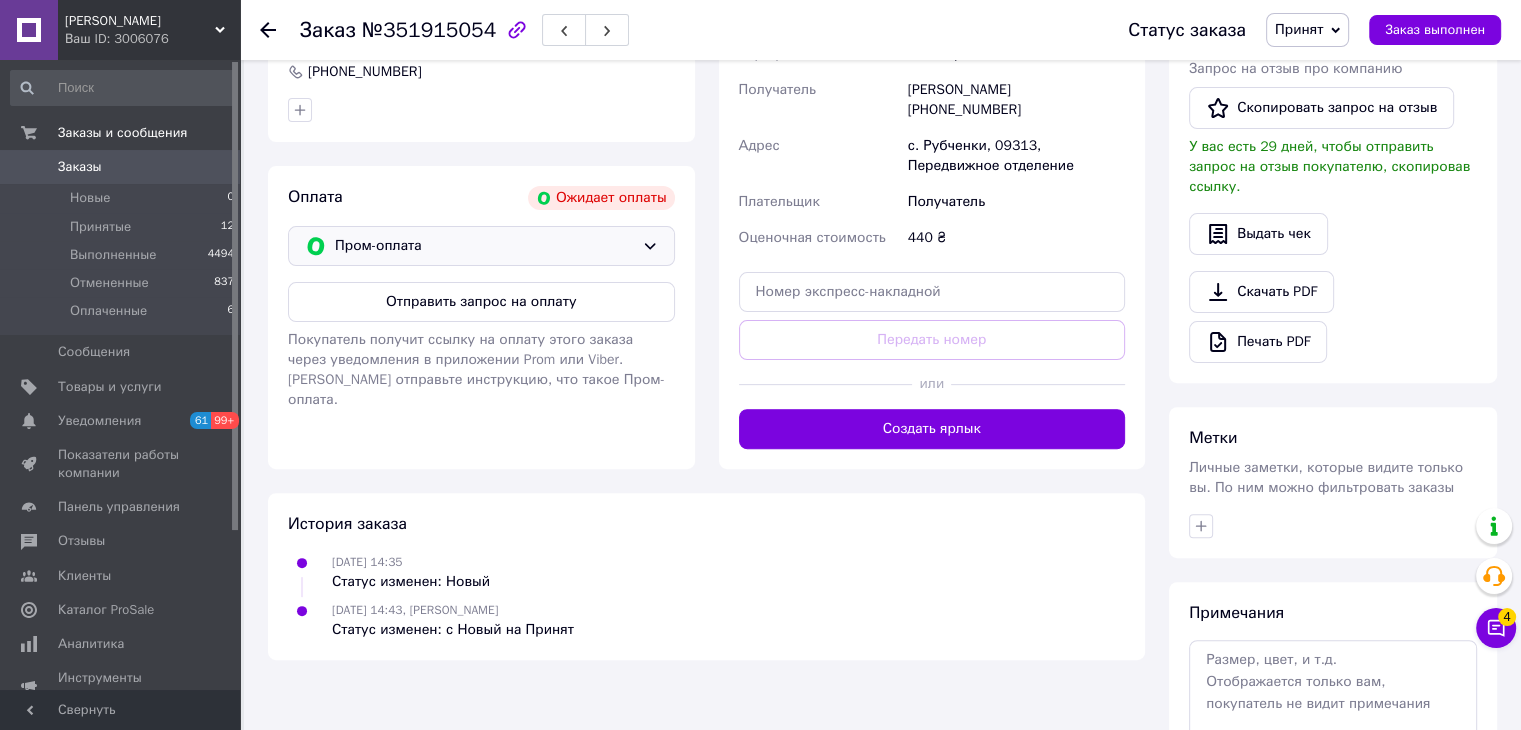 click on "Пром-оплата" at bounding box center [484, 246] 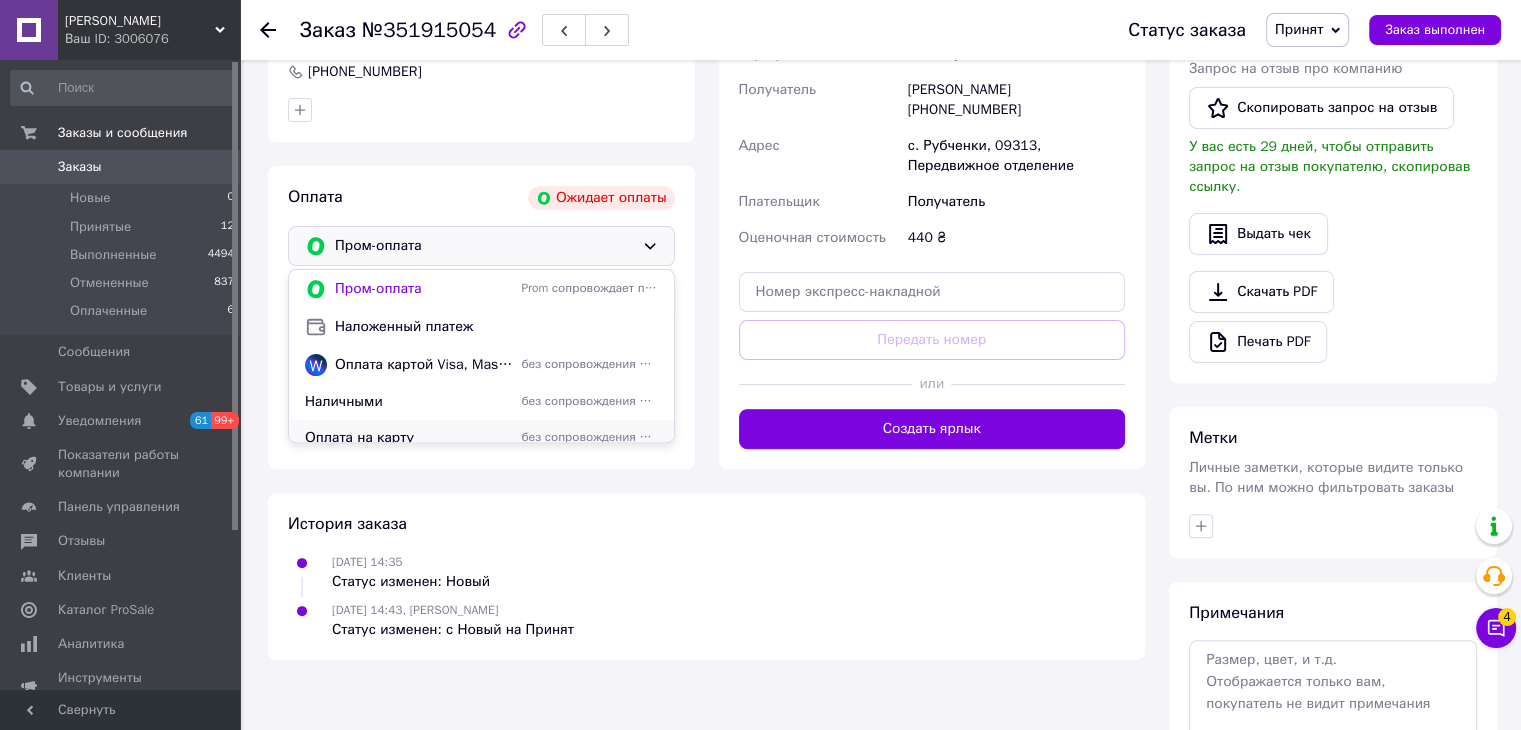 scroll, scrollTop: 50, scrollLeft: 0, axis: vertical 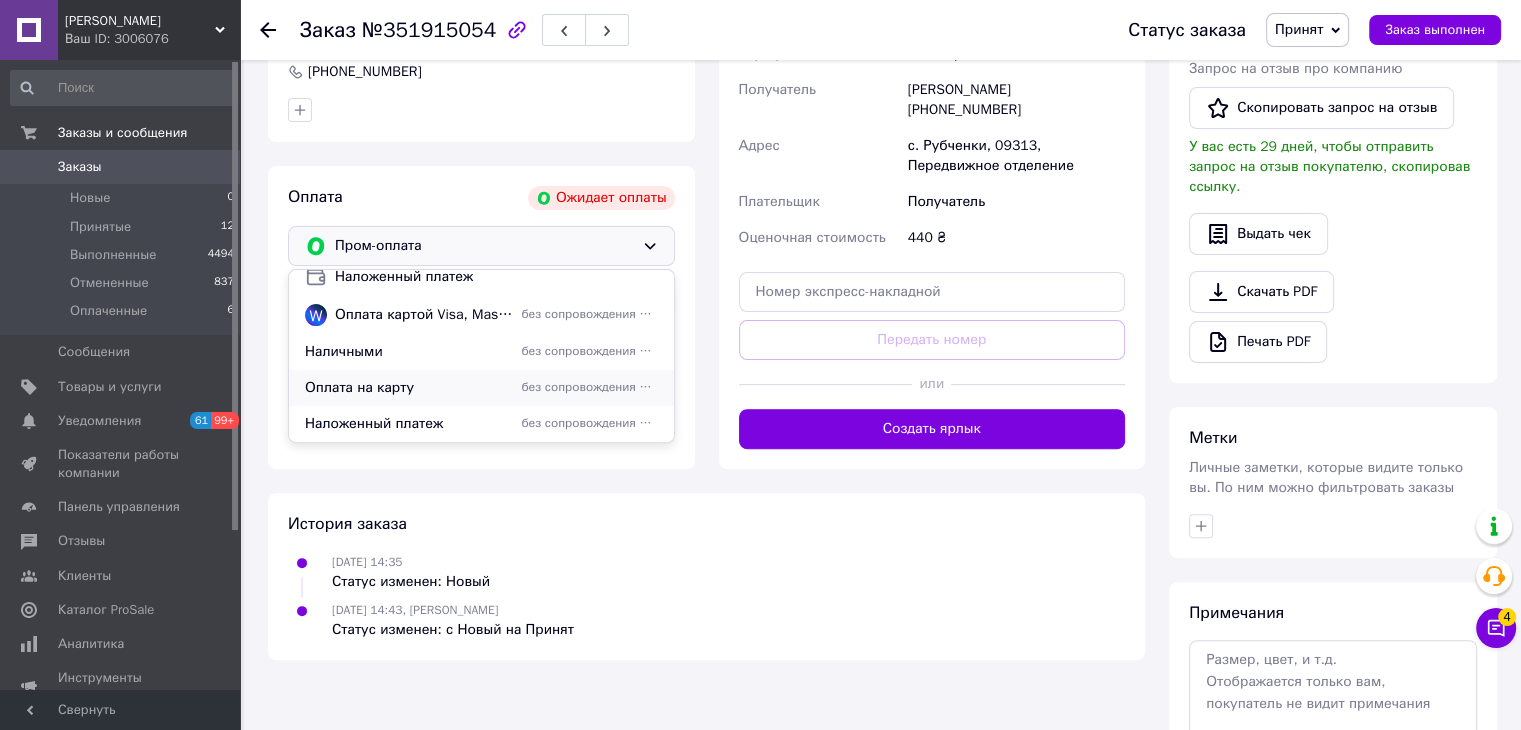 click on "Оплата на карту" at bounding box center (409, 388) 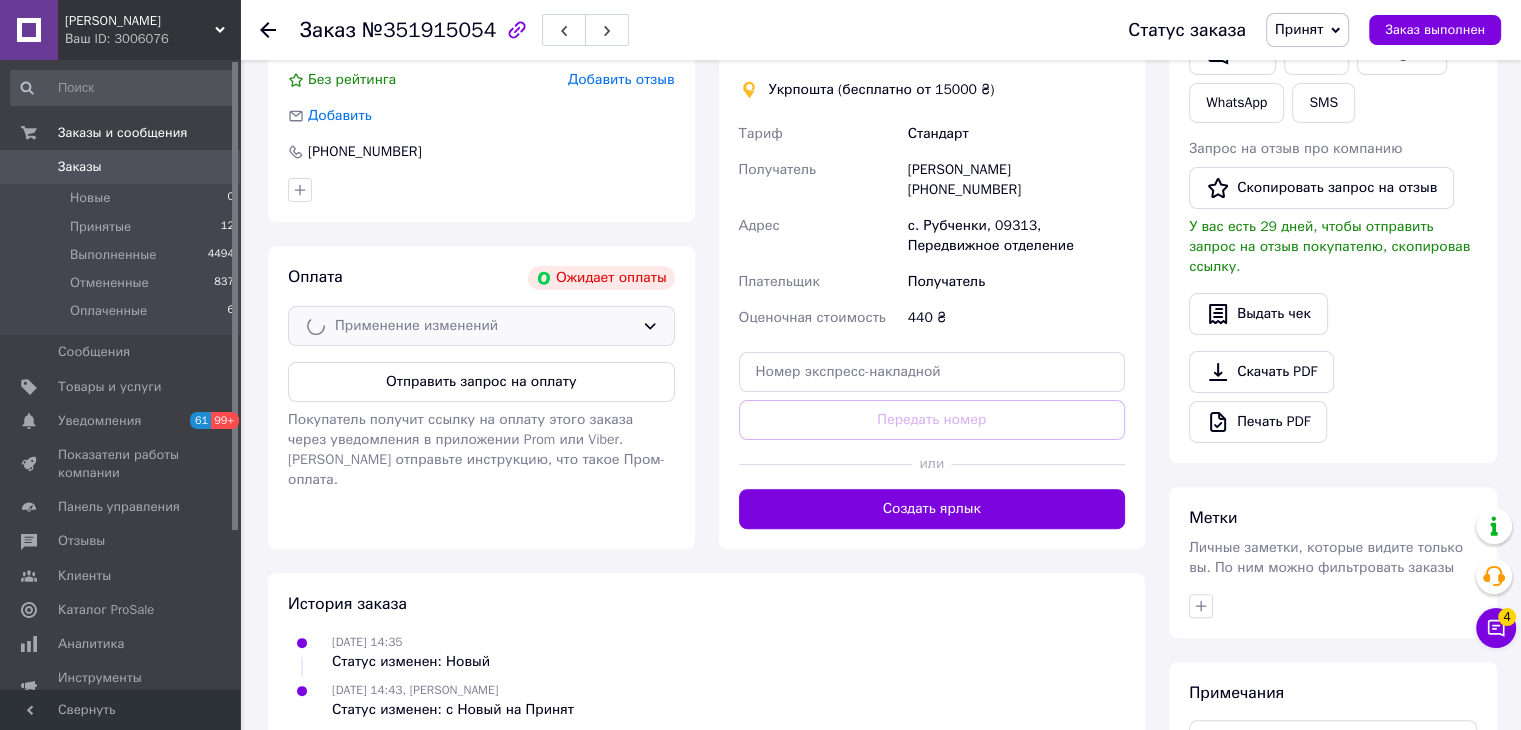 scroll, scrollTop: 384, scrollLeft: 0, axis: vertical 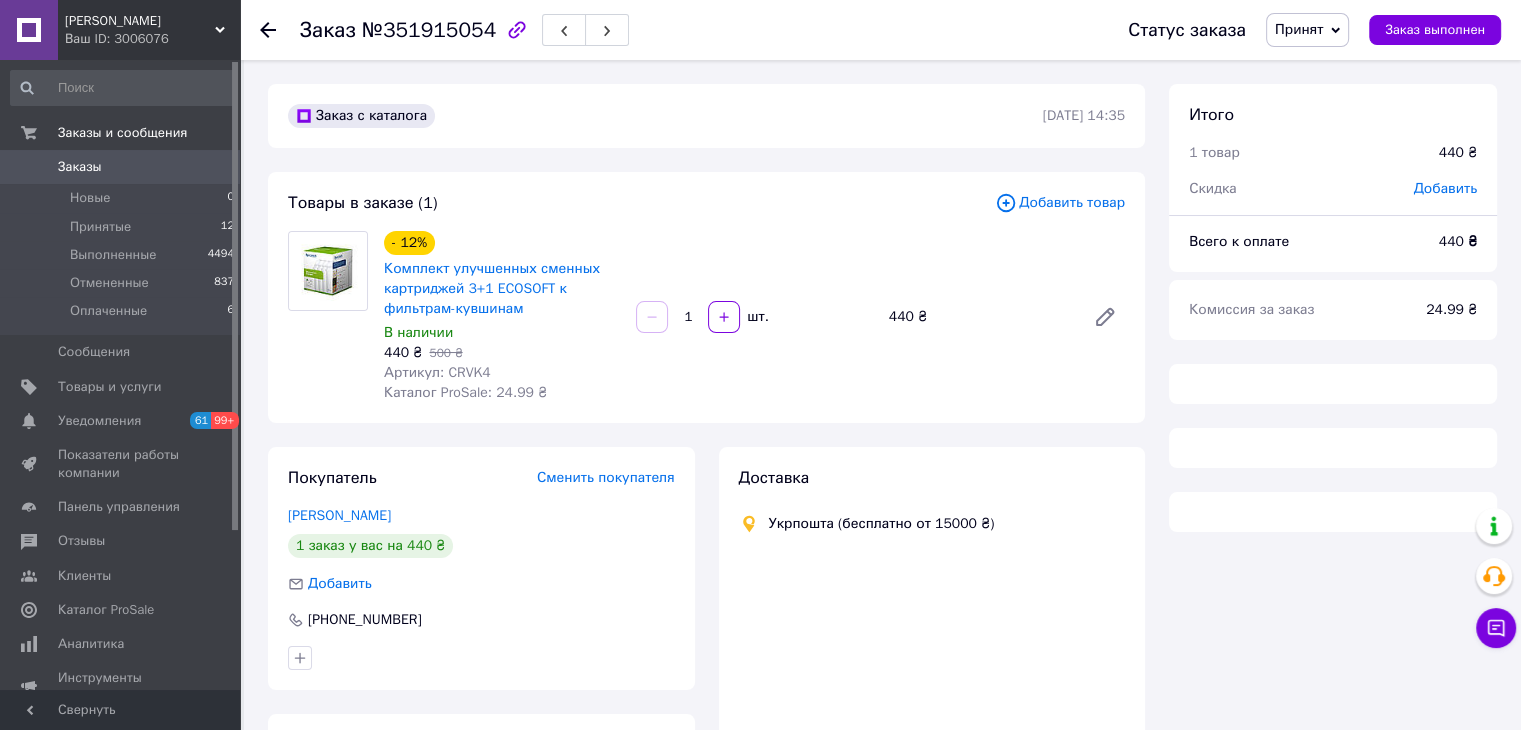 click 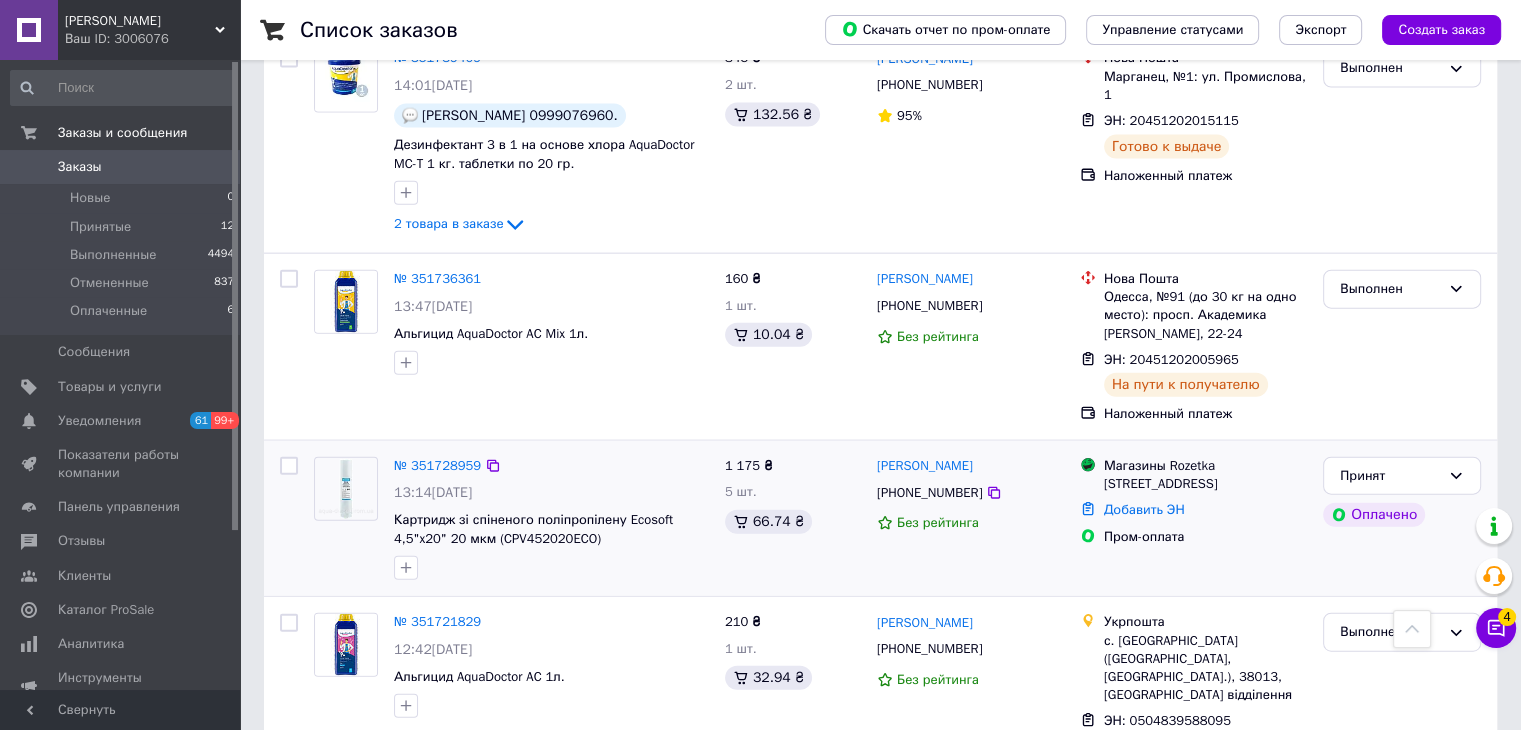 scroll, scrollTop: 4500, scrollLeft: 0, axis: vertical 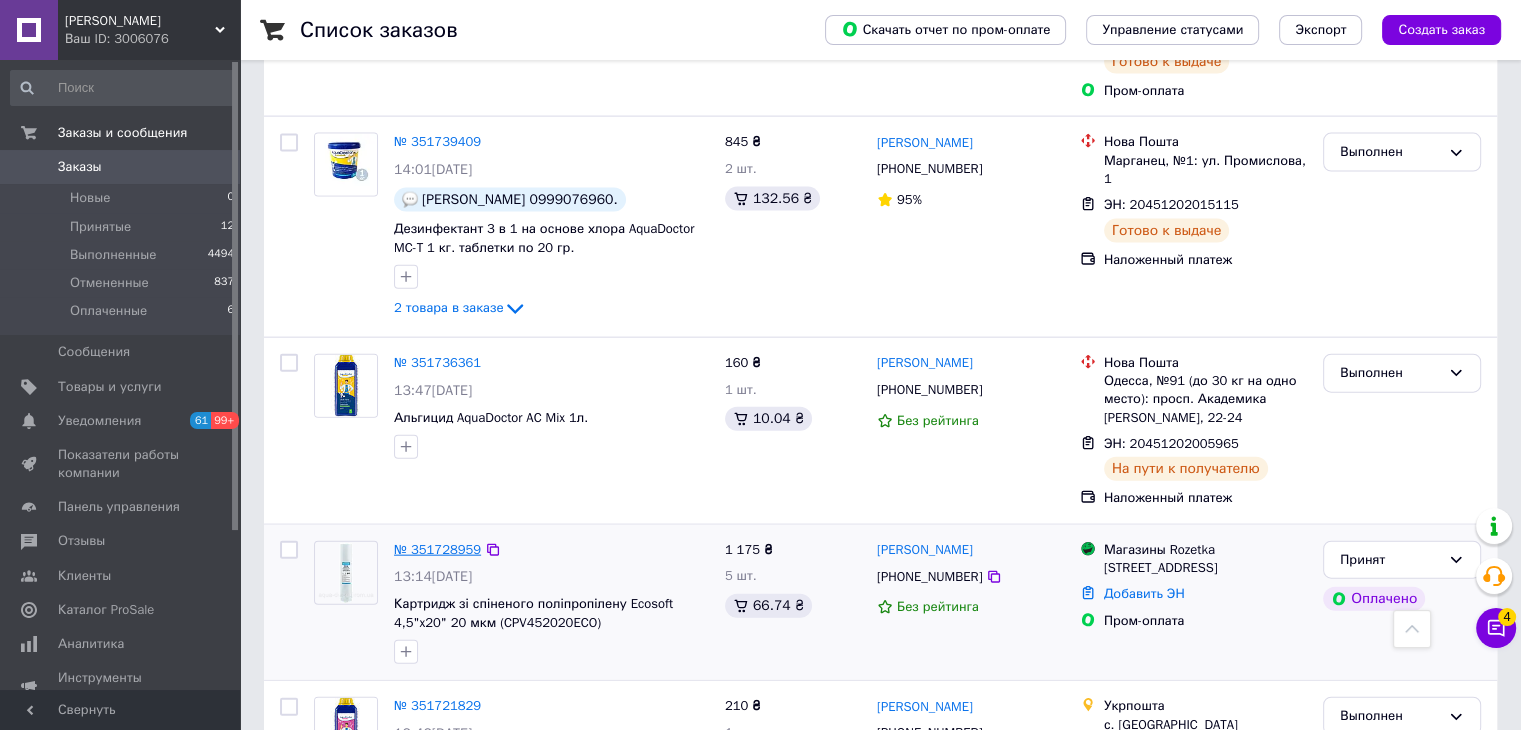 click on "№ 351728959" at bounding box center [437, 549] 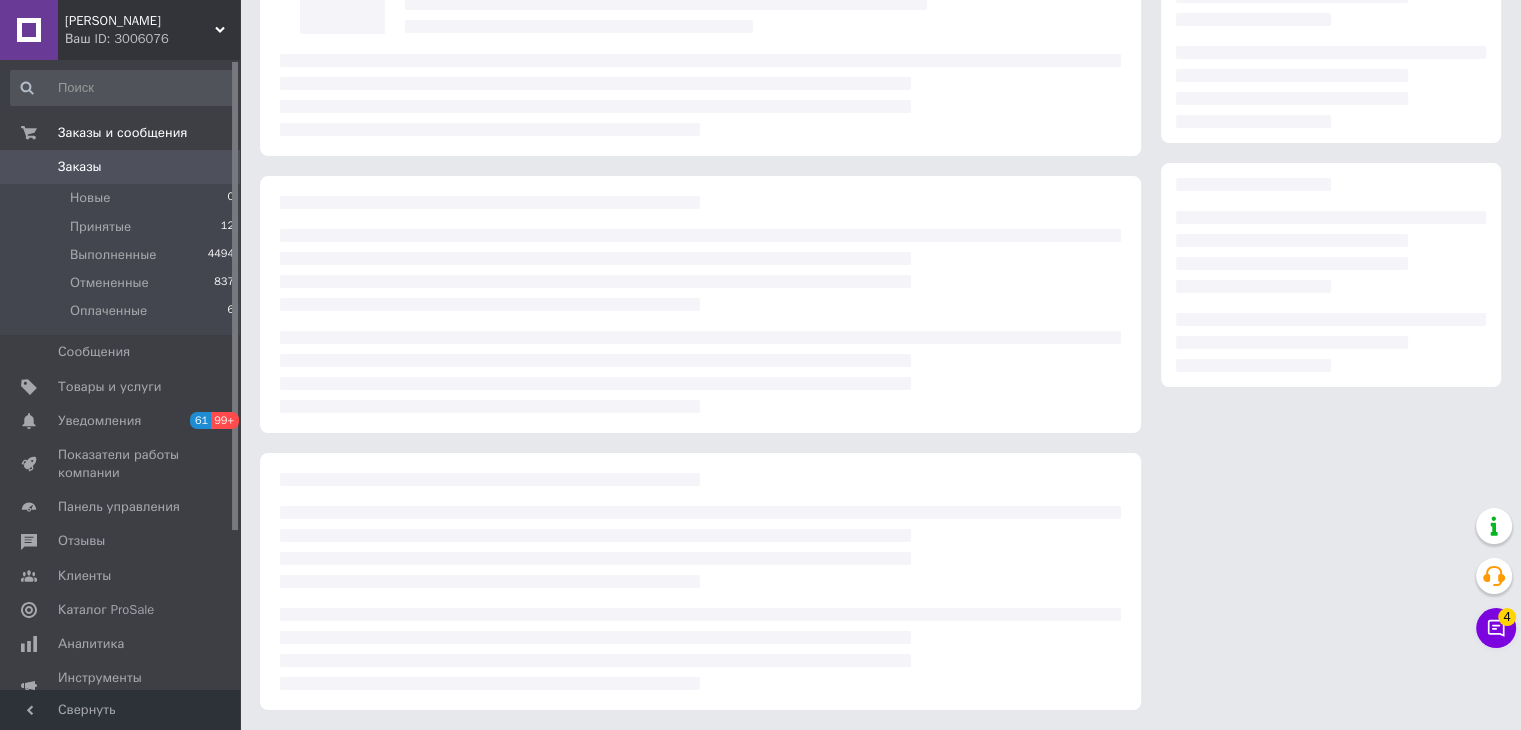 scroll, scrollTop: 184, scrollLeft: 0, axis: vertical 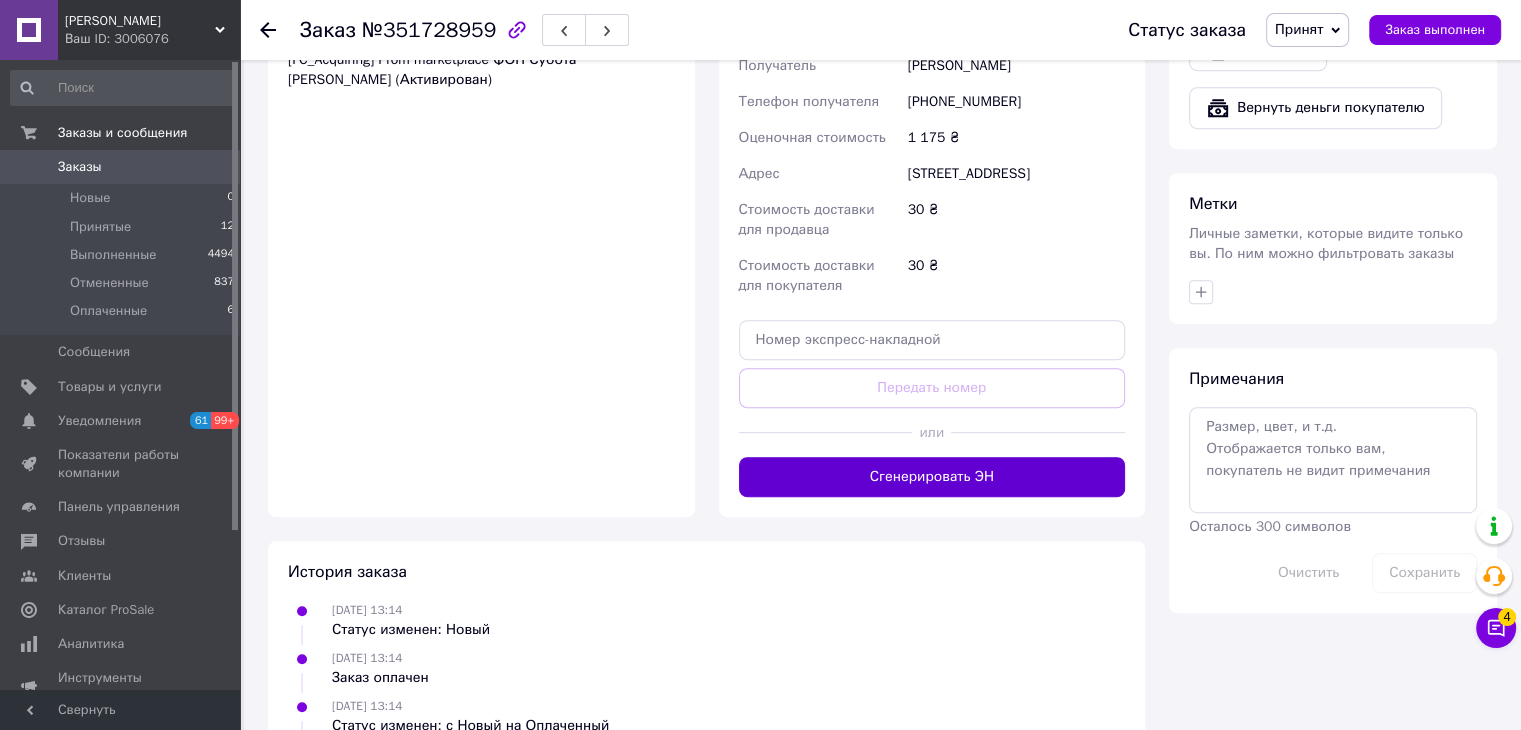 click on "Сгенерировать ЭН" at bounding box center [932, 477] 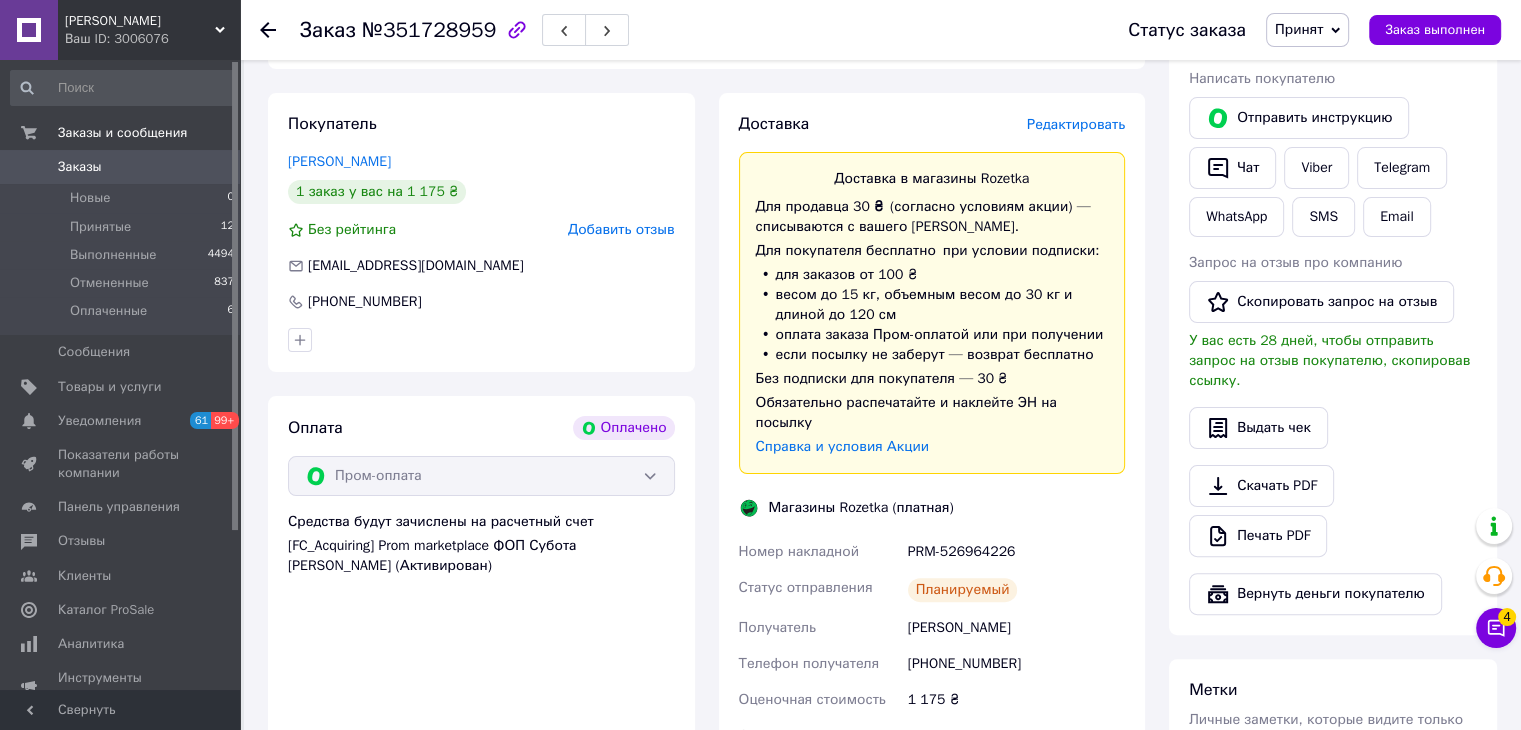 scroll, scrollTop: 500, scrollLeft: 0, axis: vertical 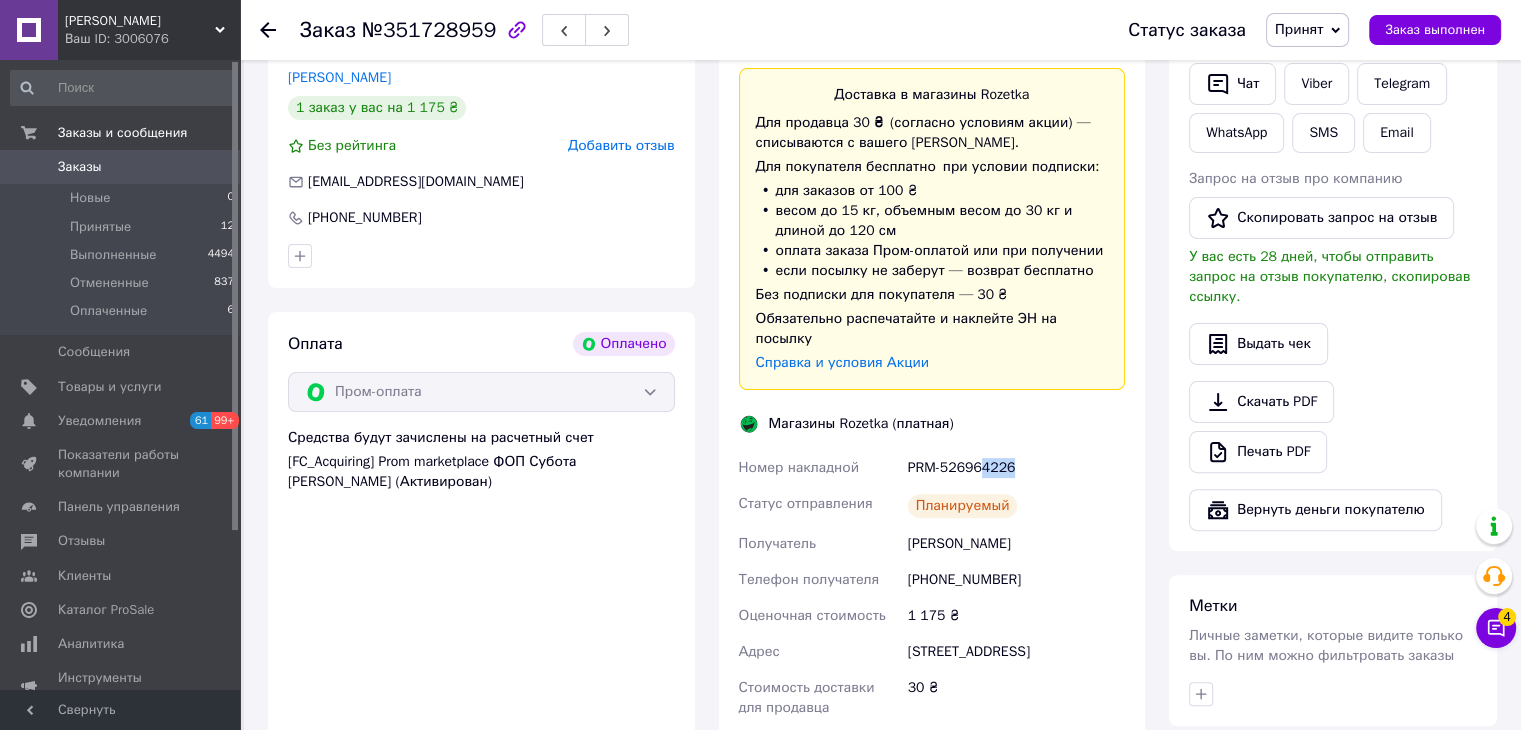 drag, startPoint x: 980, startPoint y: 448, endPoint x: 1010, endPoint y: 444, distance: 30.265491 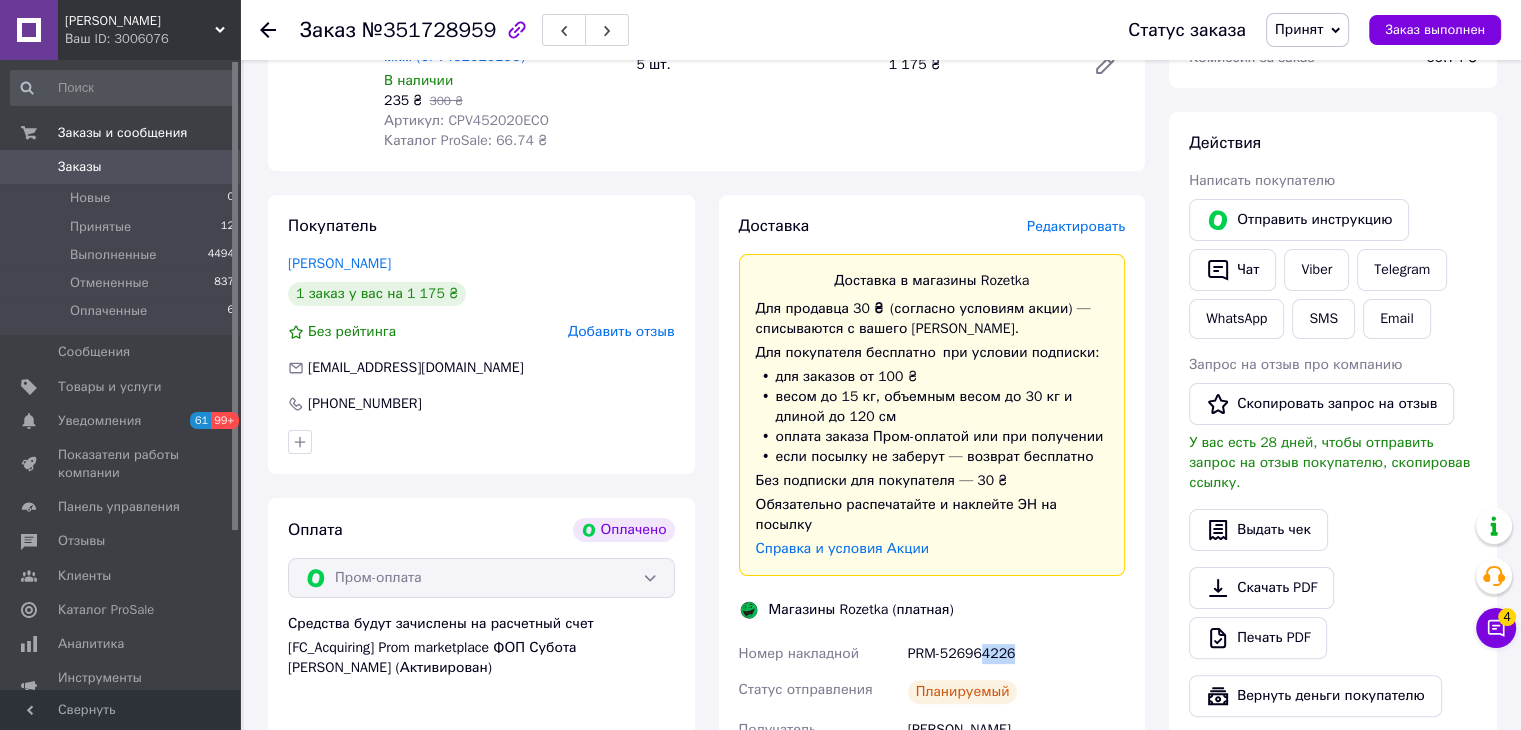 scroll, scrollTop: 100, scrollLeft: 0, axis: vertical 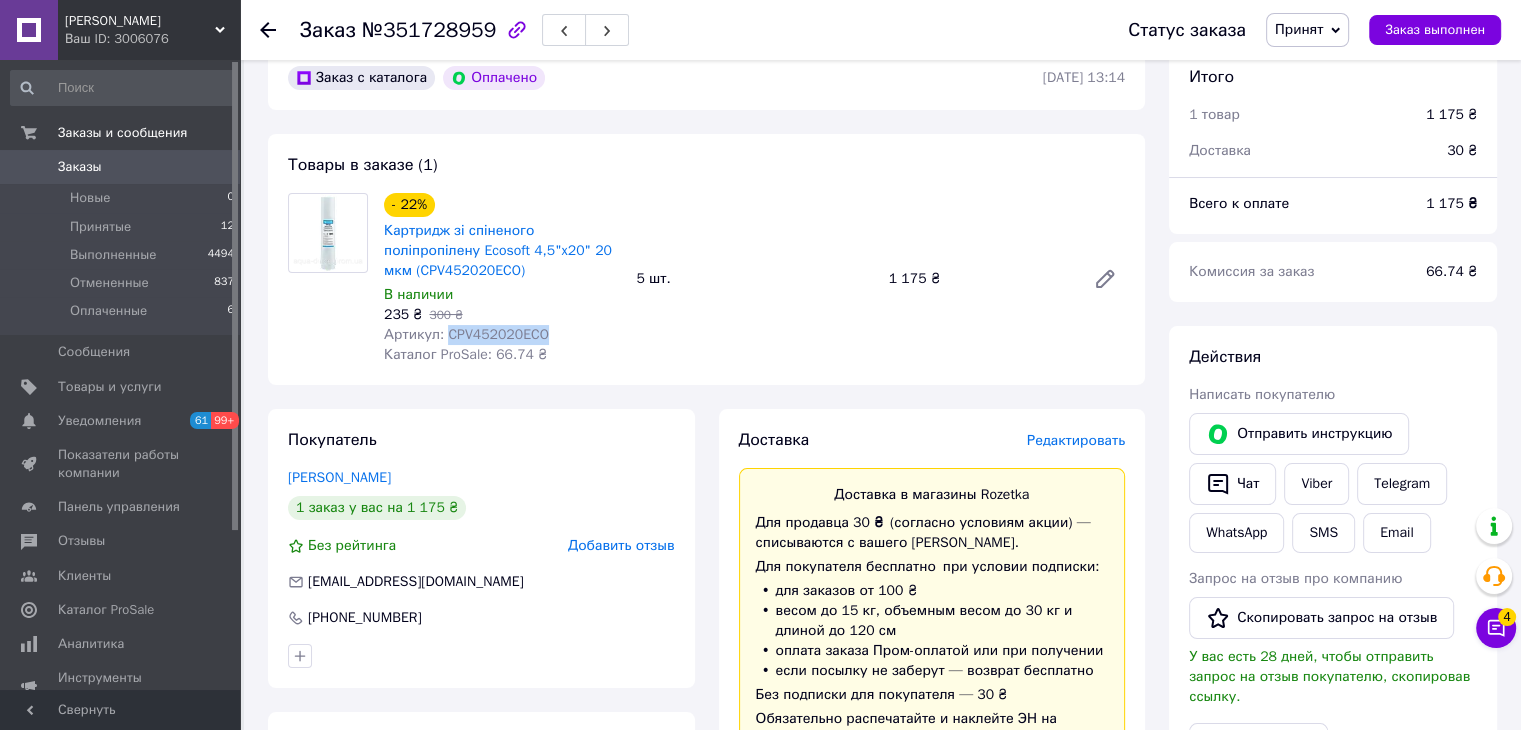 drag, startPoint x: 444, startPoint y: 331, endPoint x: 581, endPoint y: 334, distance: 137.03284 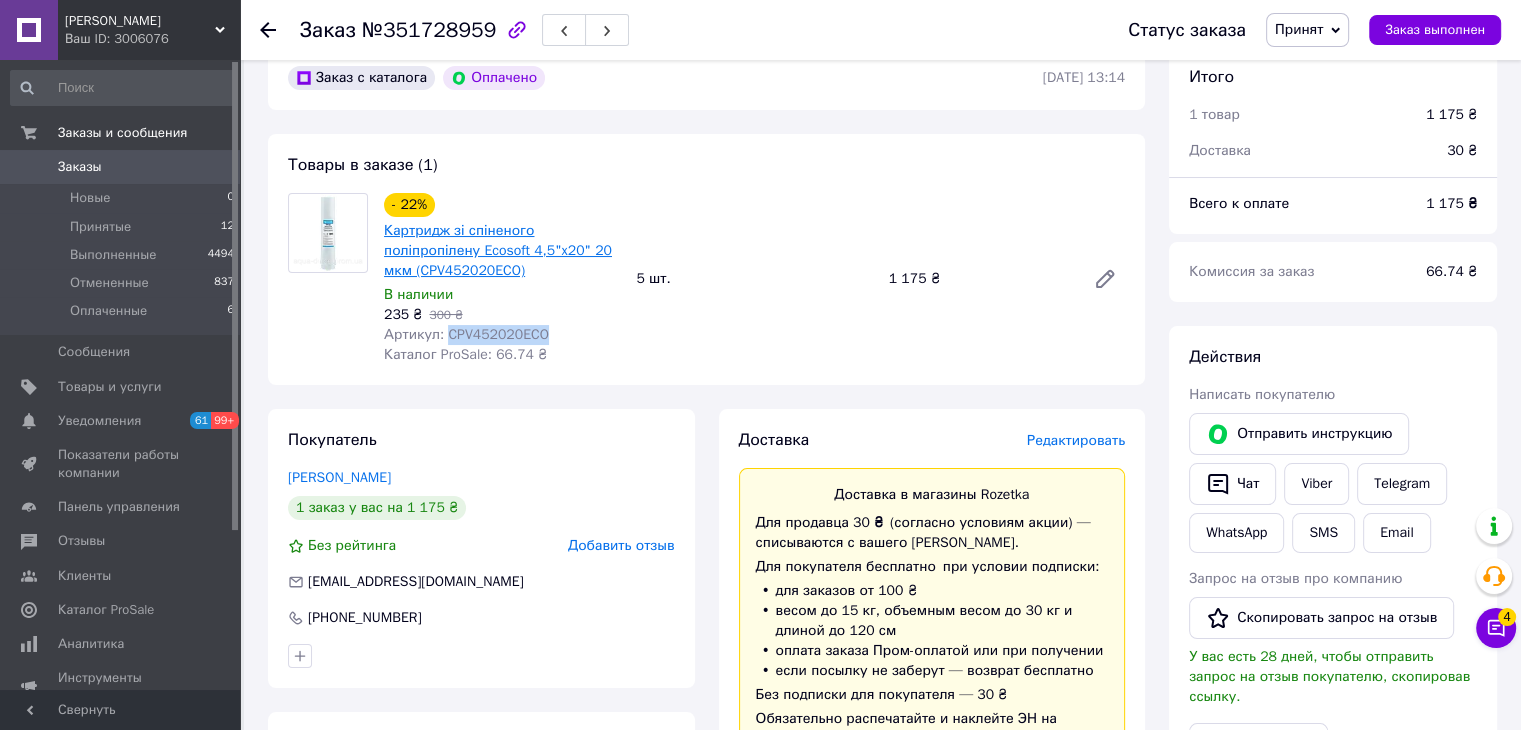 copy on "CPV452020ECO" 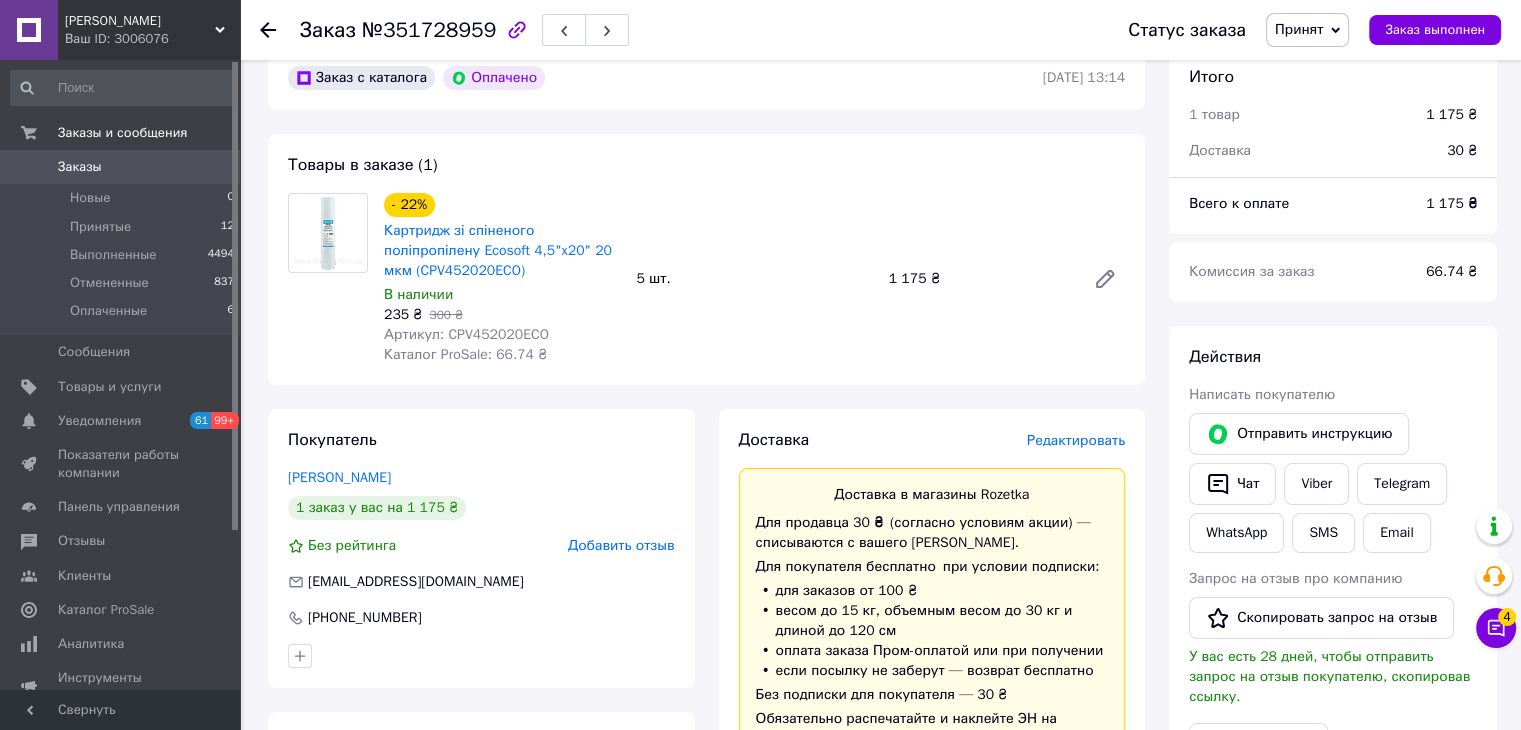click 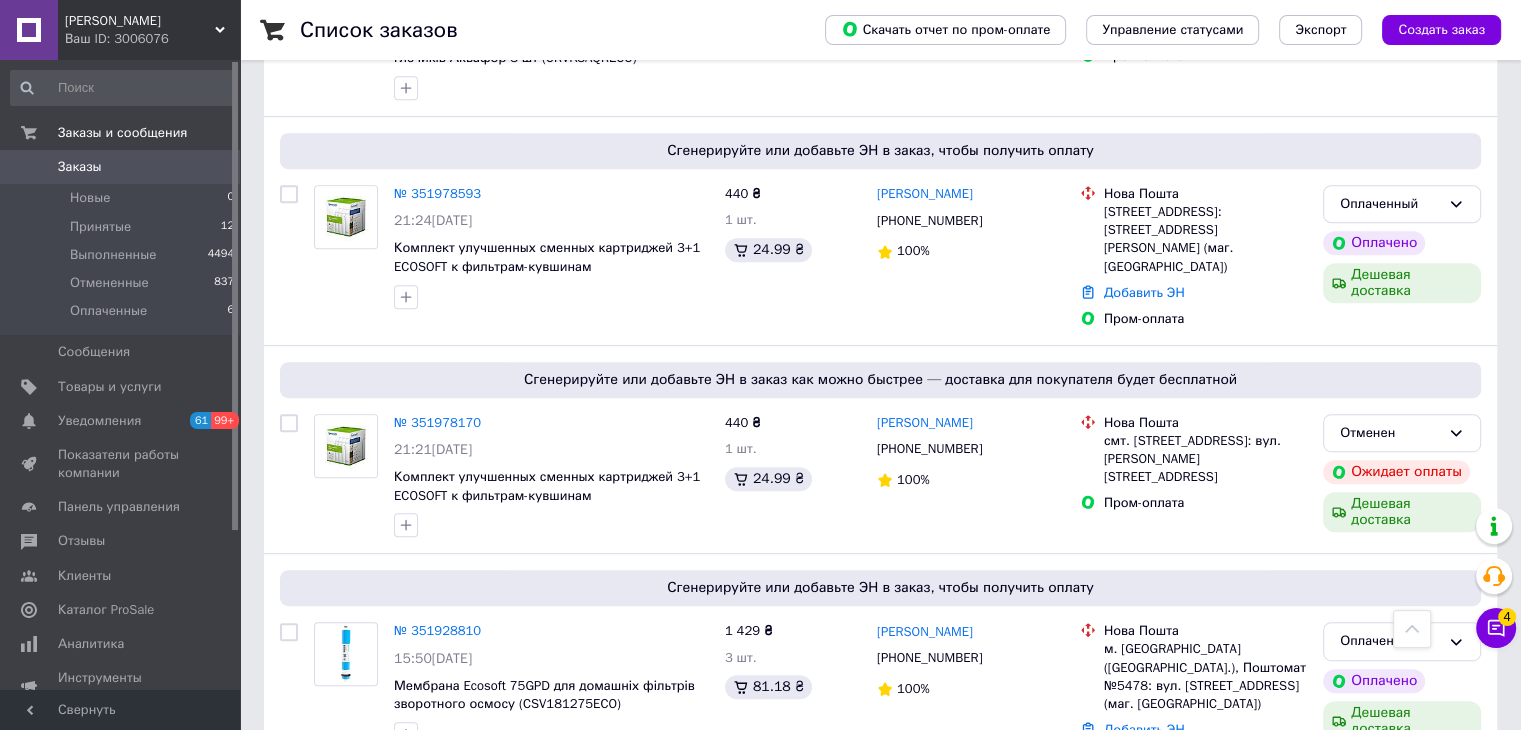 scroll, scrollTop: 1100, scrollLeft: 0, axis: vertical 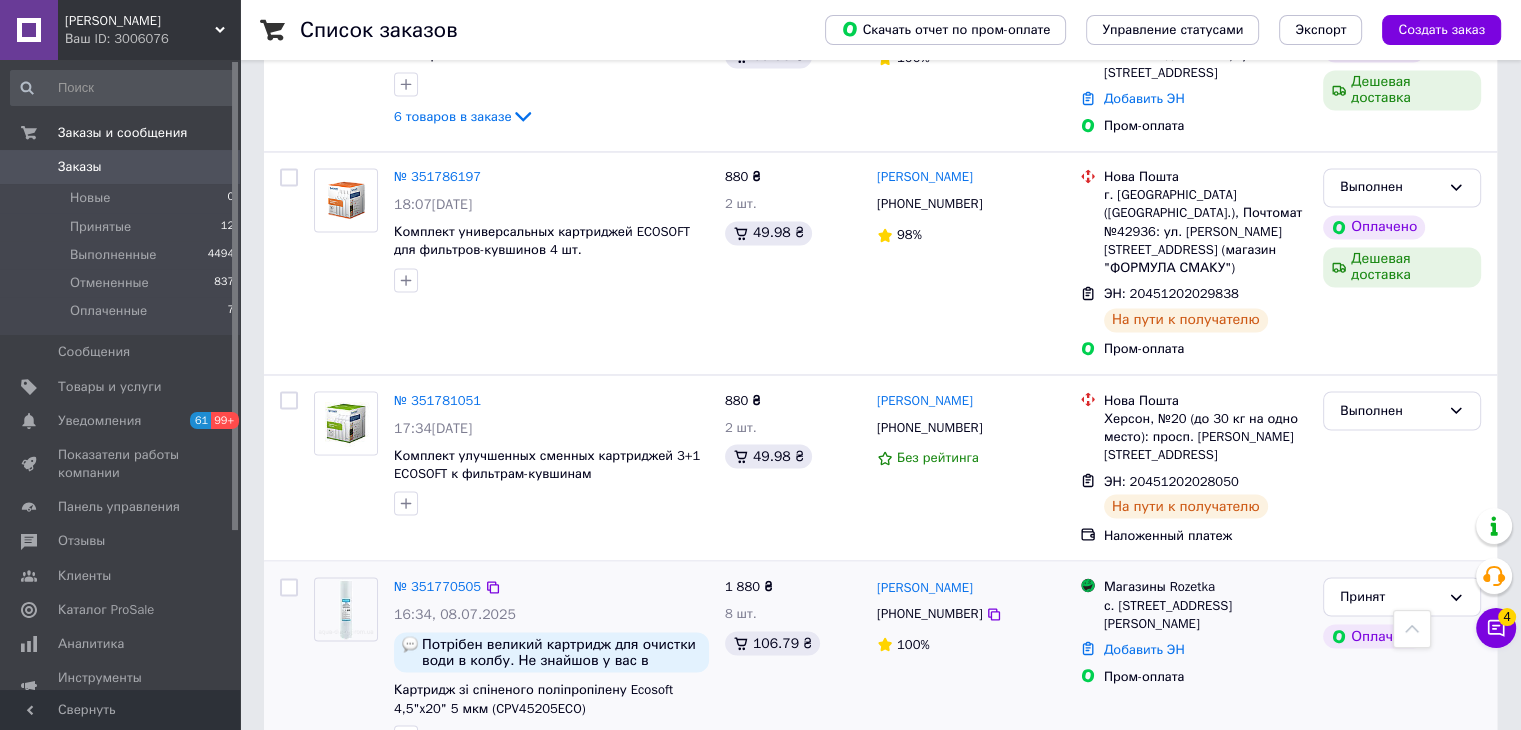 click 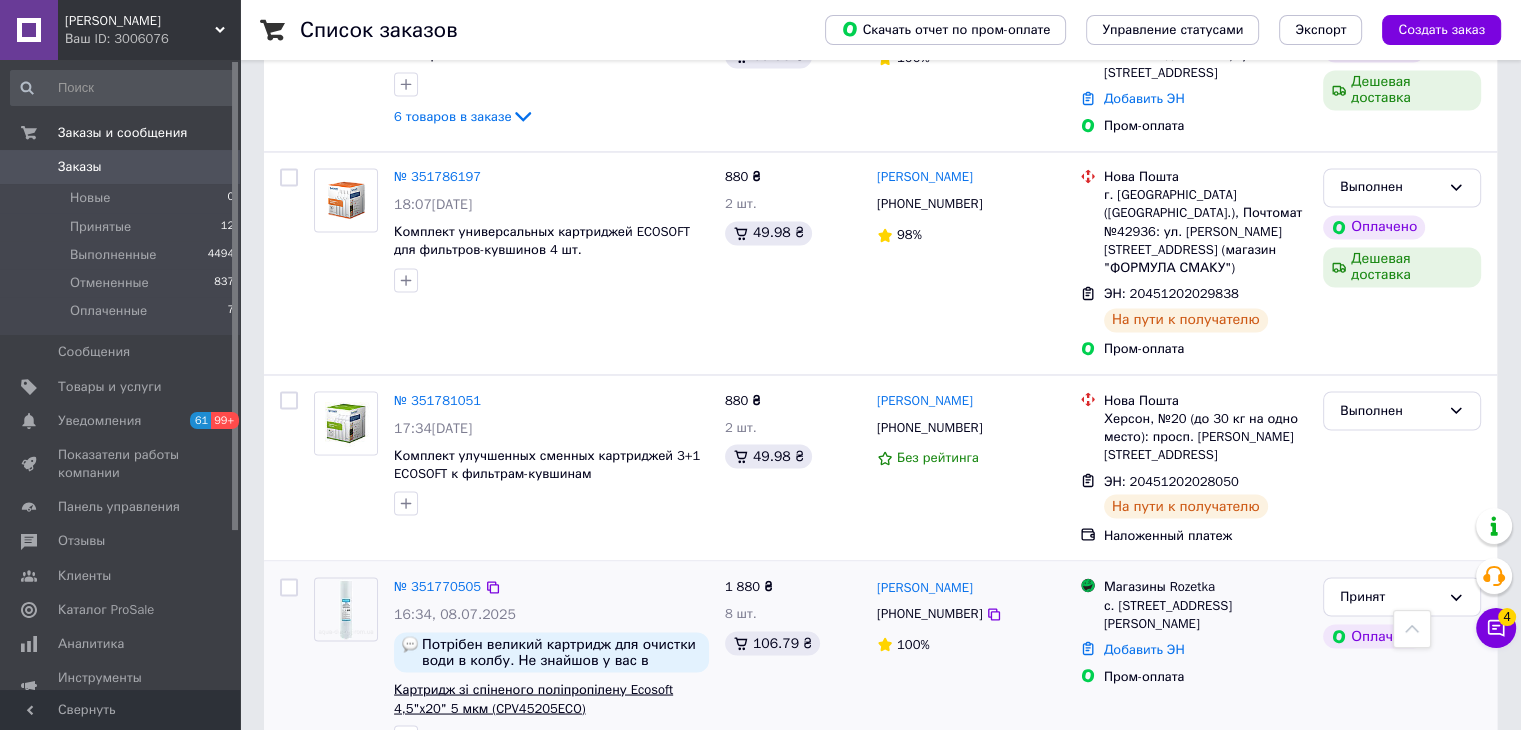 scroll, scrollTop: 3500, scrollLeft: 0, axis: vertical 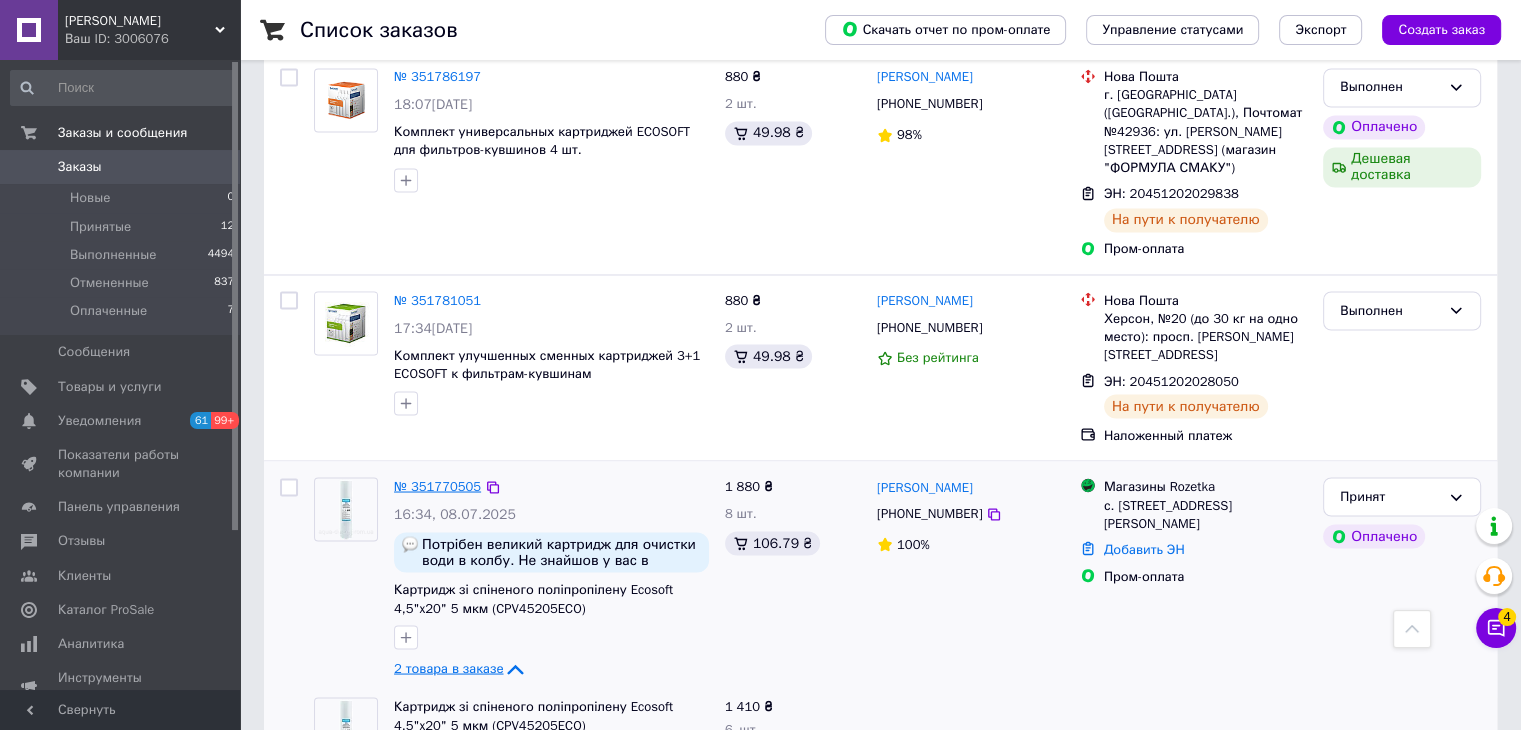 click on "№ 351770505" at bounding box center [437, 485] 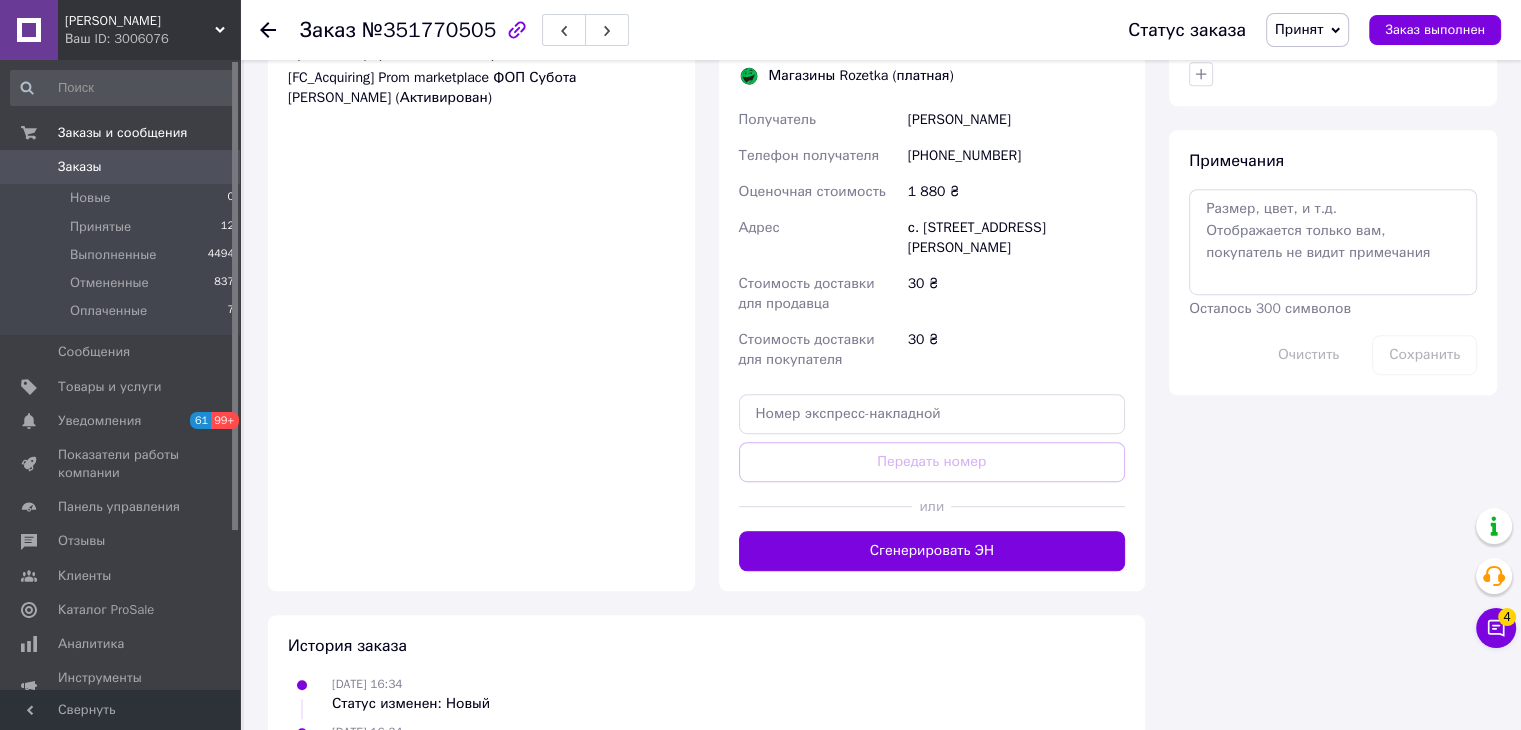 scroll, scrollTop: 1124, scrollLeft: 0, axis: vertical 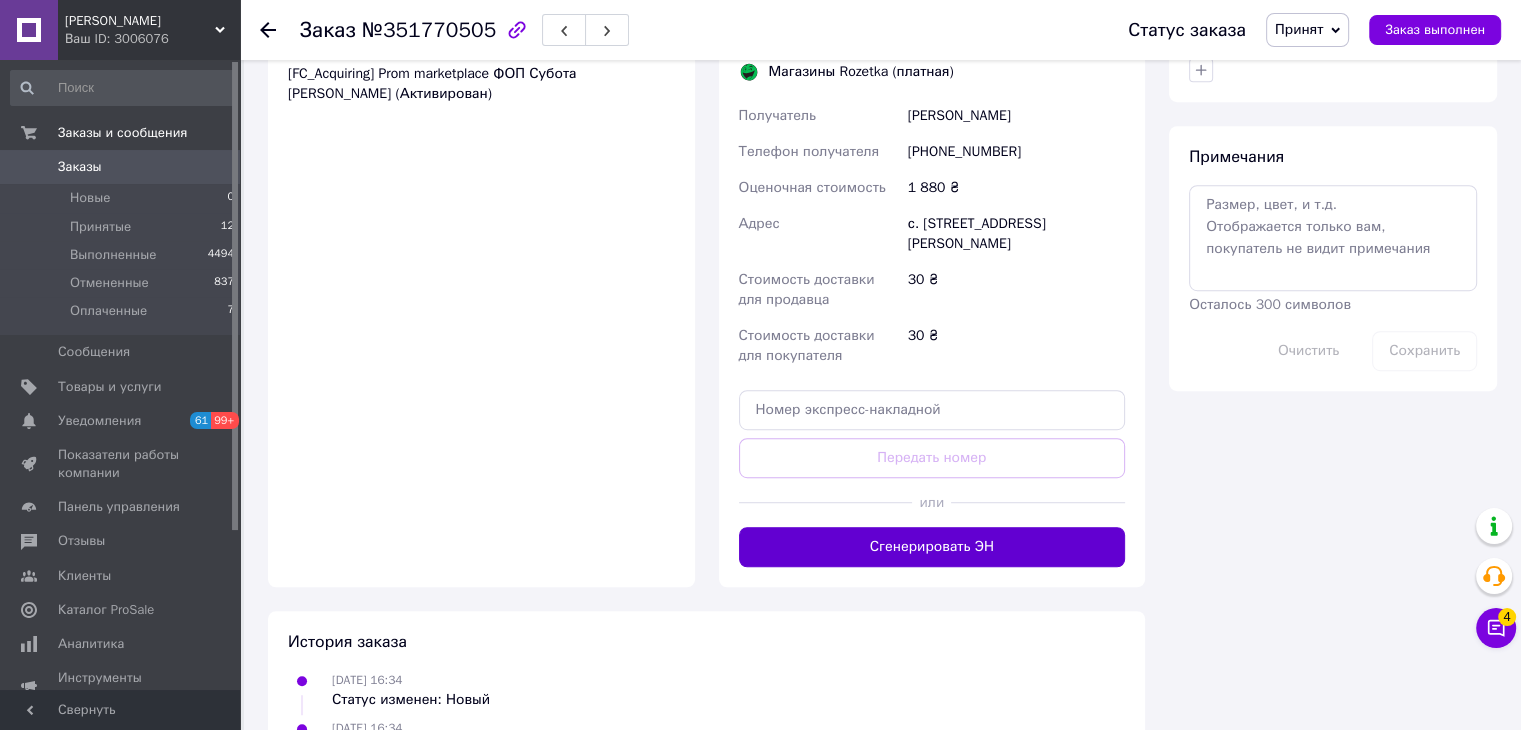 click on "Сгенерировать ЭН" at bounding box center (932, 547) 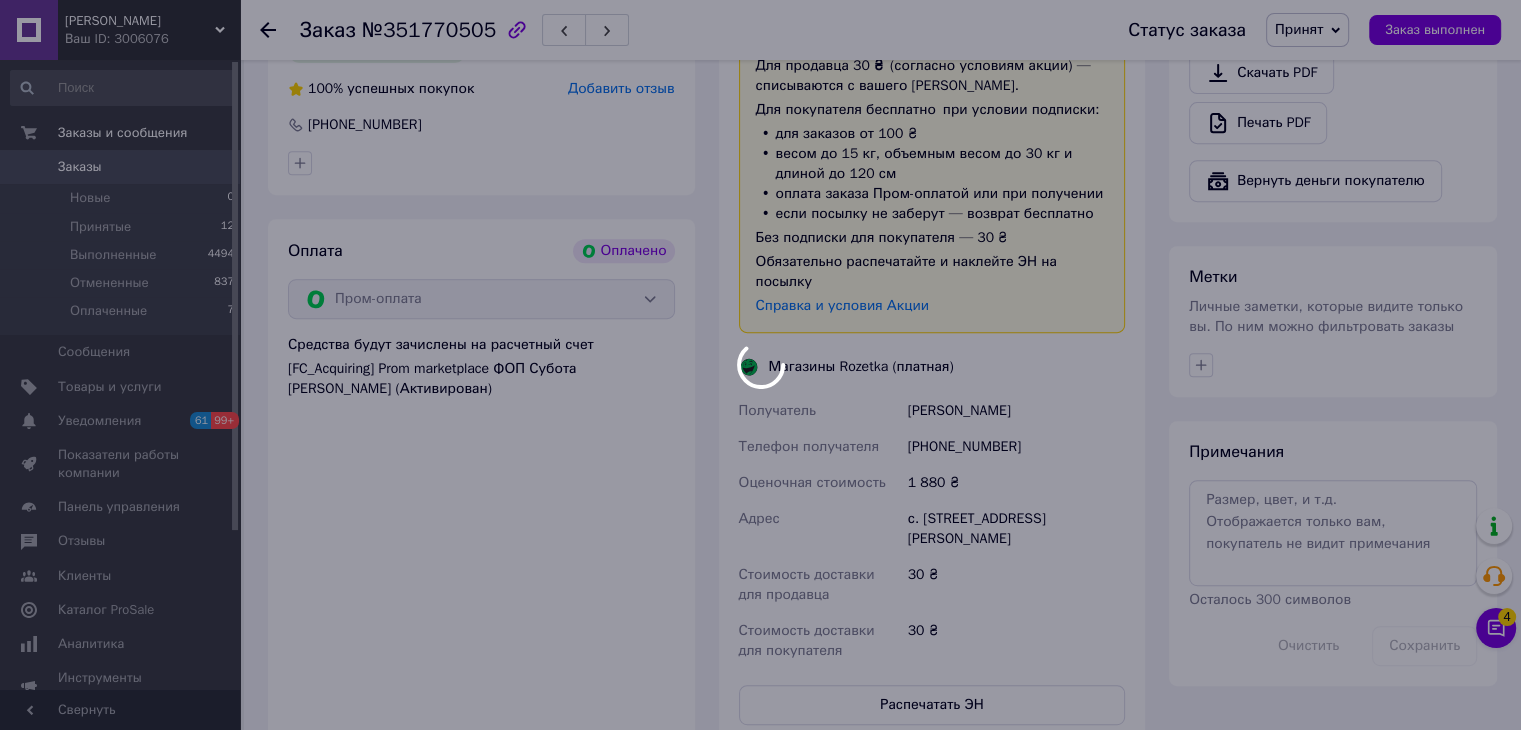 scroll, scrollTop: 824, scrollLeft: 0, axis: vertical 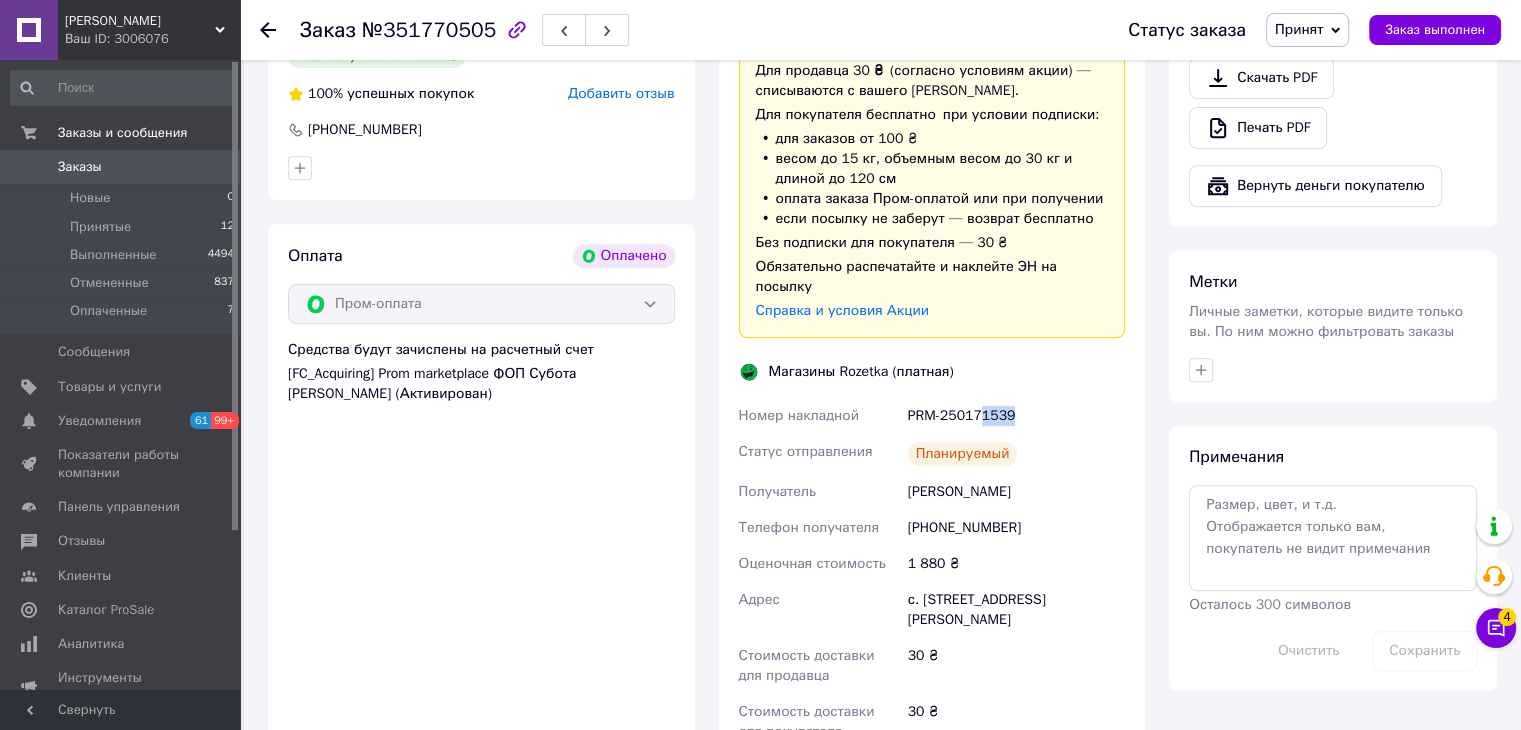 drag, startPoint x: 980, startPoint y: 402, endPoint x: 1012, endPoint y: 401, distance: 32.01562 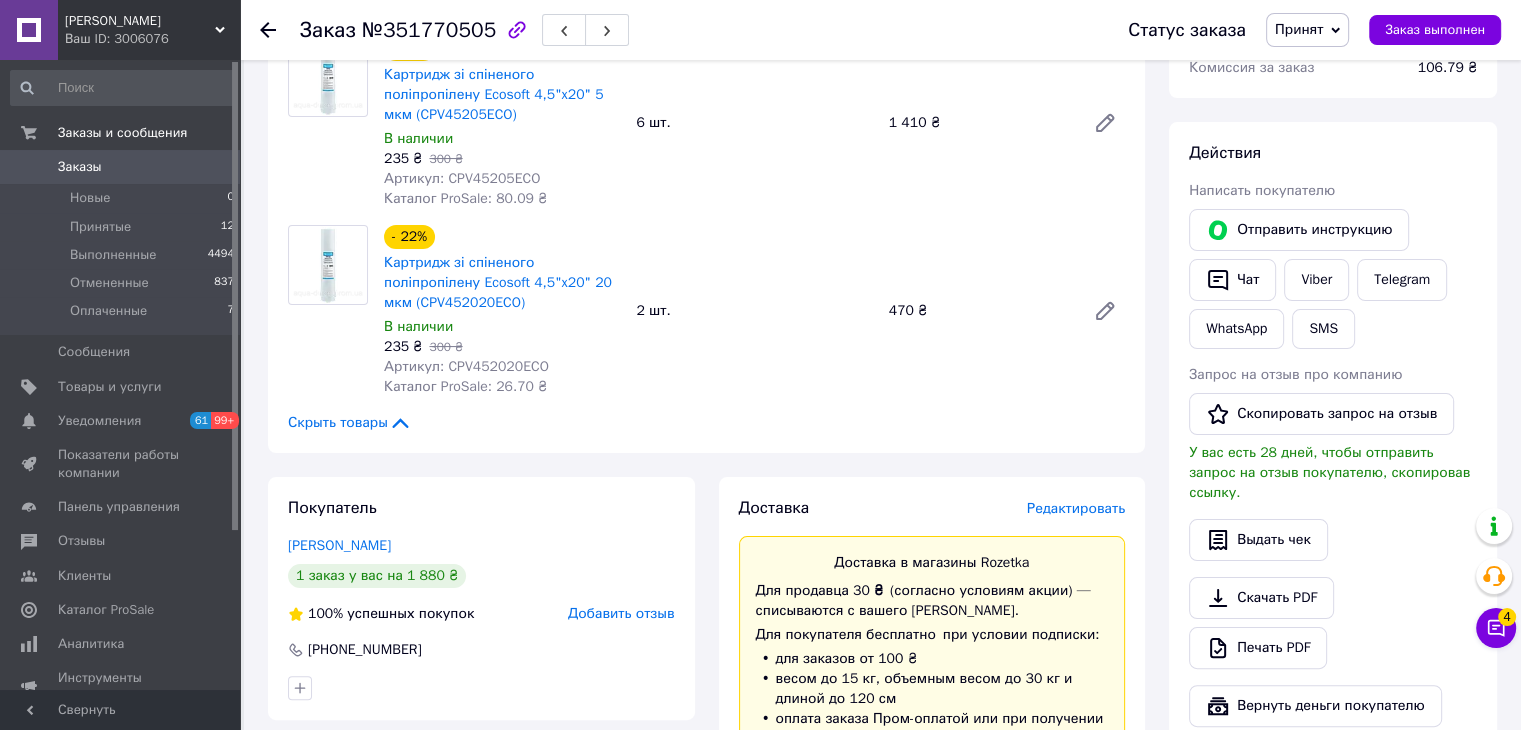 scroll, scrollTop: 224, scrollLeft: 0, axis: vertical 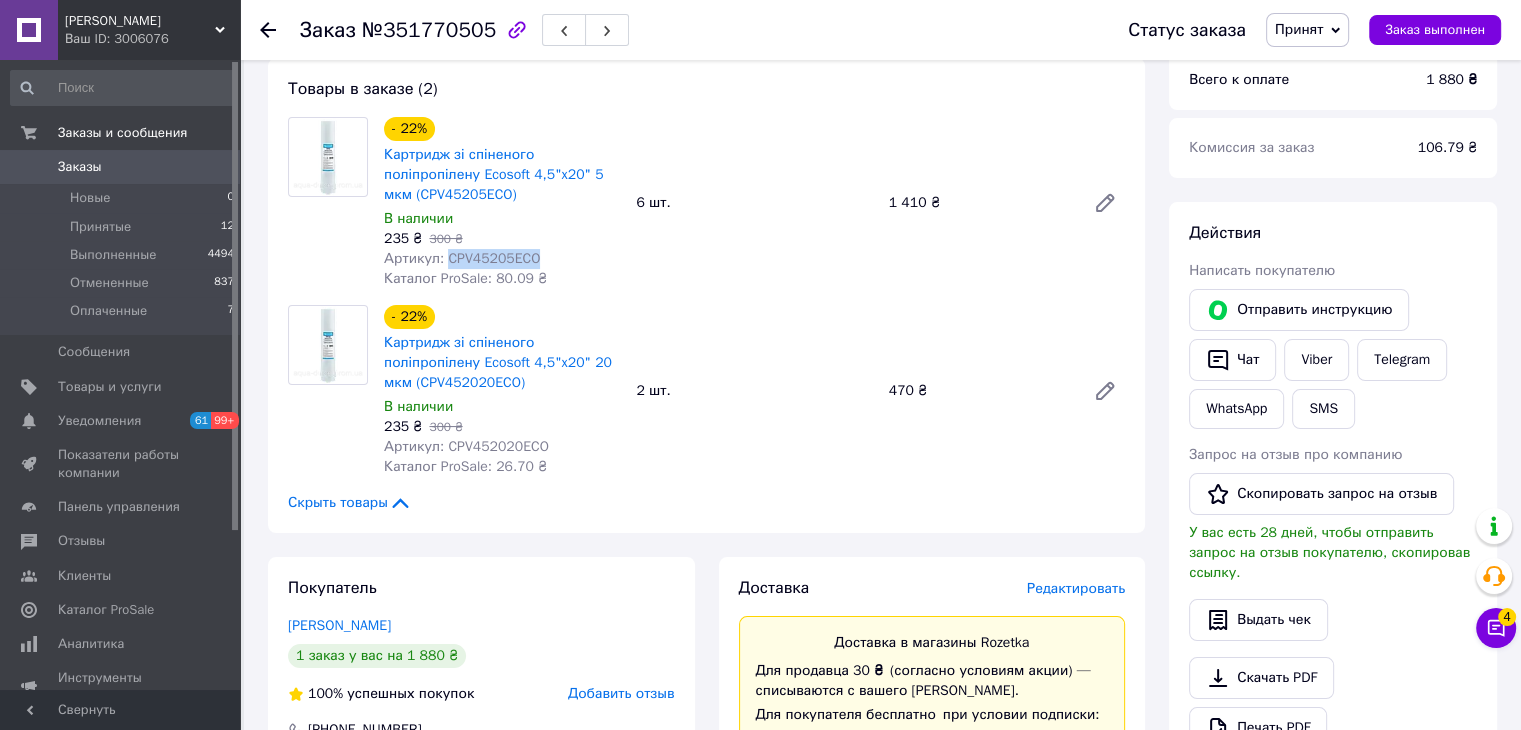 drag, startPoint x: 443, startPoint y: 260, endPoint x: 594, endPoint y: 261, distance: 151.00331 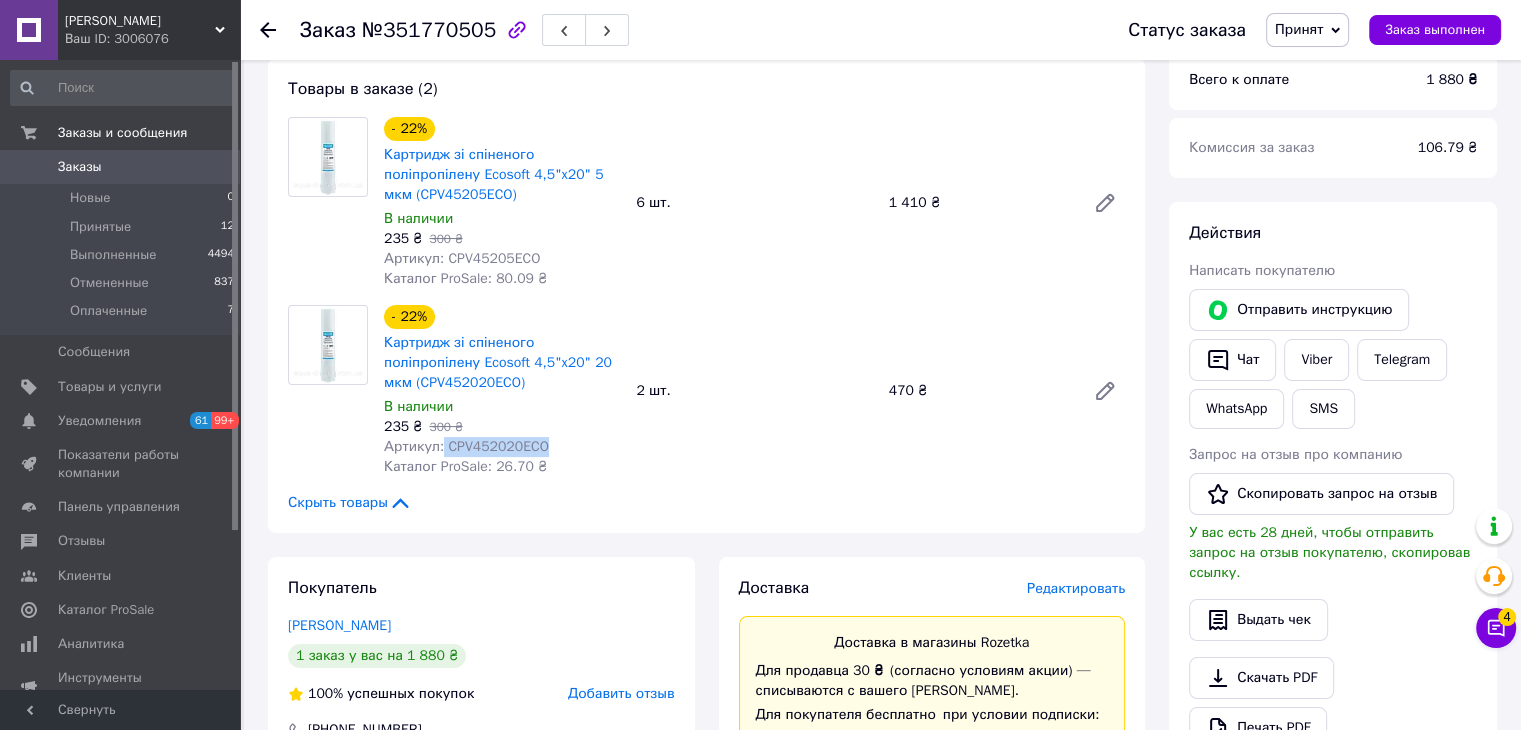 drag, startPoint x: 440, startPoint y: 449, endPoint x: 599, endPoint y: 449, distance: 159 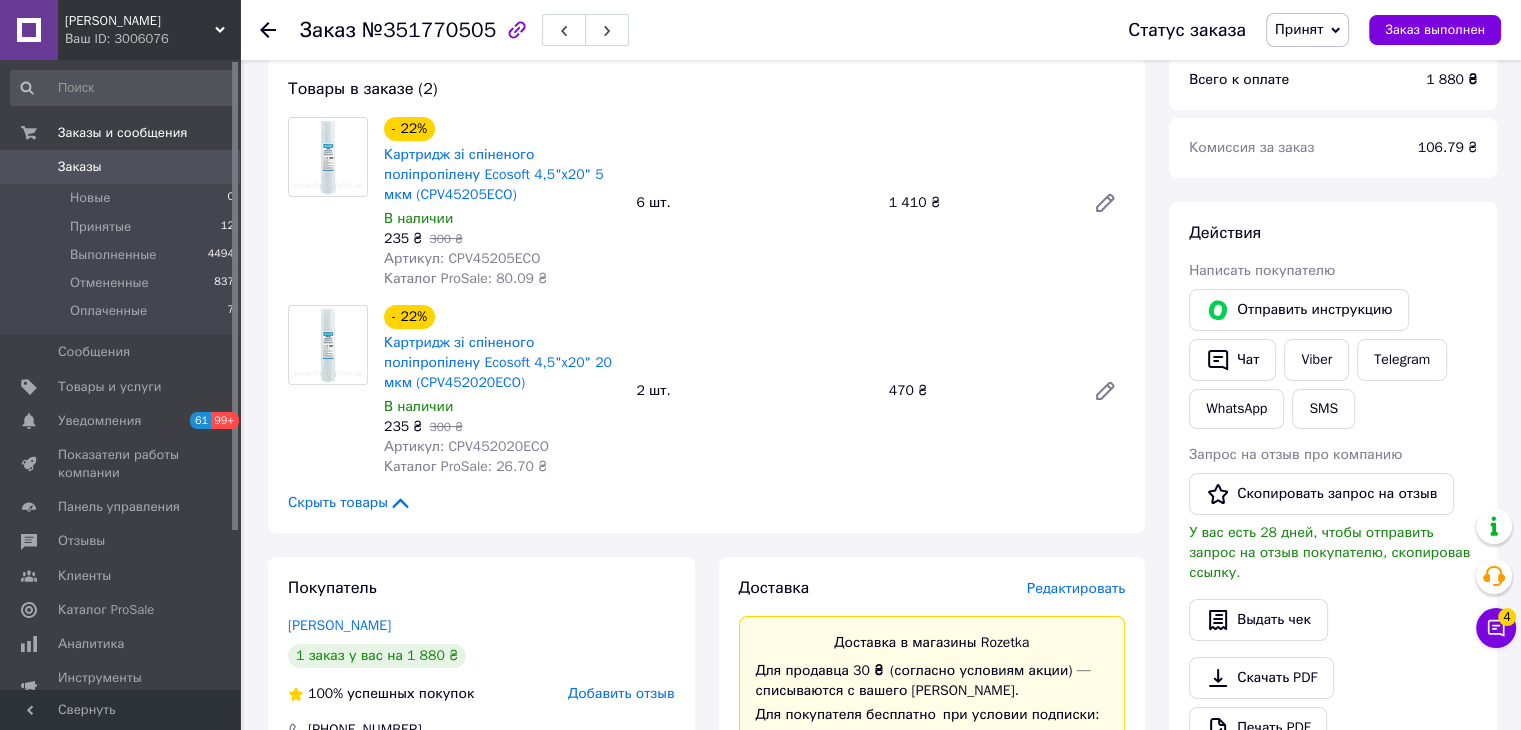 click 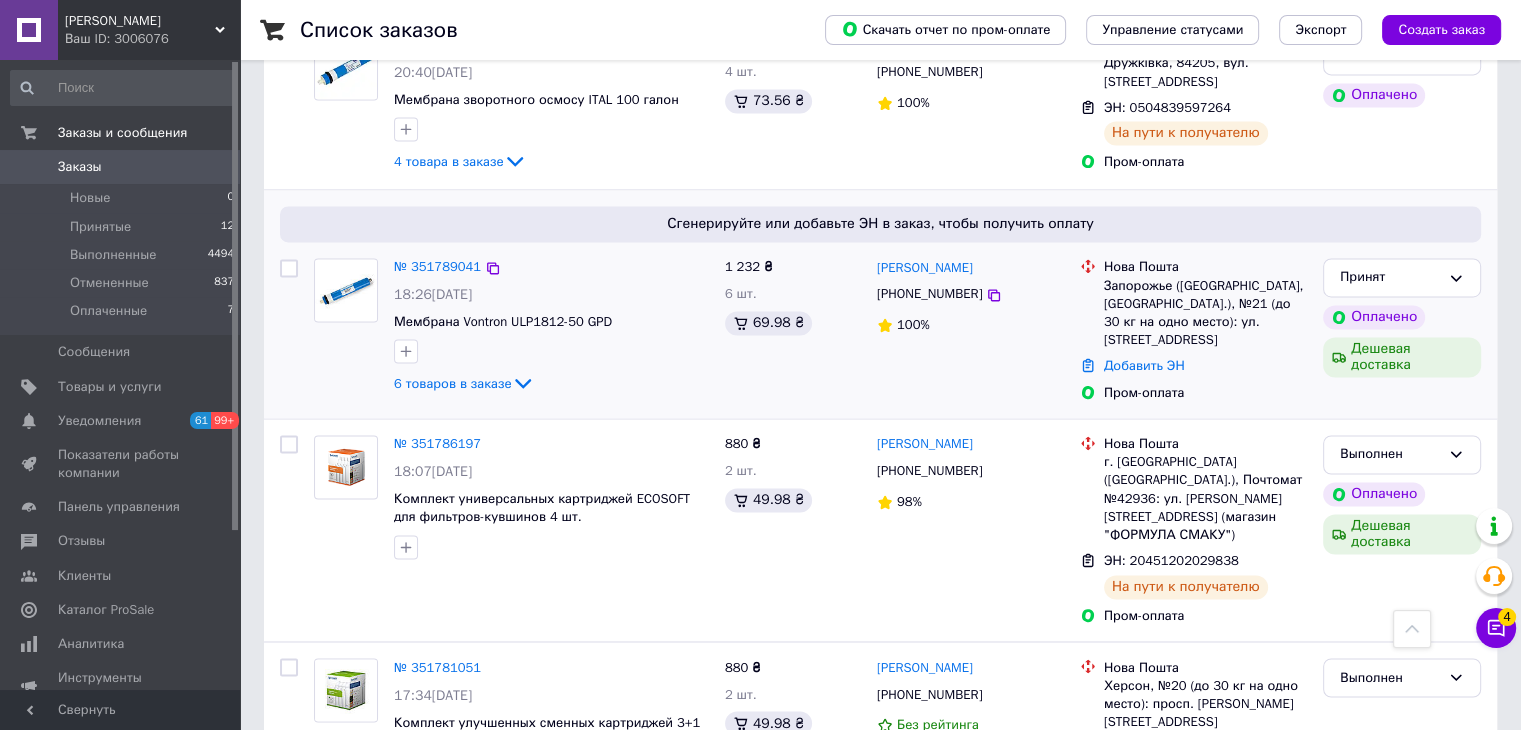 scroll, scrollTop: 3100, scrollLeft: 0, axis: vertical 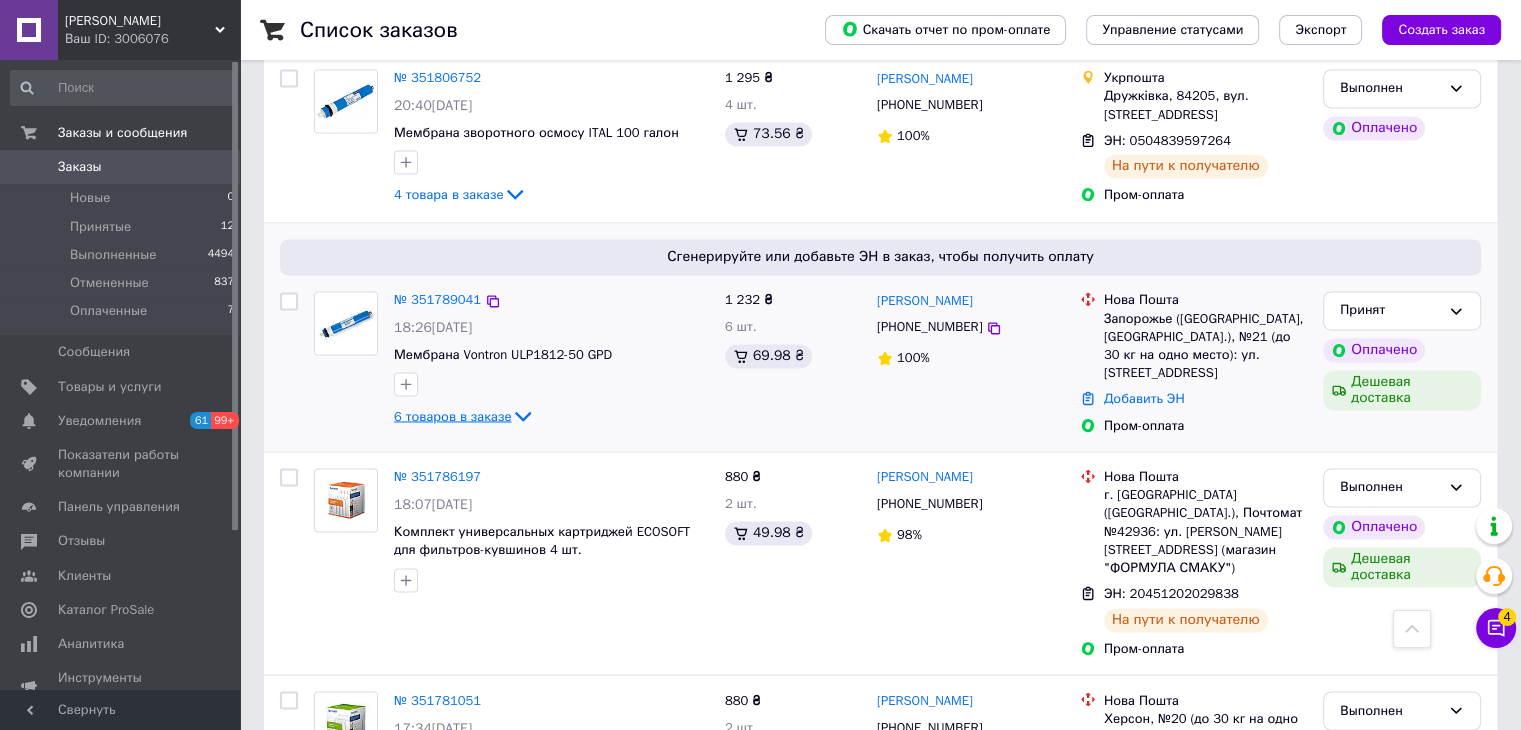 click on "6 товаров в заказе" at bounding box center [452, 415] 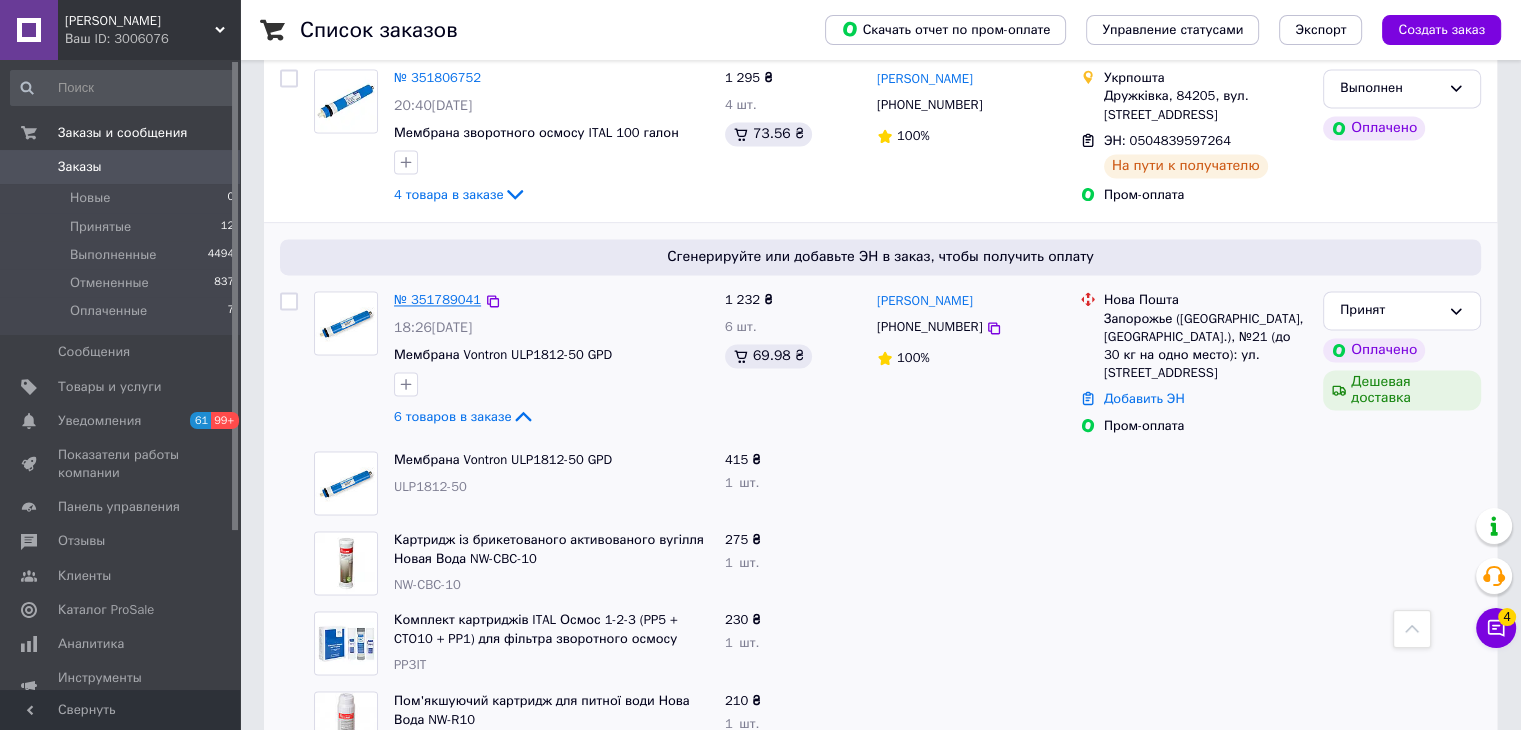 click on "№ 351789041" at bounding box center (437, 299) 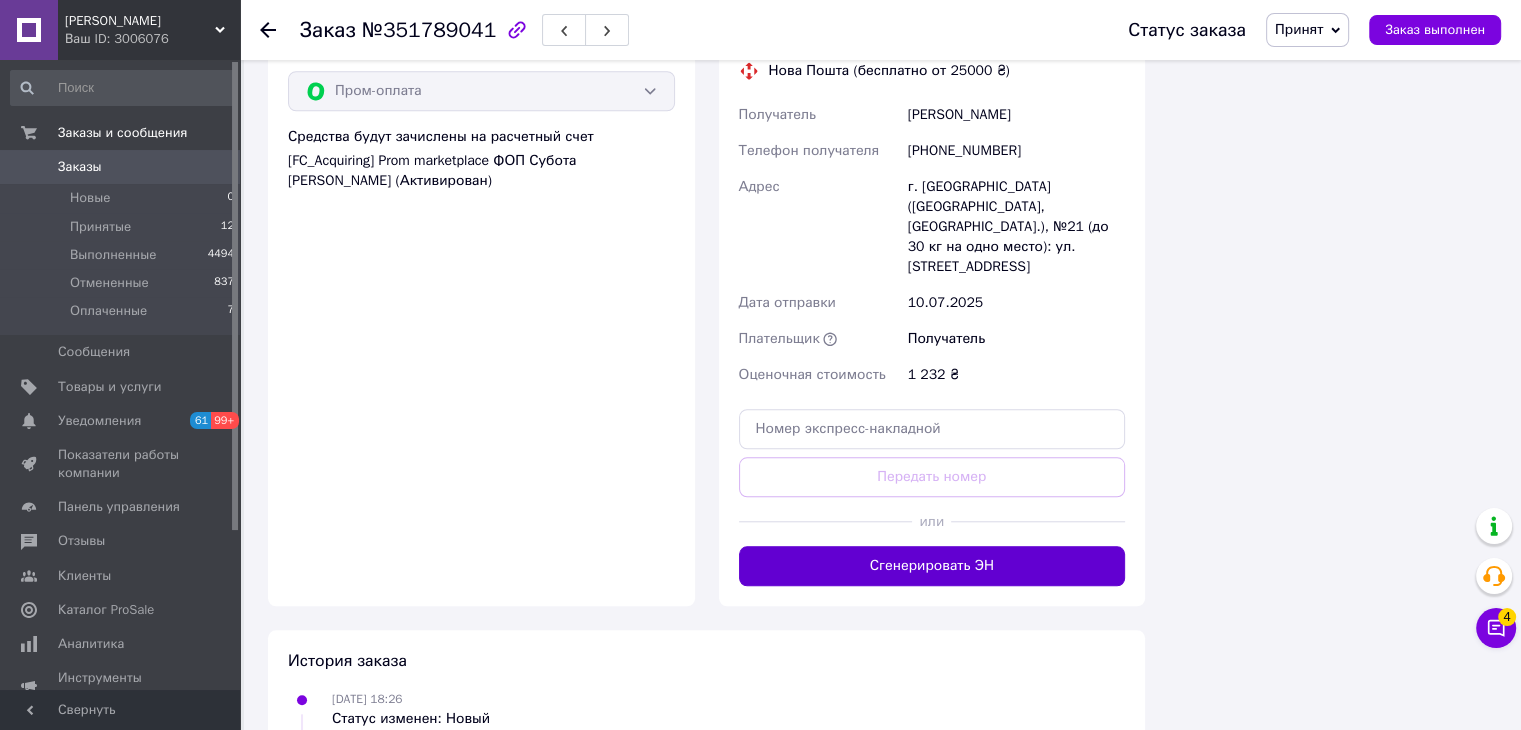 scroll, scrollTop: 1700, scrollLeft: 0, axis: vertical 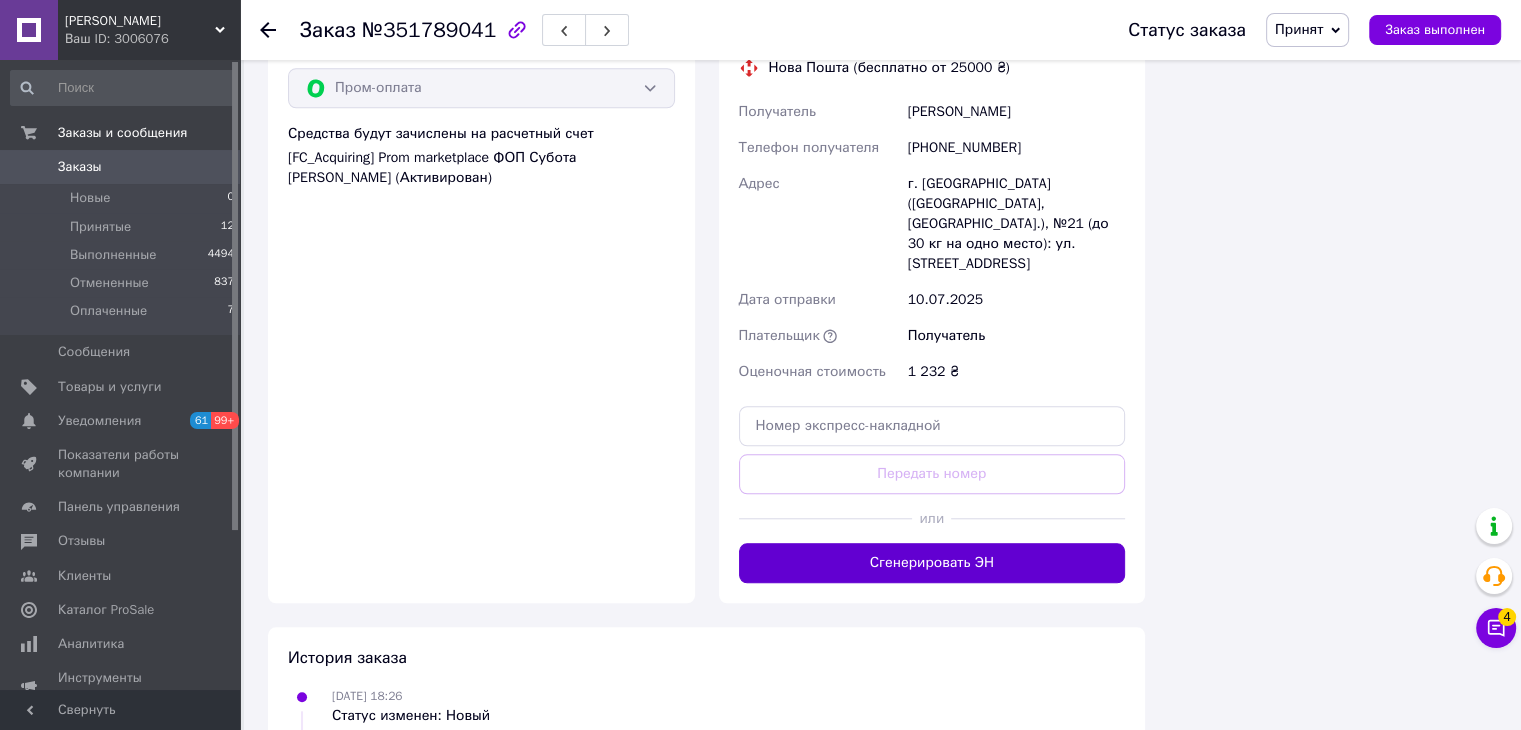 click on "Сгенерировать ЭН" at bounding box center [932, 563] 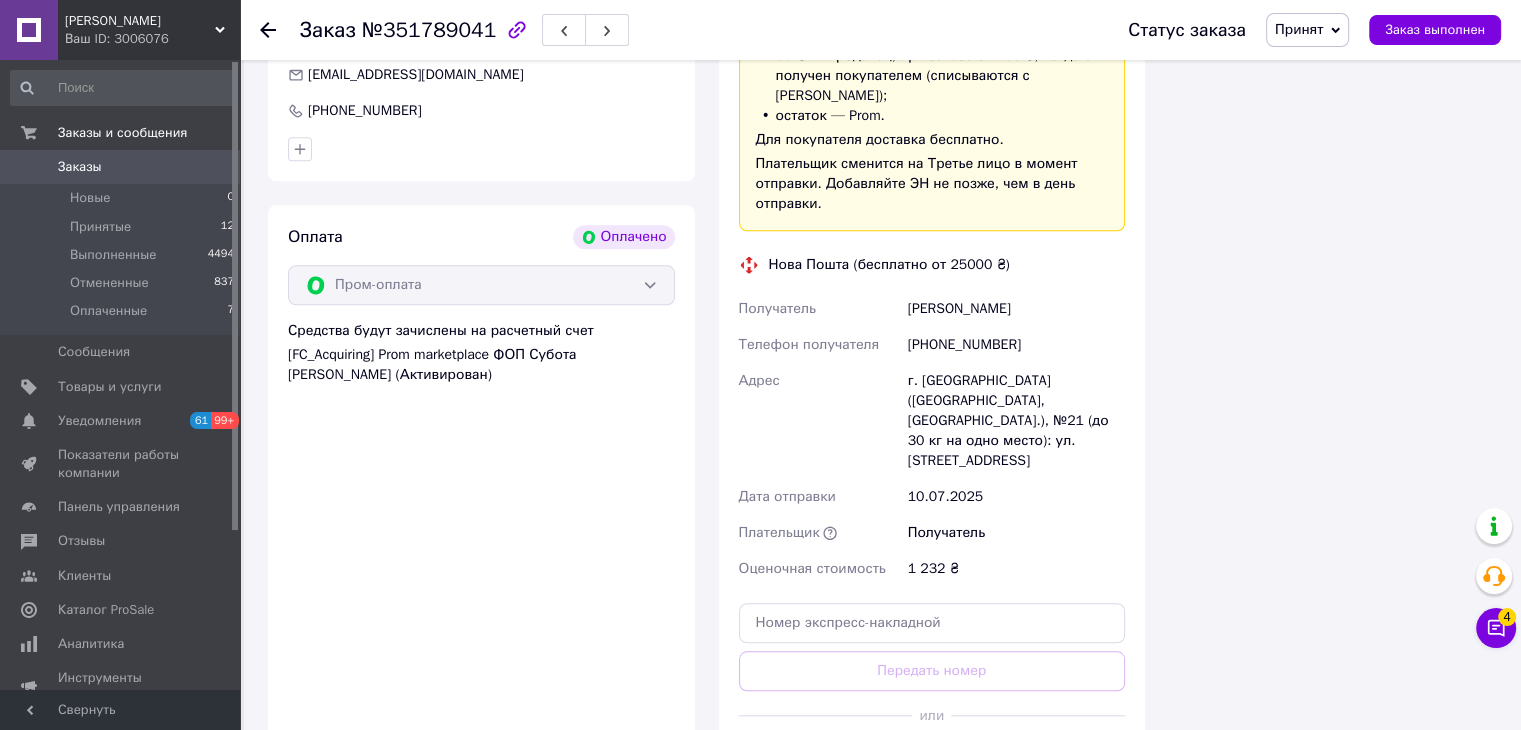 scroll, scrollTop: 1500, scrollLeft: 0, axis: vertical 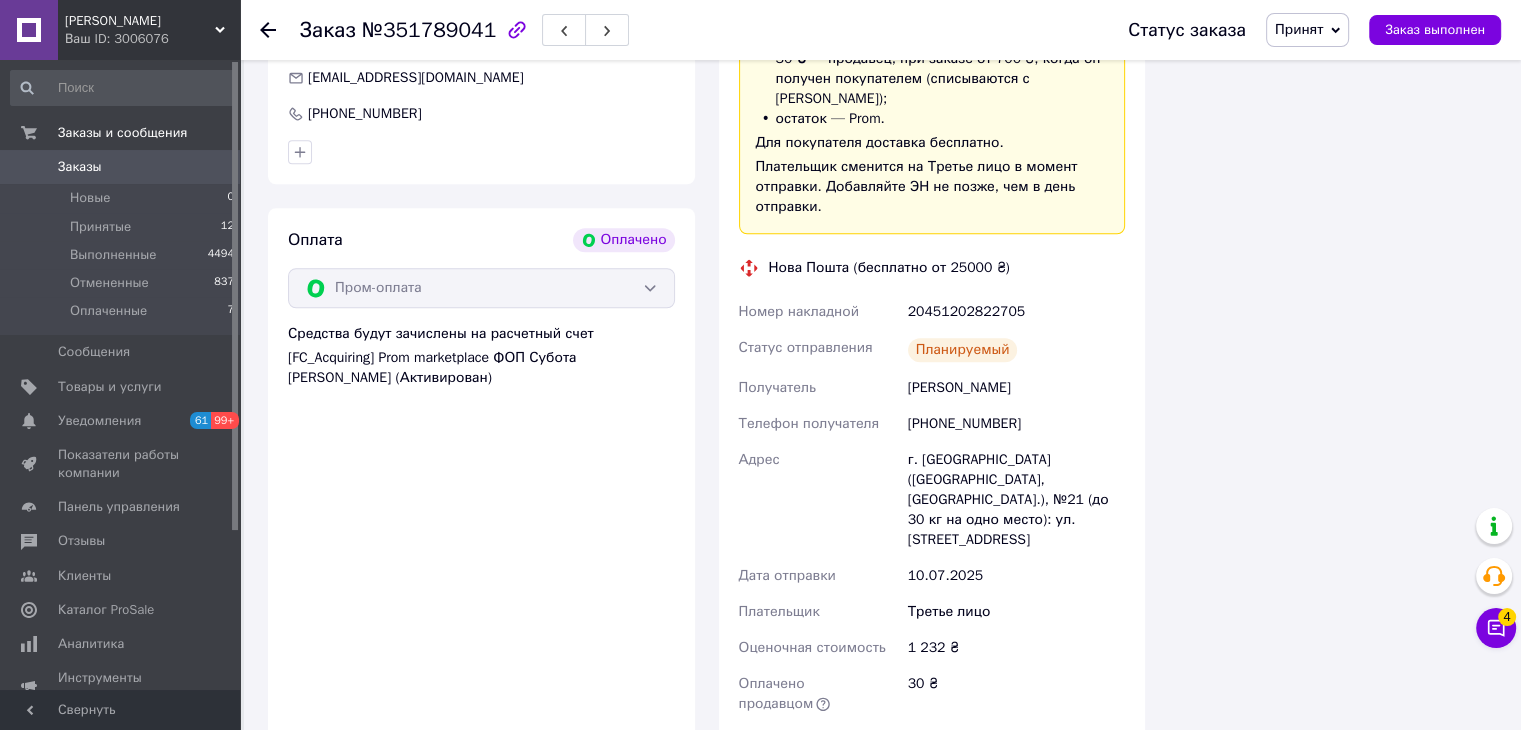 click 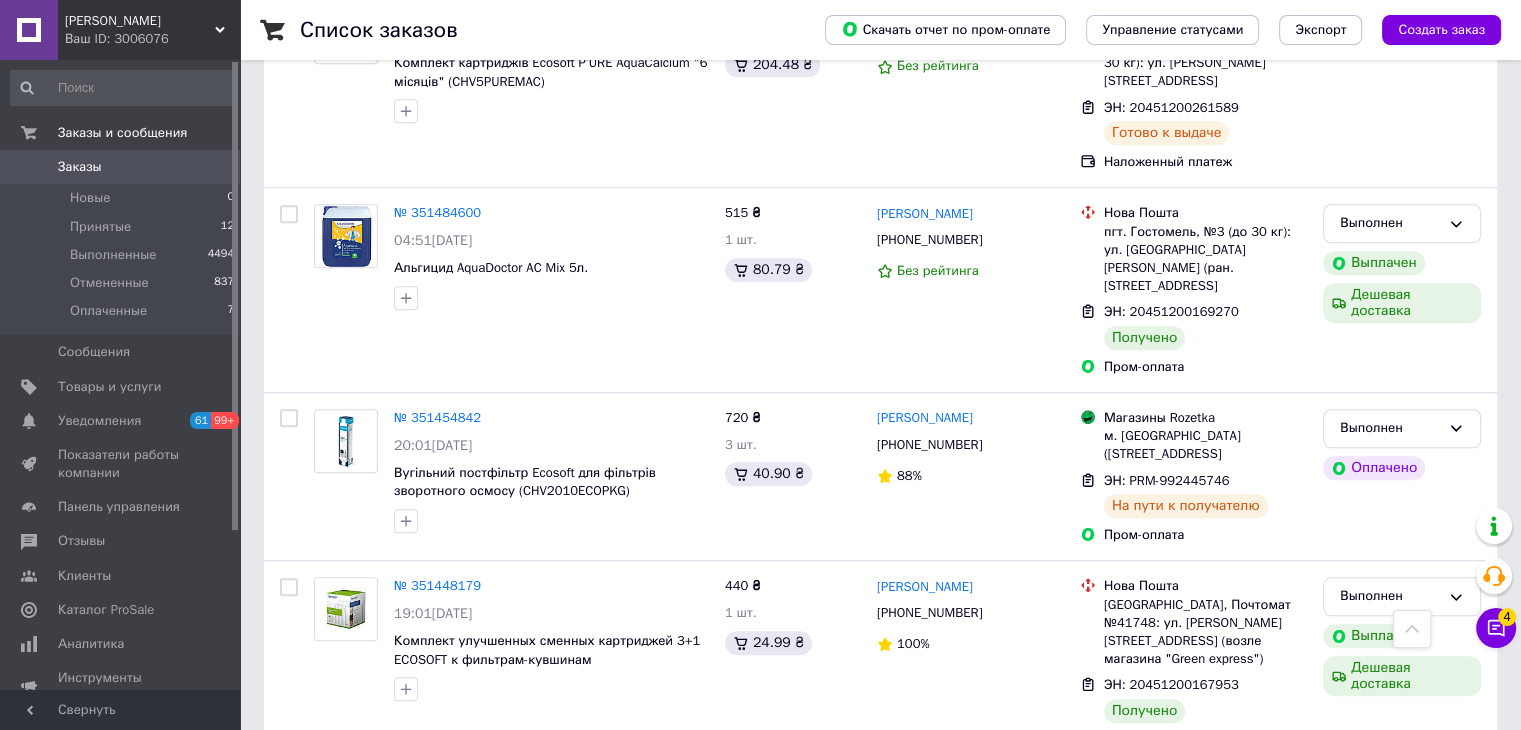 scroll, scrollTop: 9500, scrollLeft: 0, axis: vertical 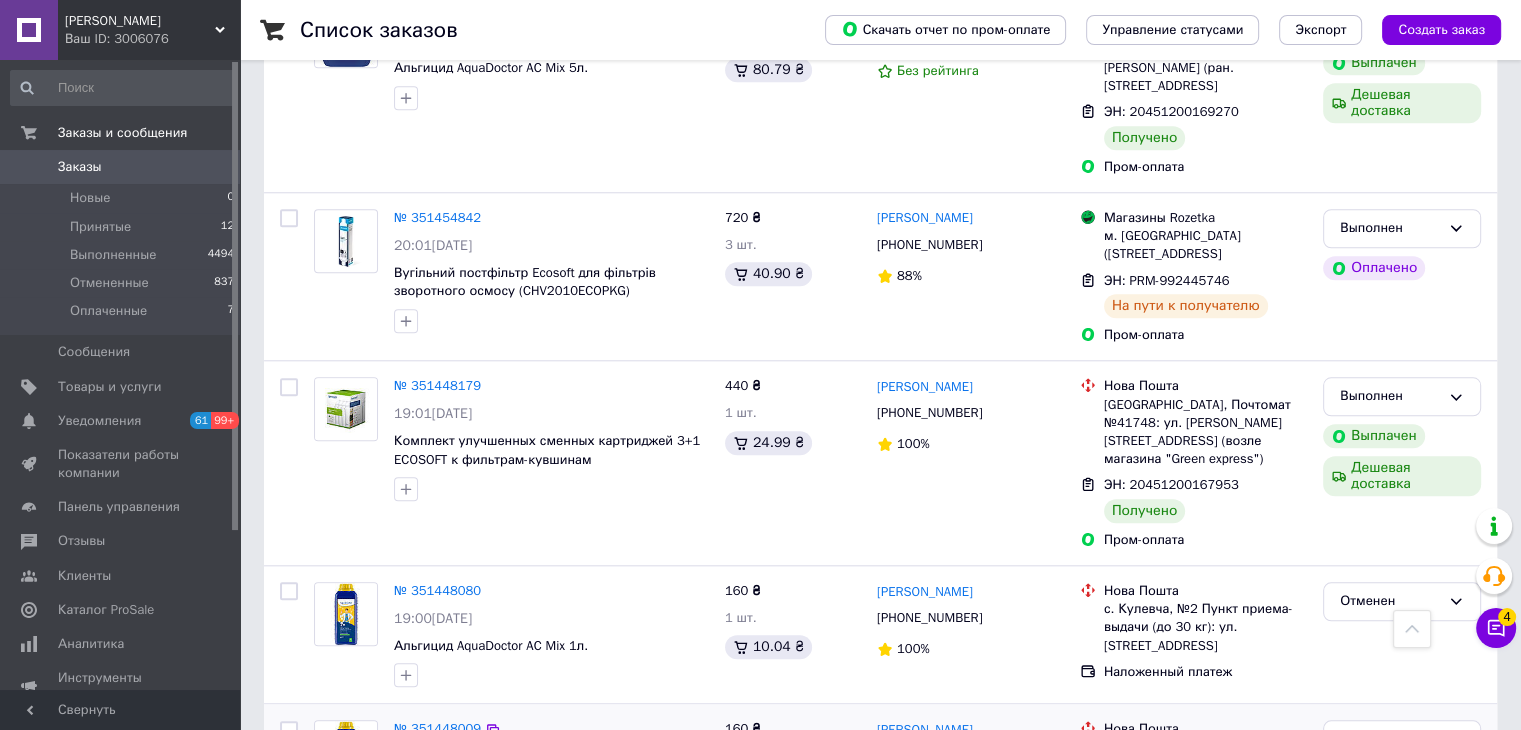 drag, startPoint x: 388, startPoint y: 329, endPoint x: 607, endPoint y: 318, distance: 219.27608 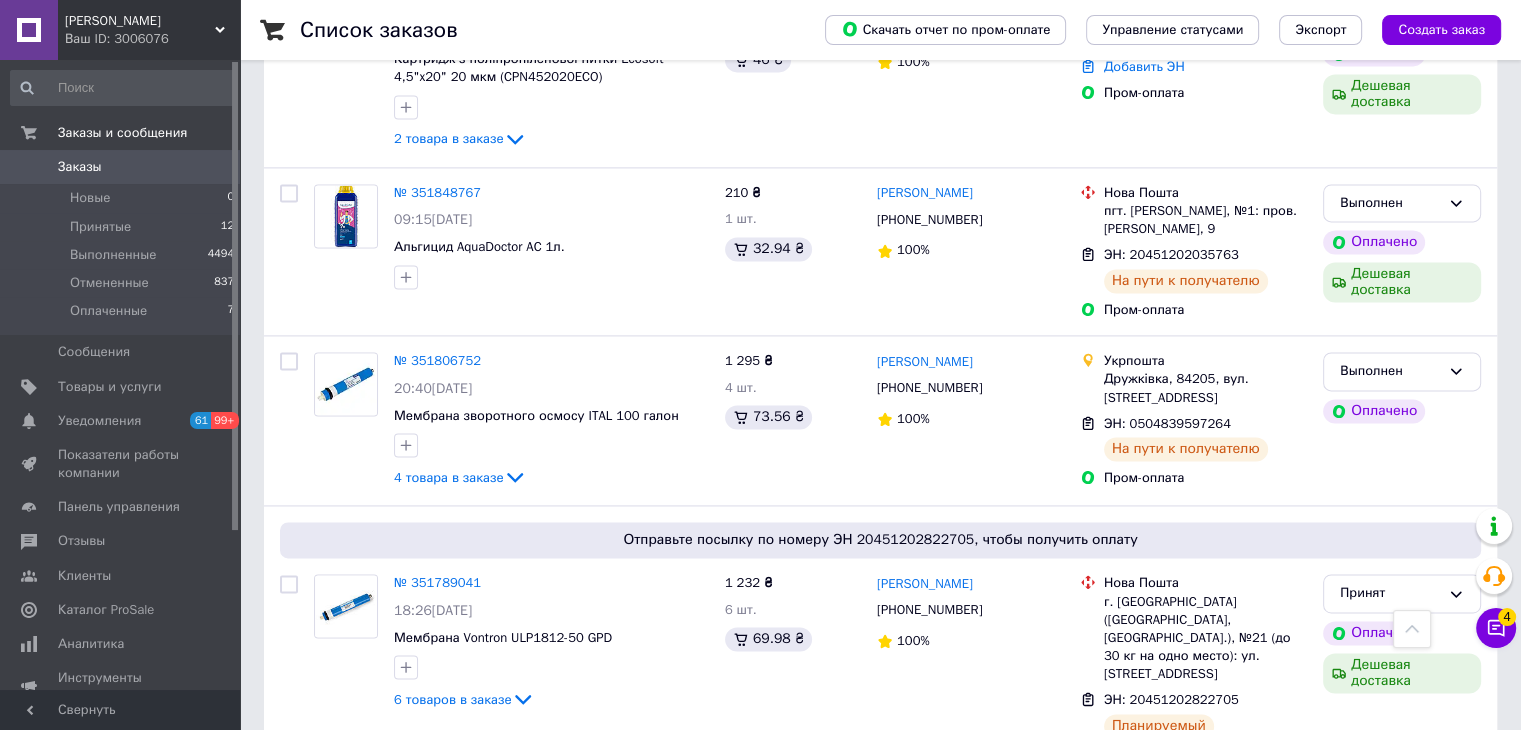 scroll, scrollTop: 2800, scrollLeft: 0, axis: vertical 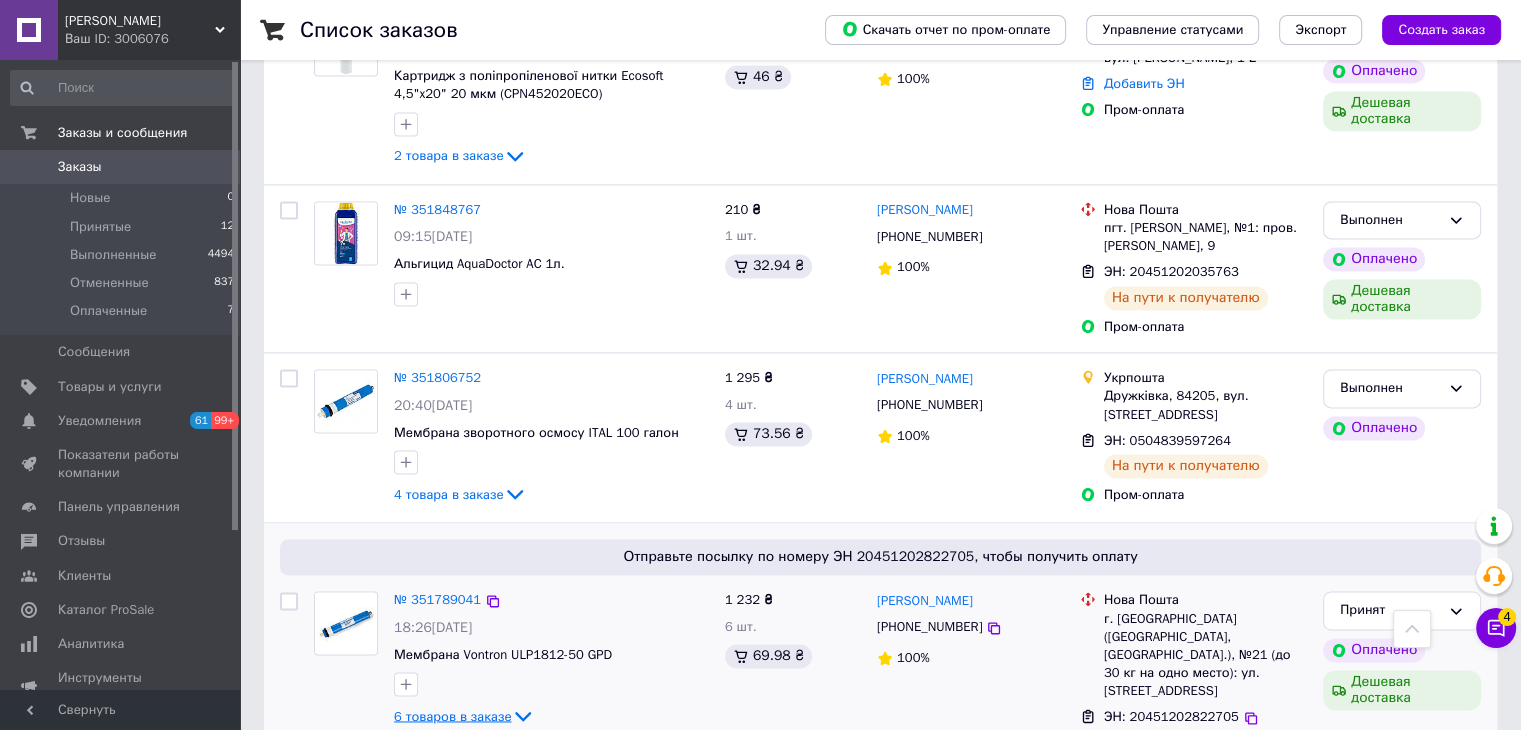 click 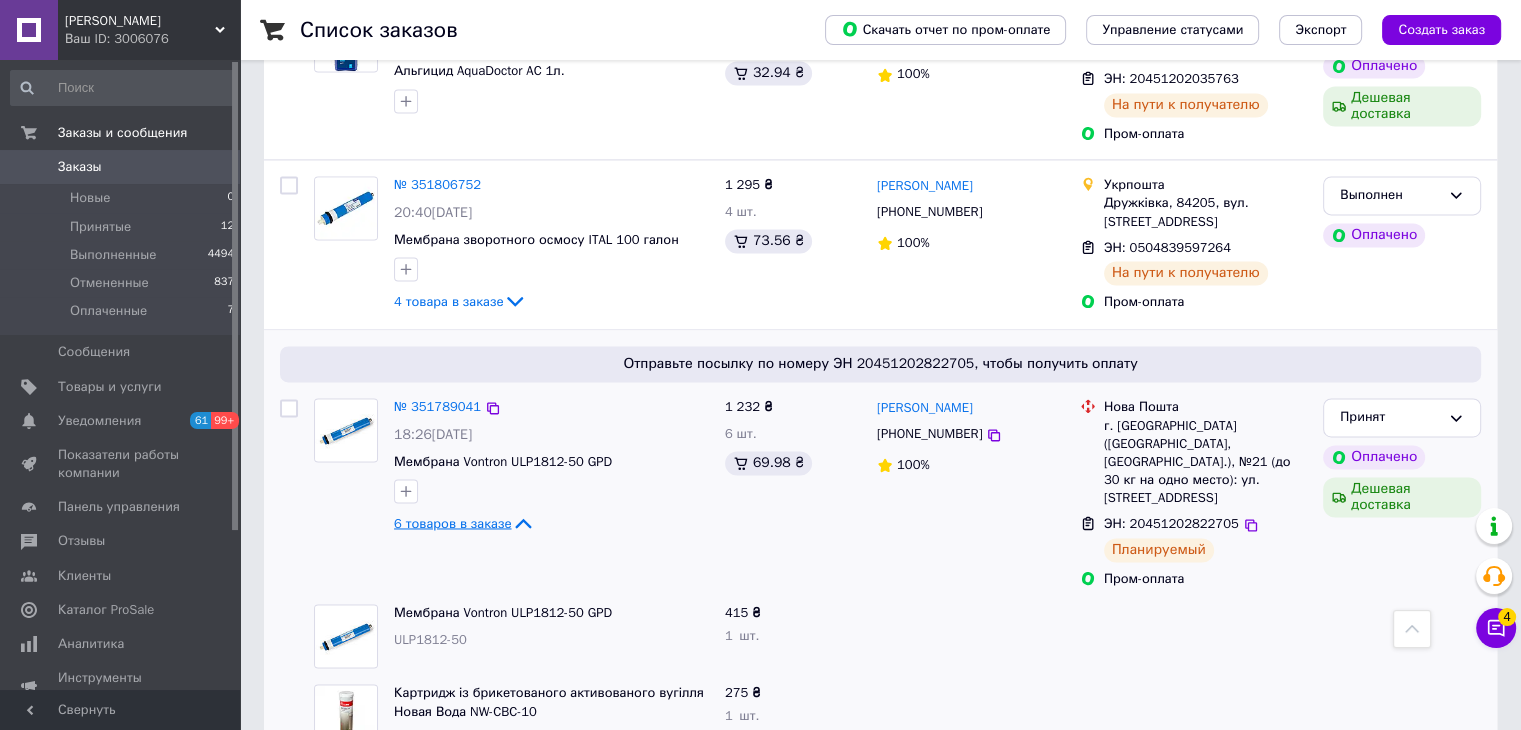 scroll, scrollTop: 3000, scrollLeft: 0, axis: vertical 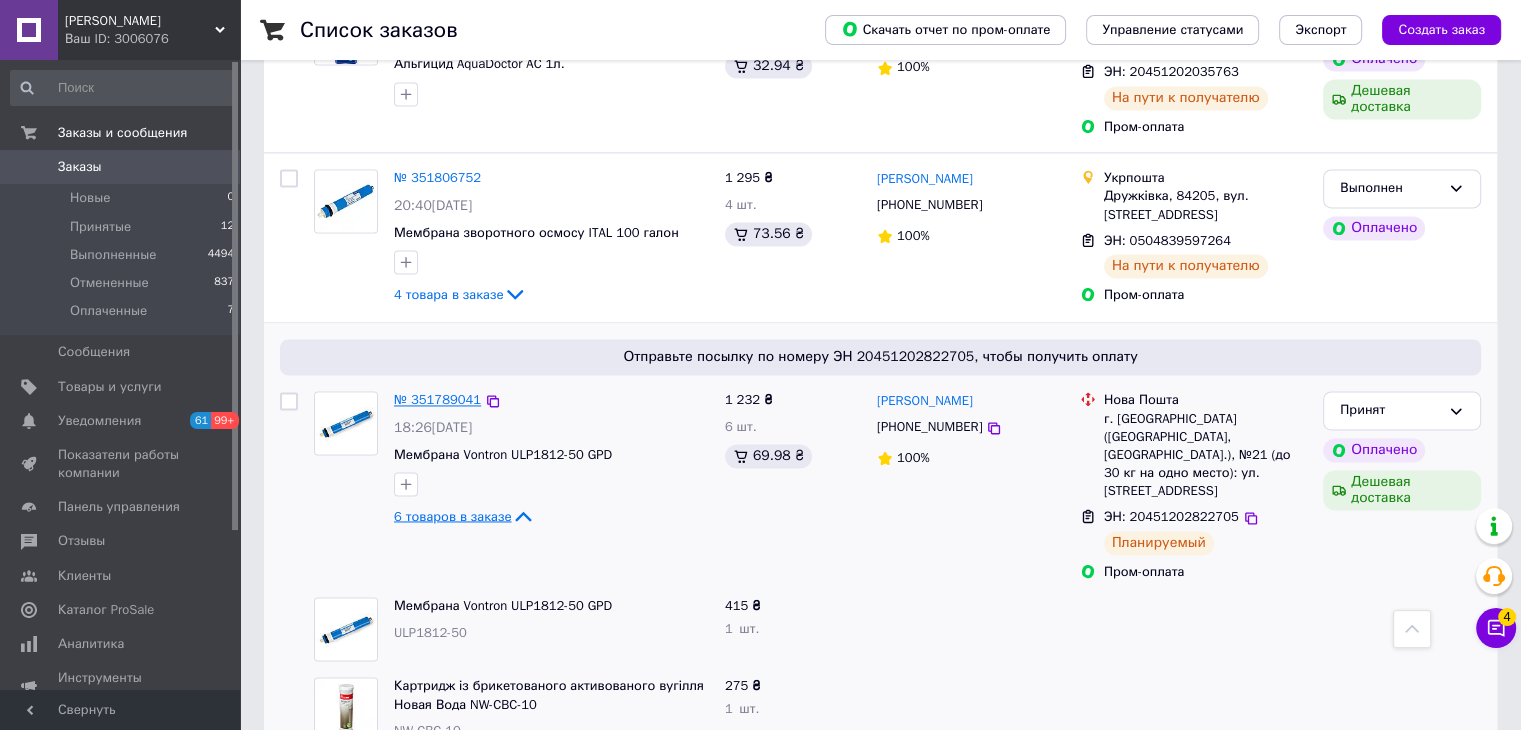 click on "№ 351789041" at bounding box center (437, 399) 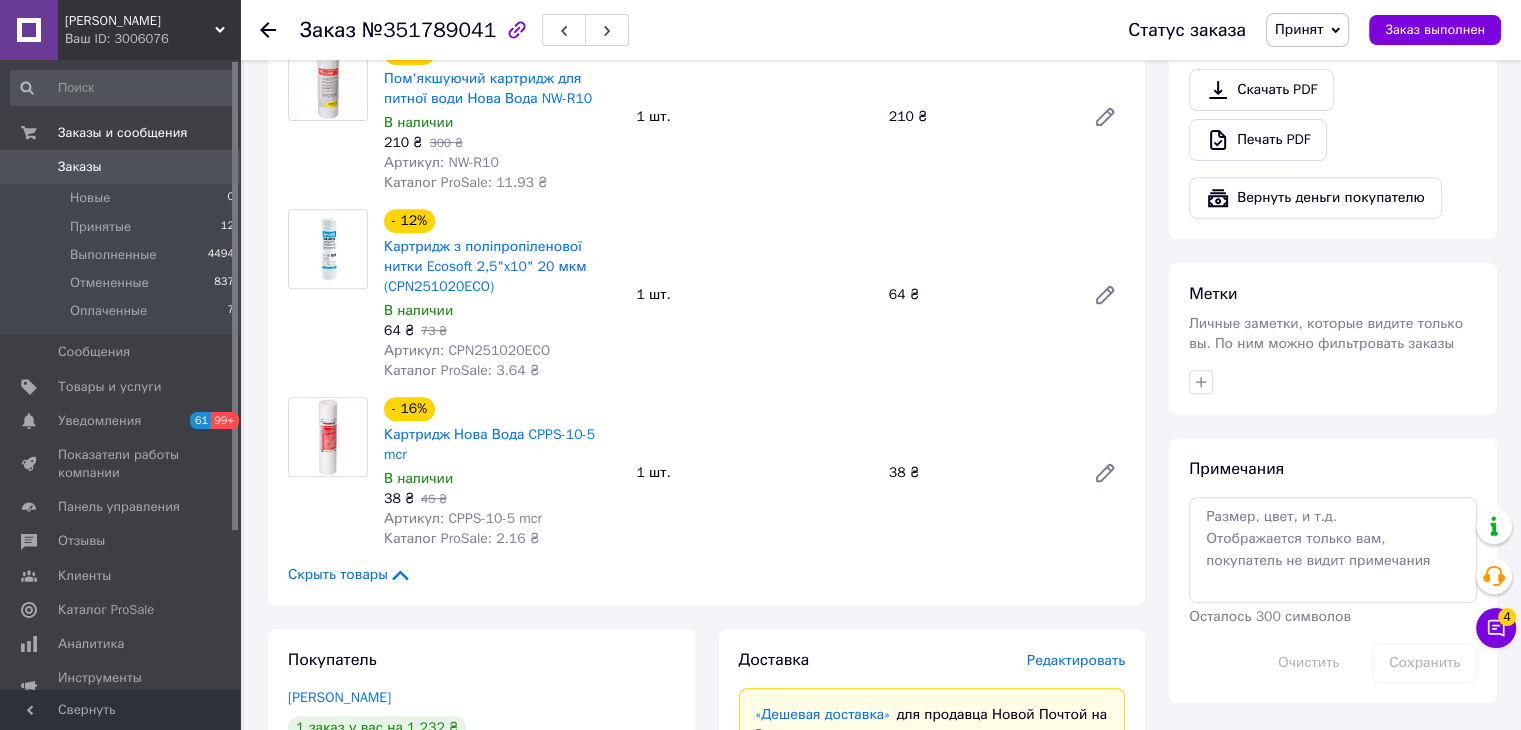 scroll, scrollTop: 800, scrollLeft: 0, axis: vertical 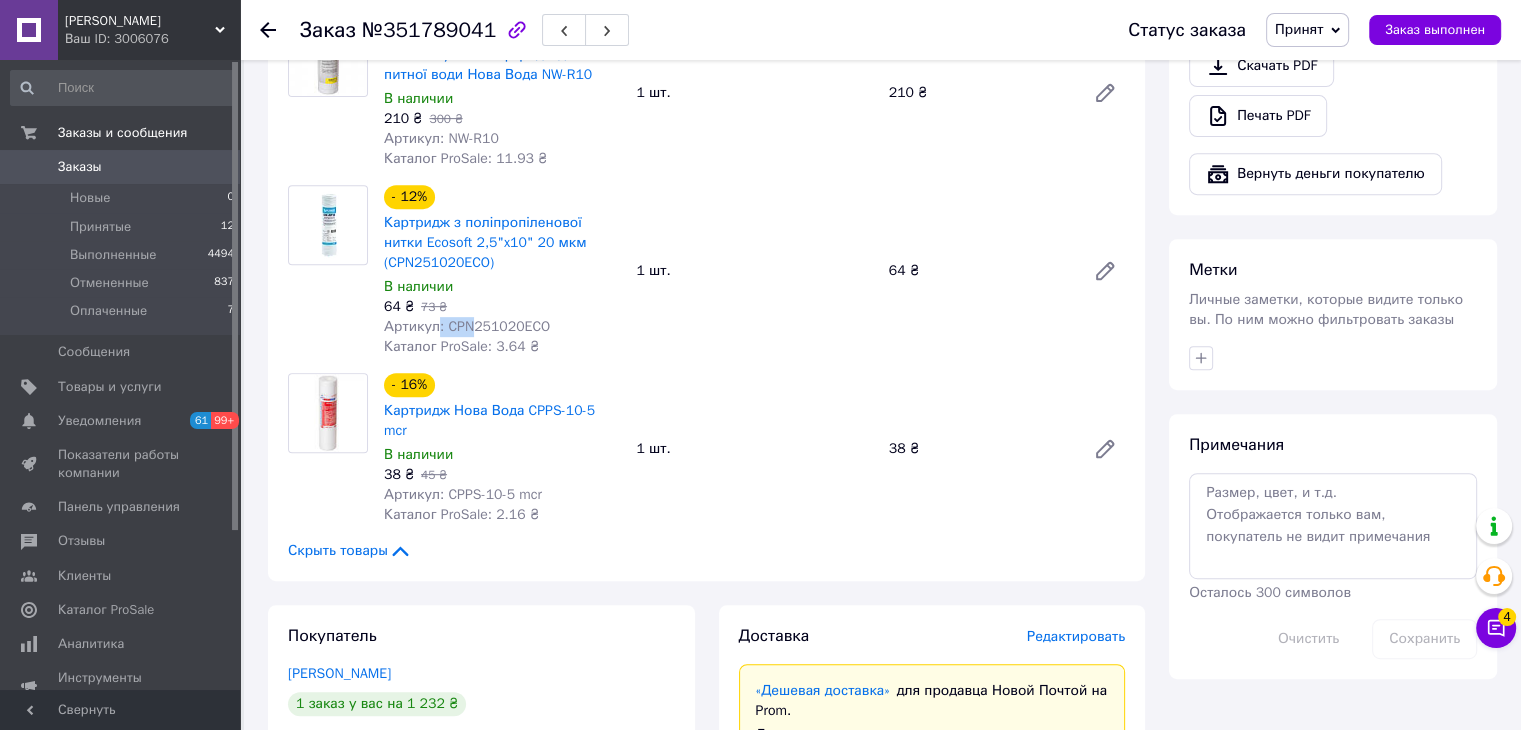 drag, startPoint x: 437, startPoint y: 329, endPoint x: 466, endPoint y: 325, distance: 29.274563 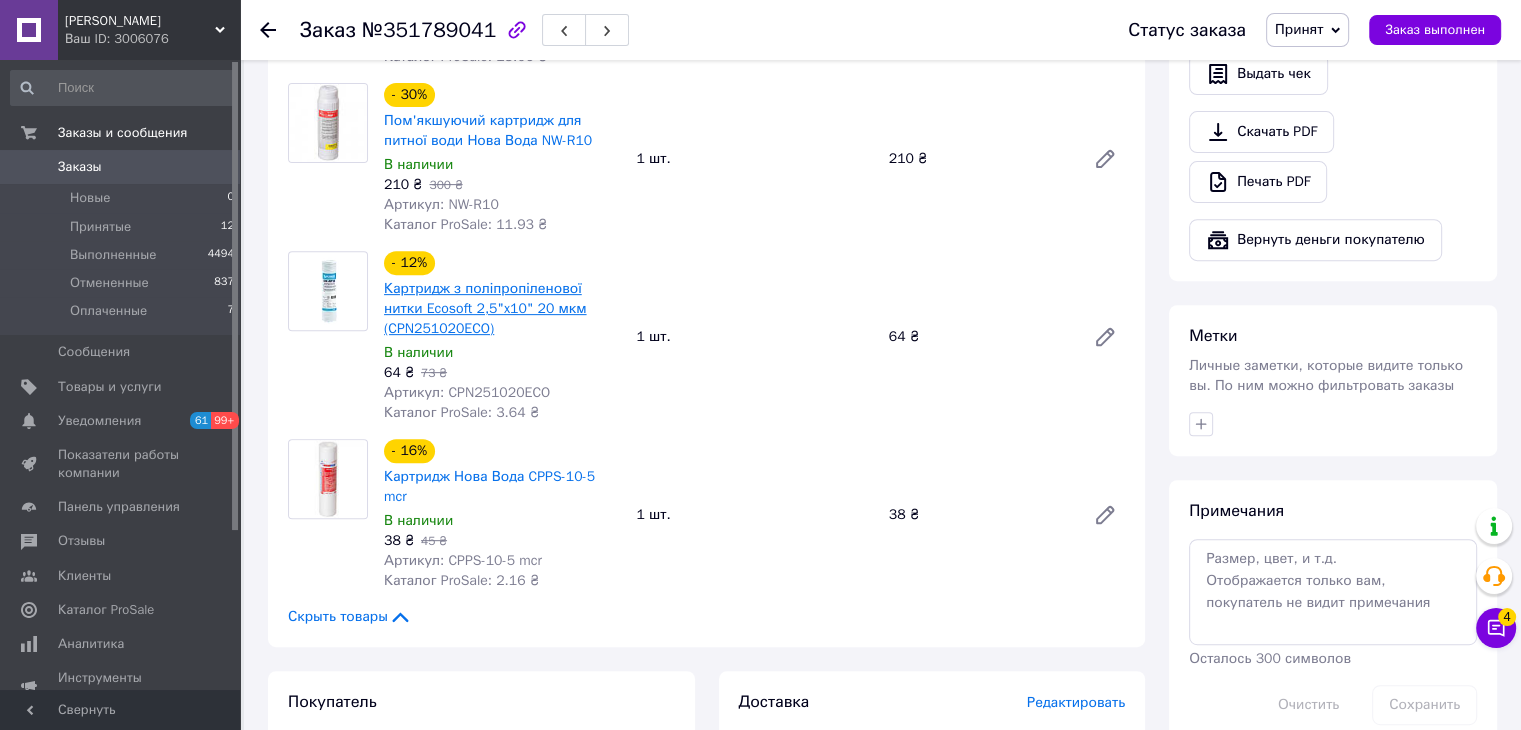 drag, startPoint x: 444, startPoint y: 323, endPoint x: 443, endPoint y: 371, distance: 48.010414 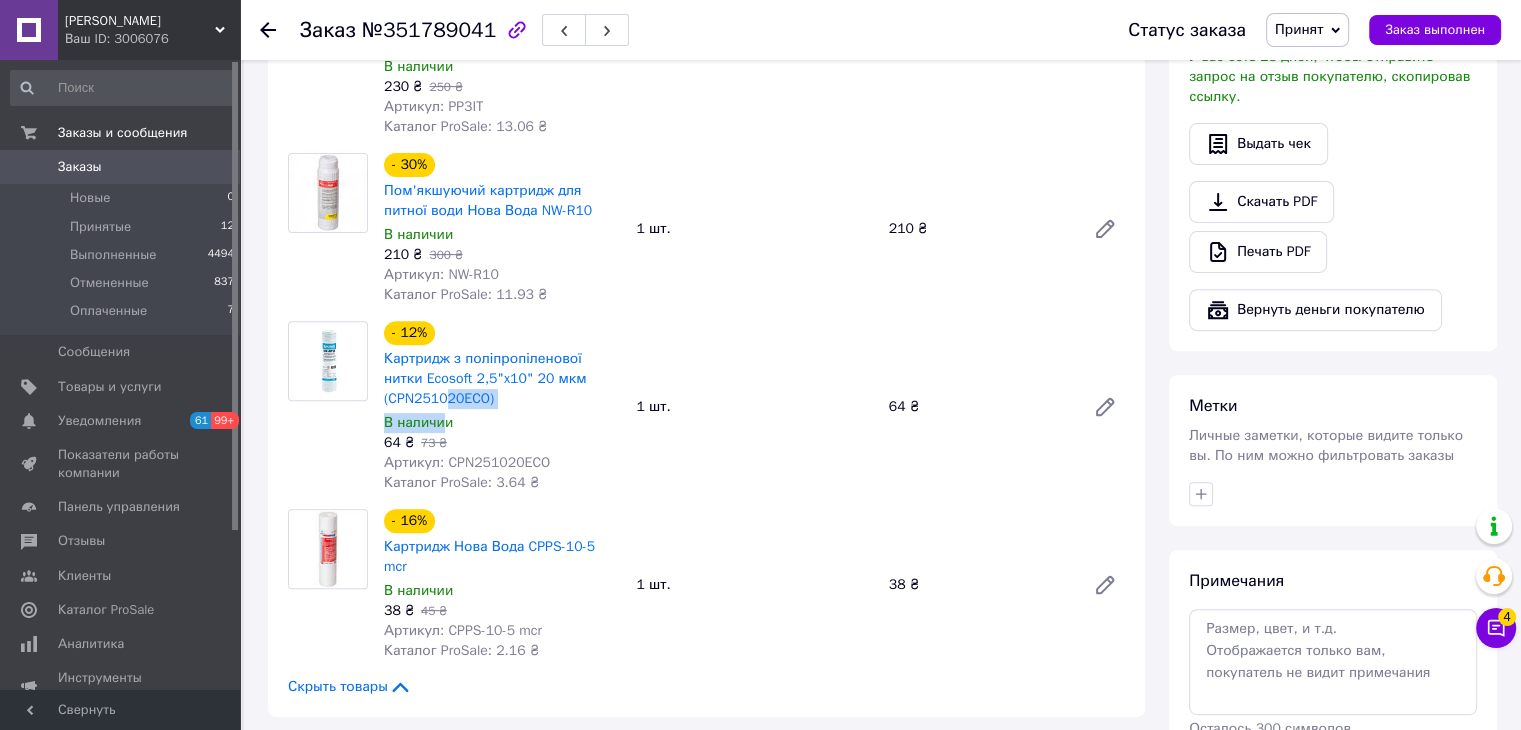 scroll, scrollTop: 400, scrollLeft: 0, axis: vertical 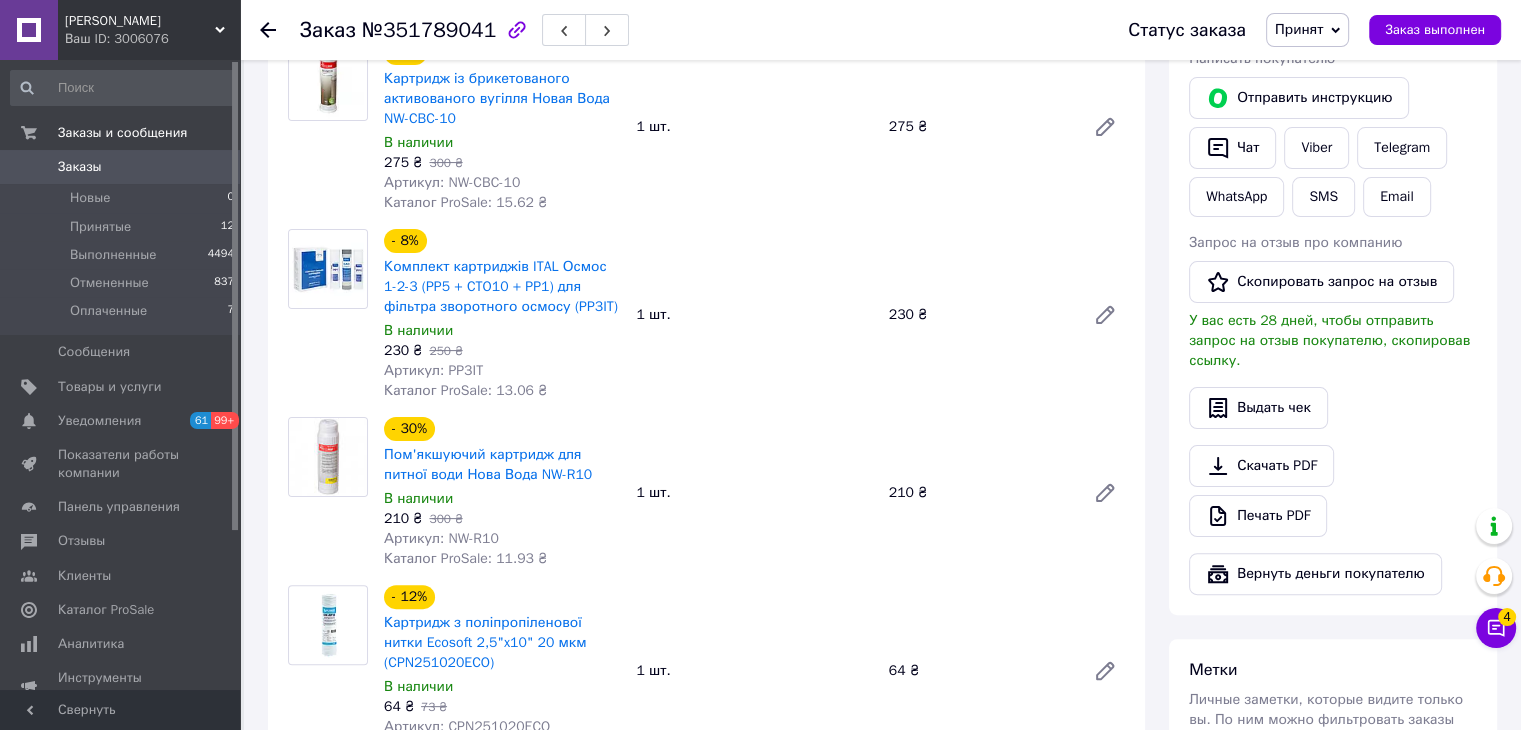 click on "Артикул: PP3IT" at bounding box center [502, 371] 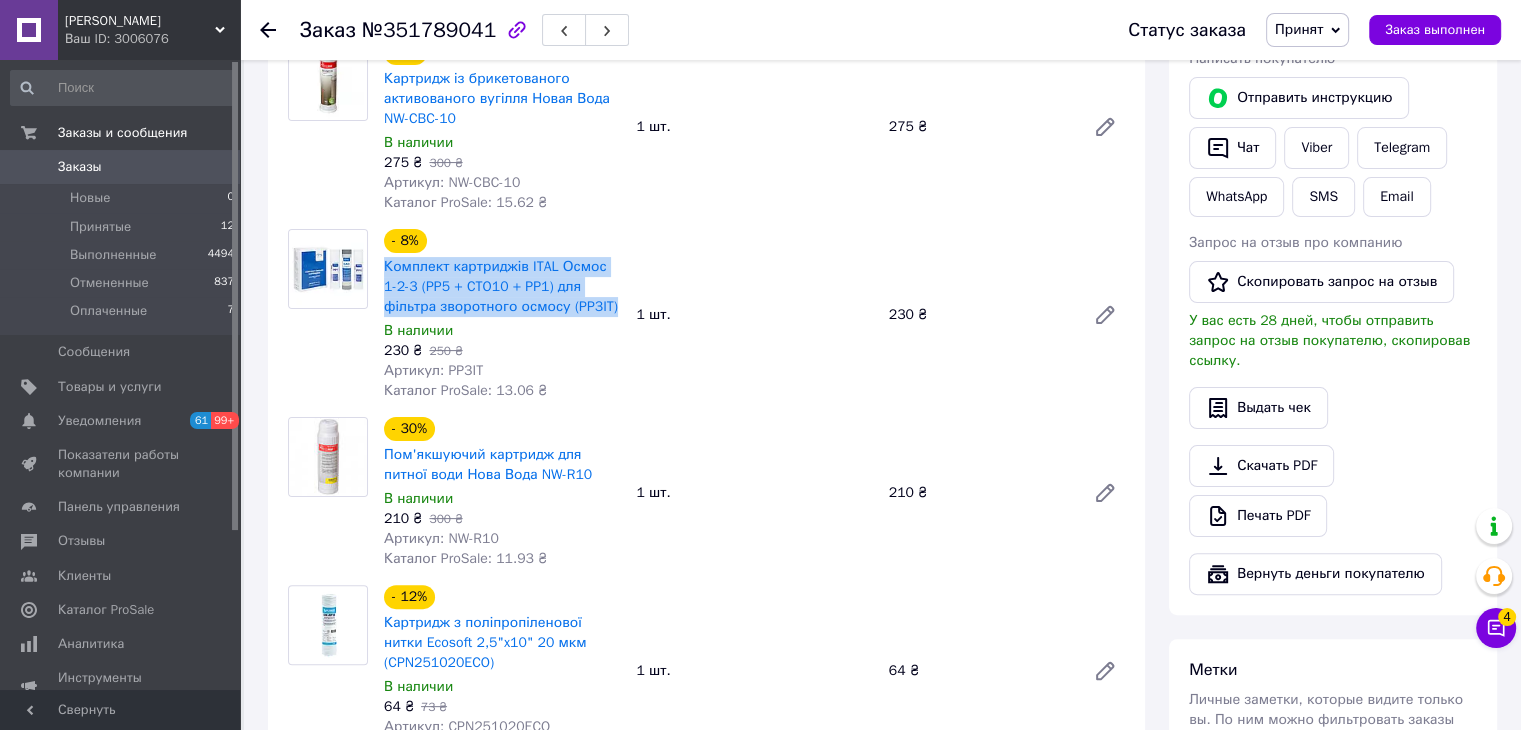drag, startPoint x: 378, startPoint y: 263, endPoint x: 587, endPoint y: 320, distance: 216.63333 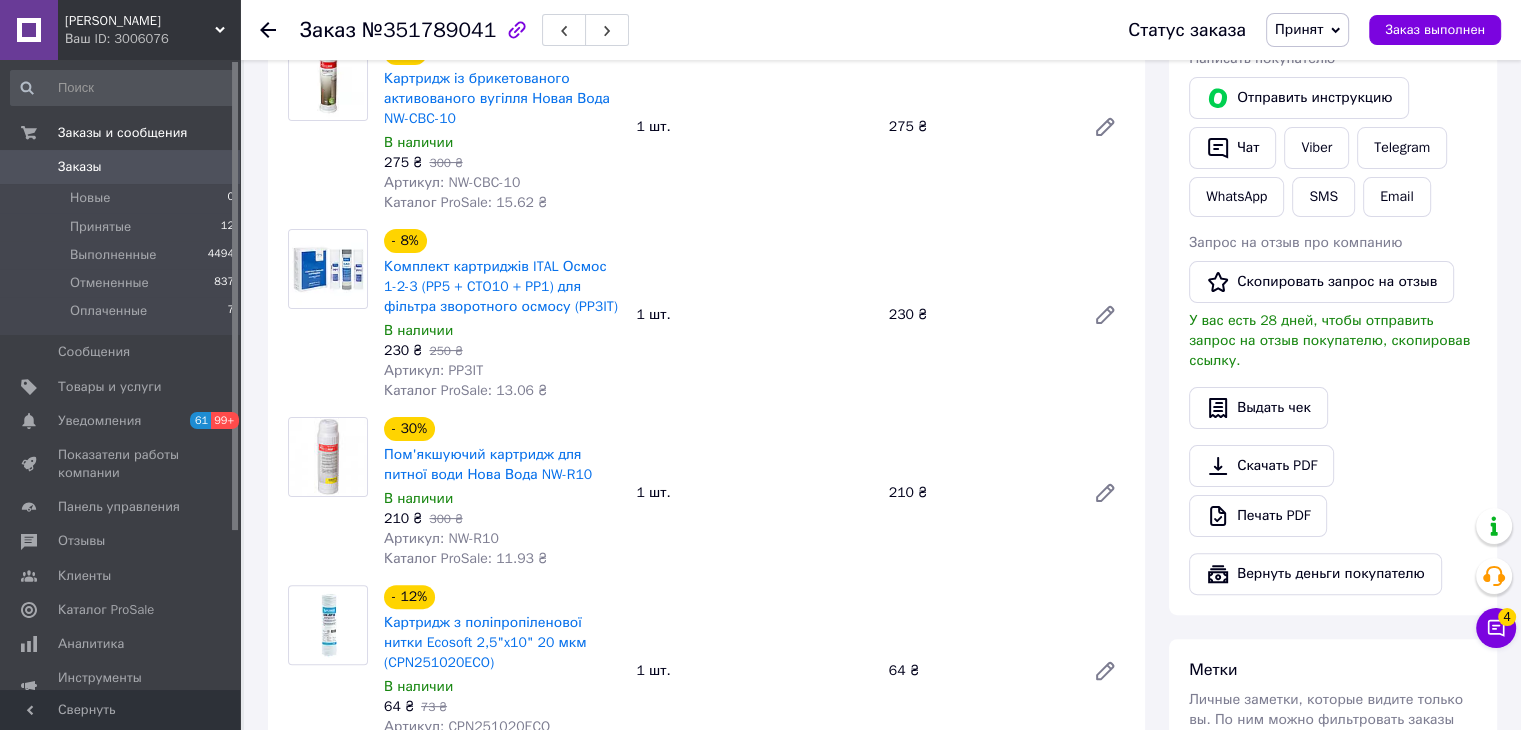 click on "- 30% Пом'якшуючий картридж для питної води Нова Вода NW-R10 В наличии 210 ₴   300 ₴ Артикул: NW-R10 Каталог ProSale: 11.93 ₴  1 шт. 210 ₴" at bounding box center [754, 493] 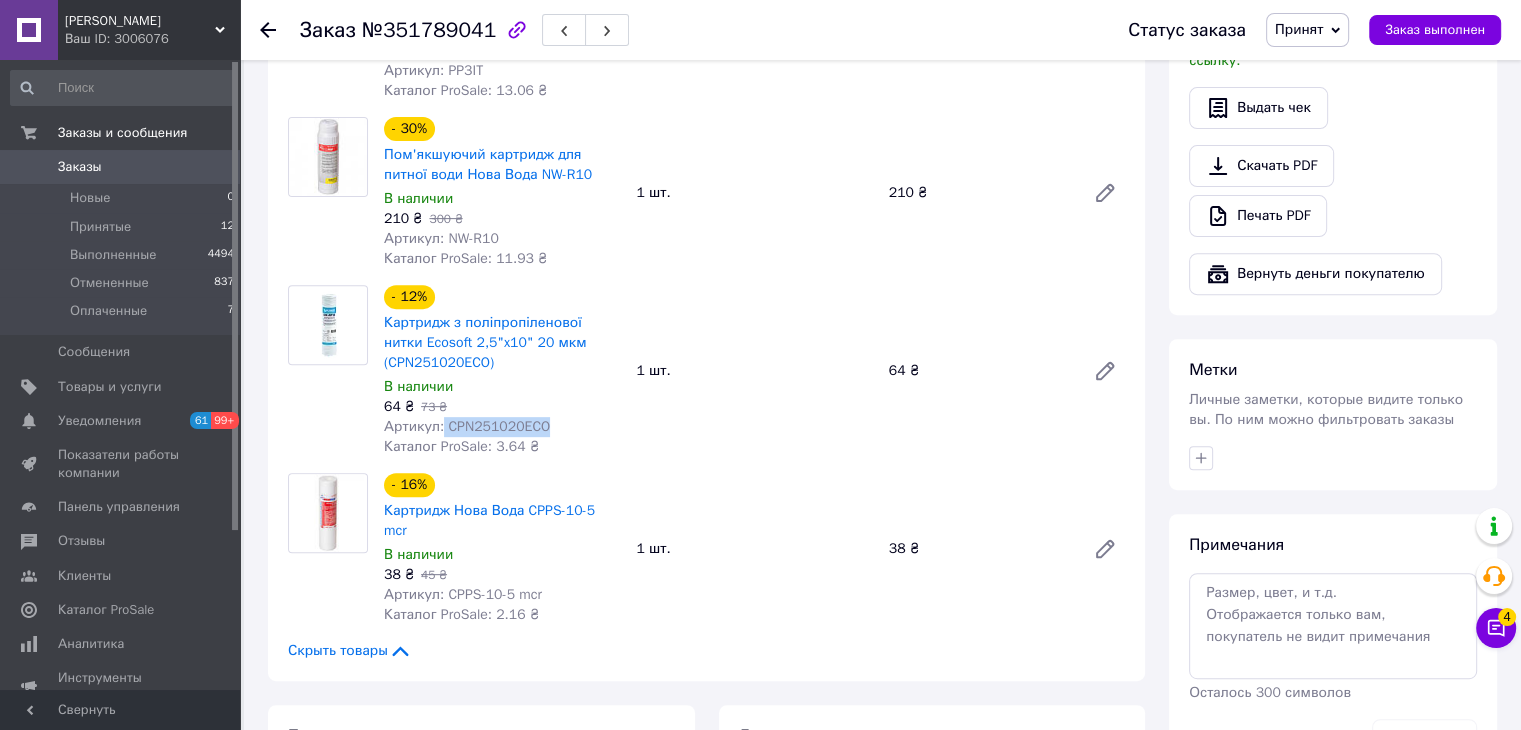 drag, startPoint x: 440, startPoint y: 432, endPoint x: 590, endPoint y: 427, distance: 150.08331 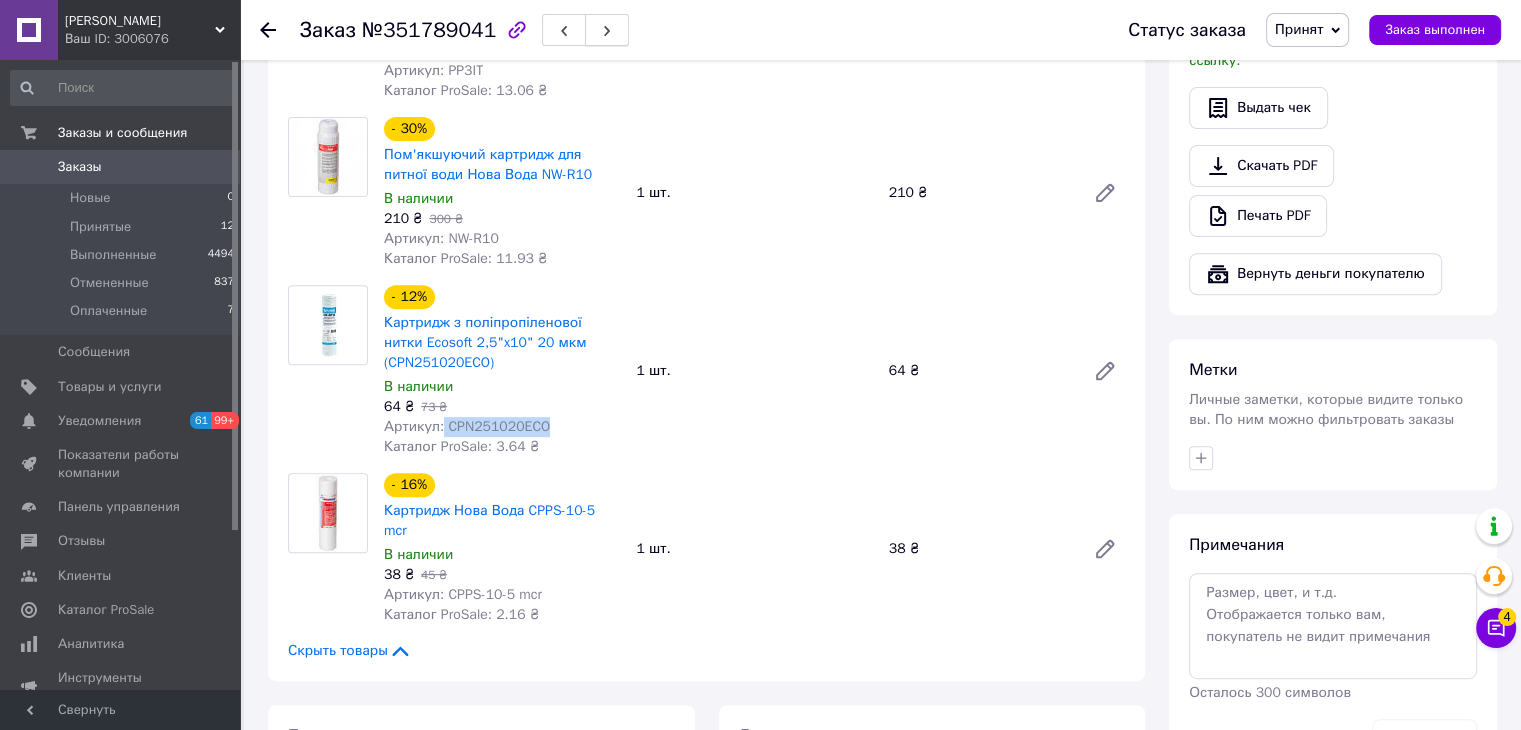 copy on "CPN251020ECO" 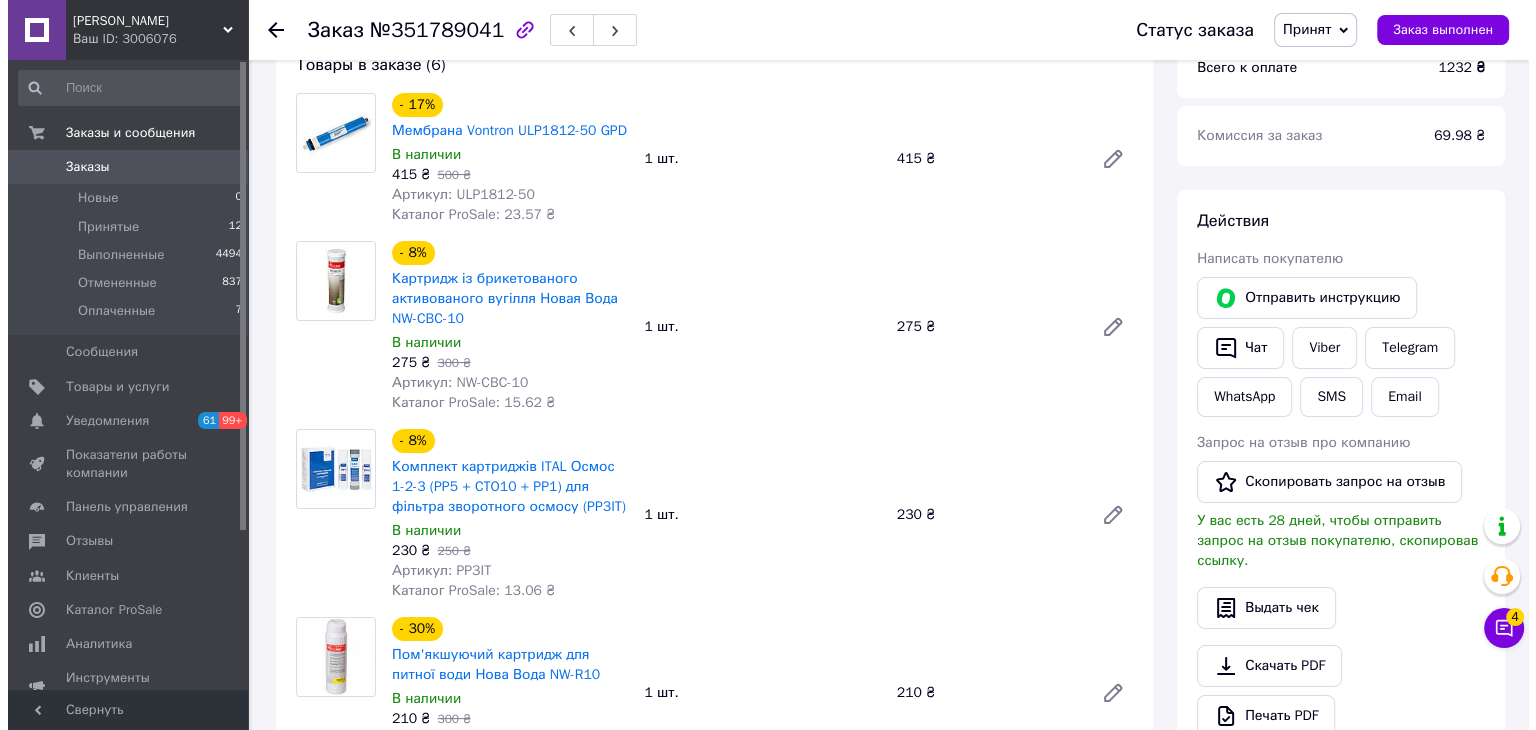 scroll, scrollTop: 0, scrollLeft: 0, axis: both 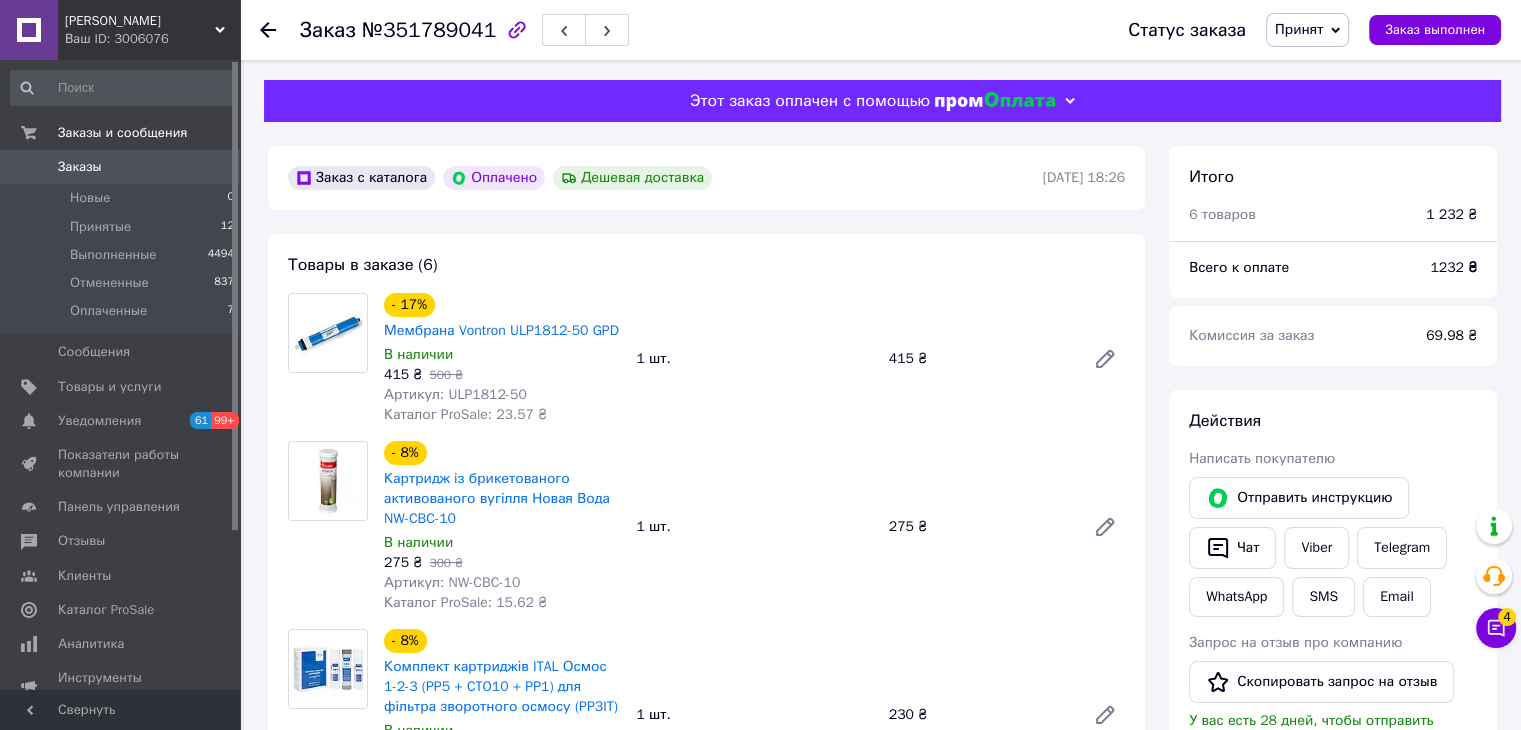 click 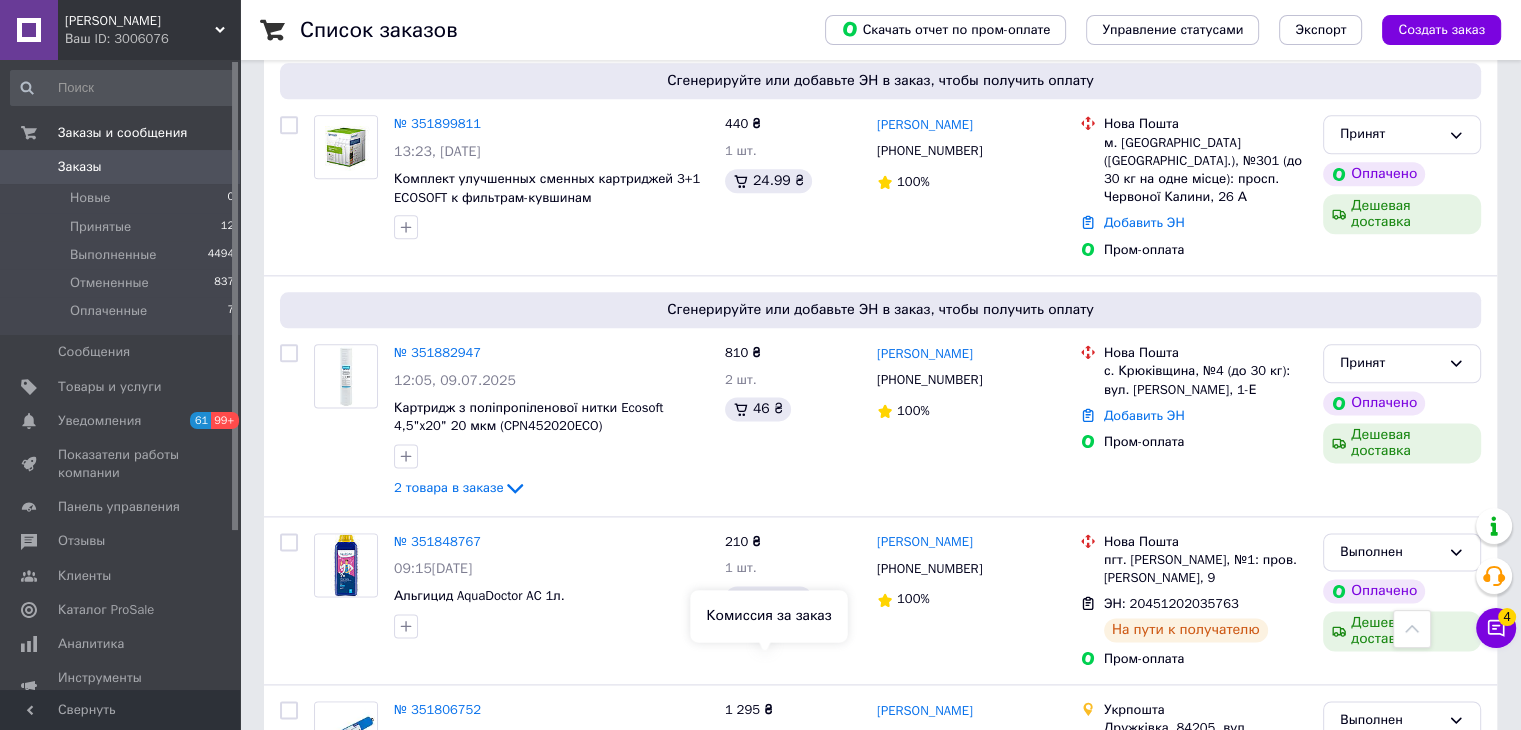 scroll, scrollTop: 2400, scrollLeft: 0, axis: vertical 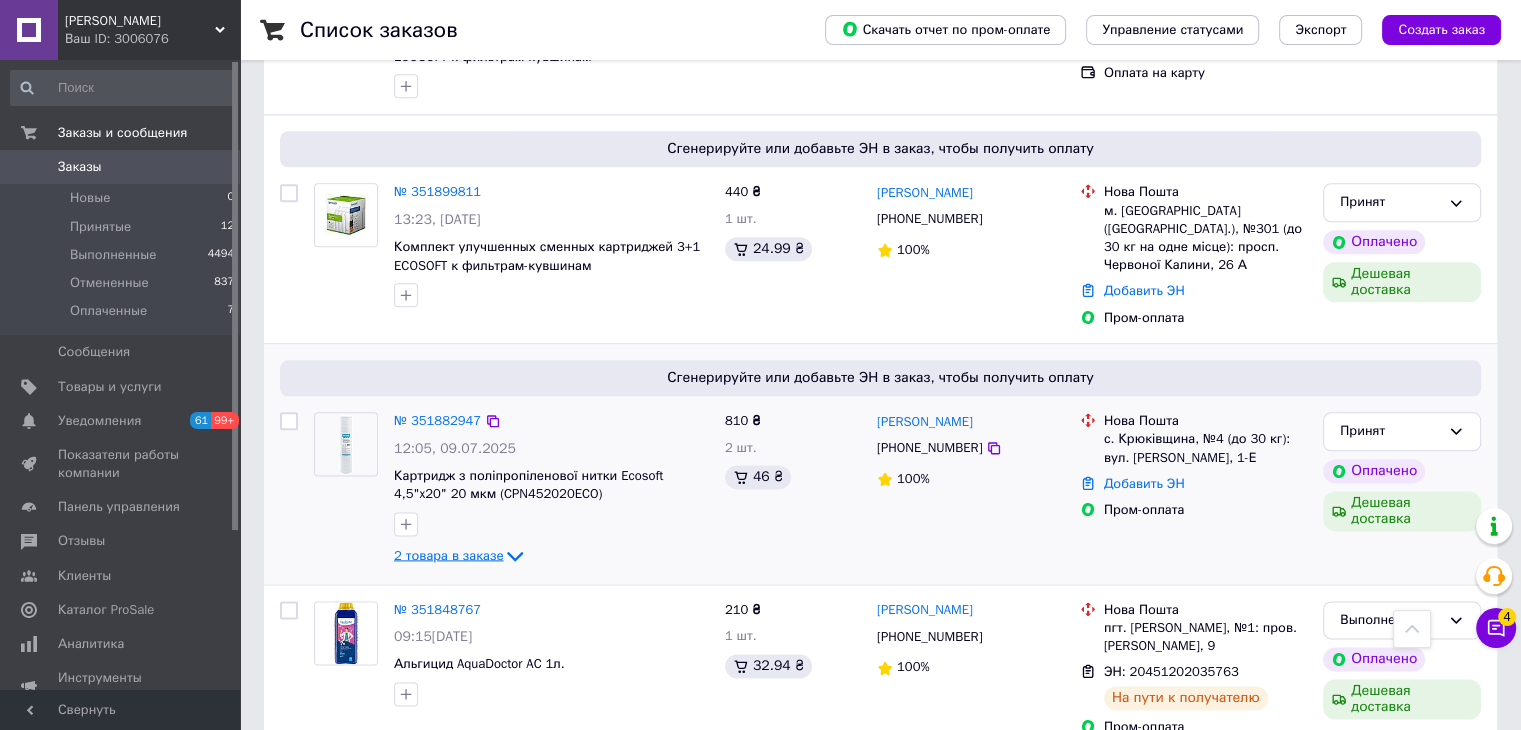 click 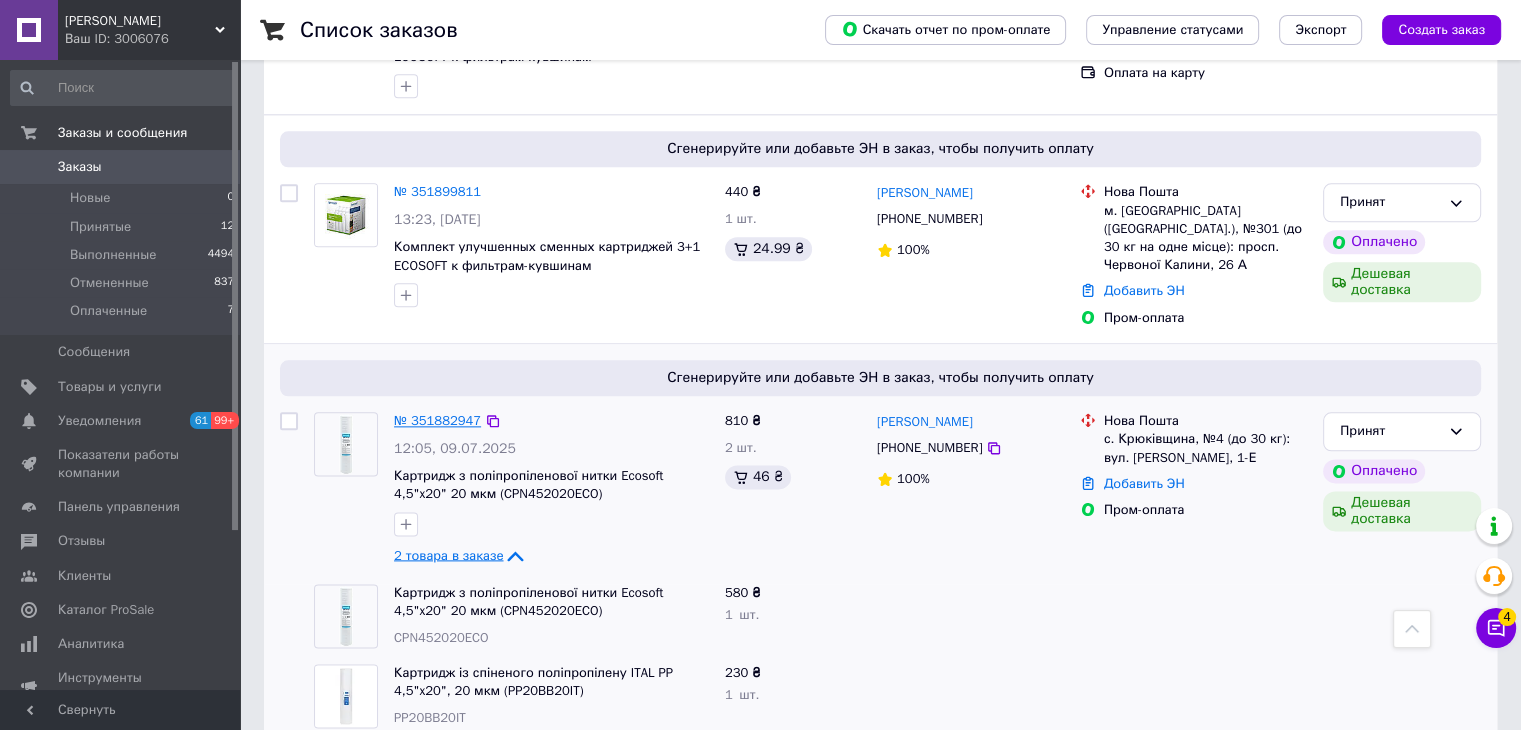 click on "№ 351882947" at bounding box center (437, 420) 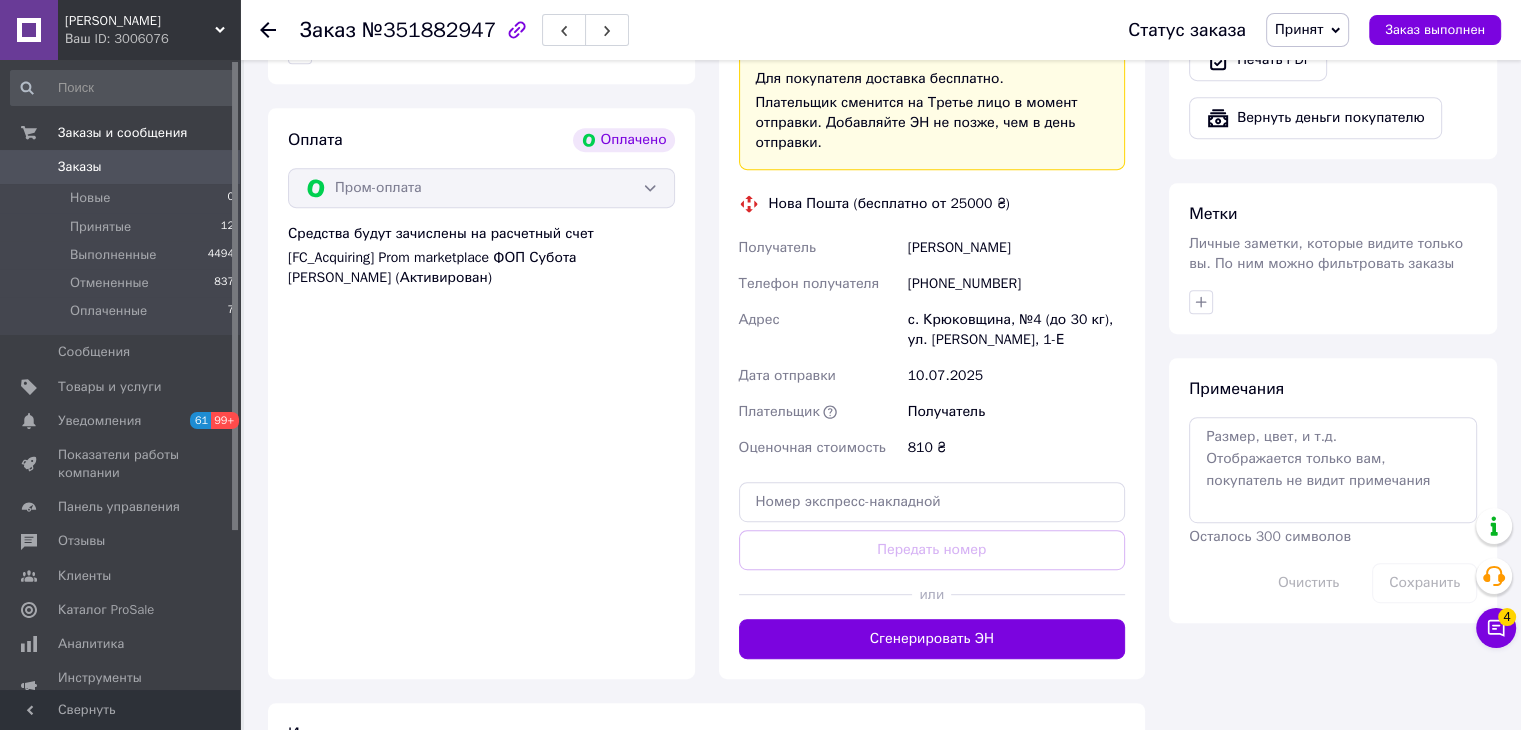 scroll, scrollTop: 927, scrollLeft: 0, axis: vertical 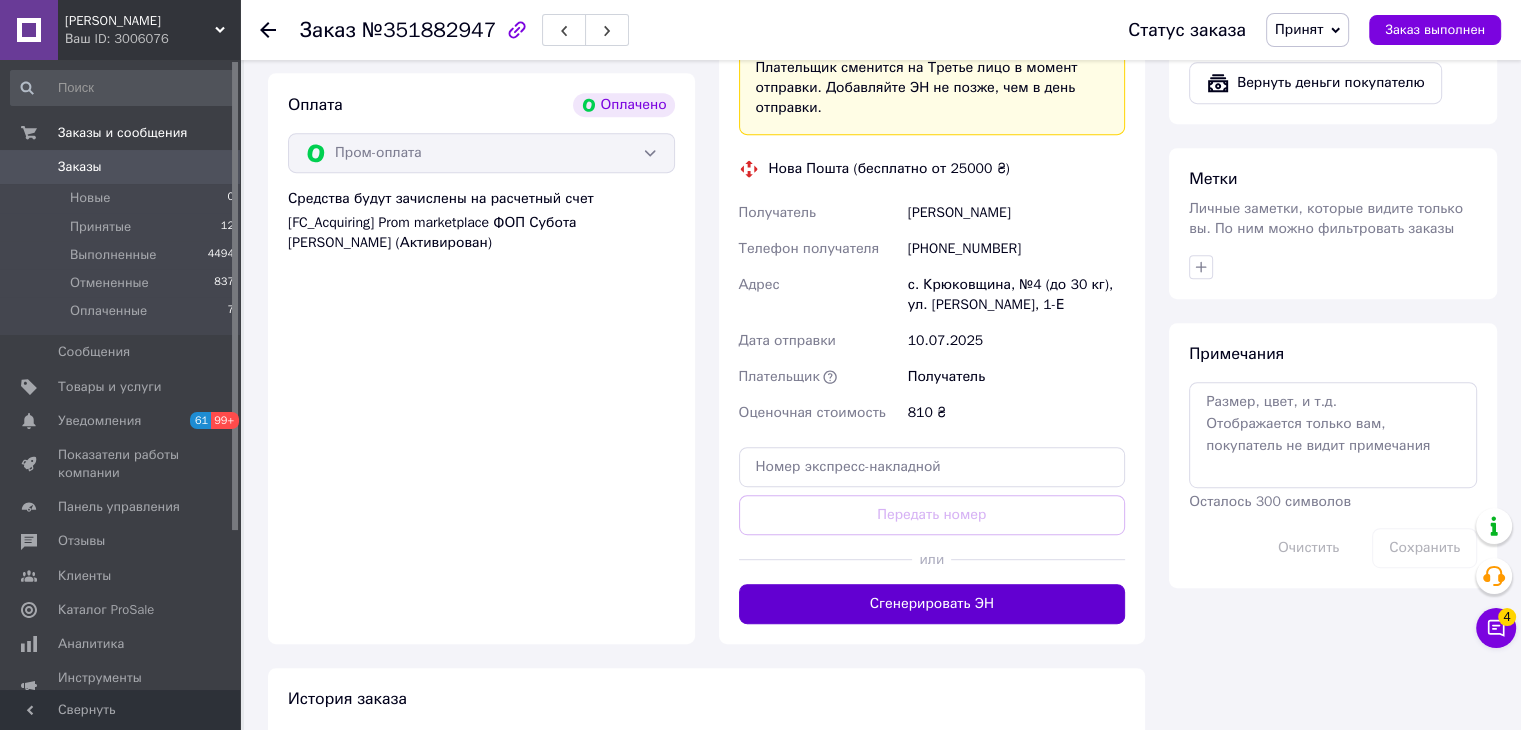 click on "Сгенерировать ЭН" at bounding box center [932, 604] 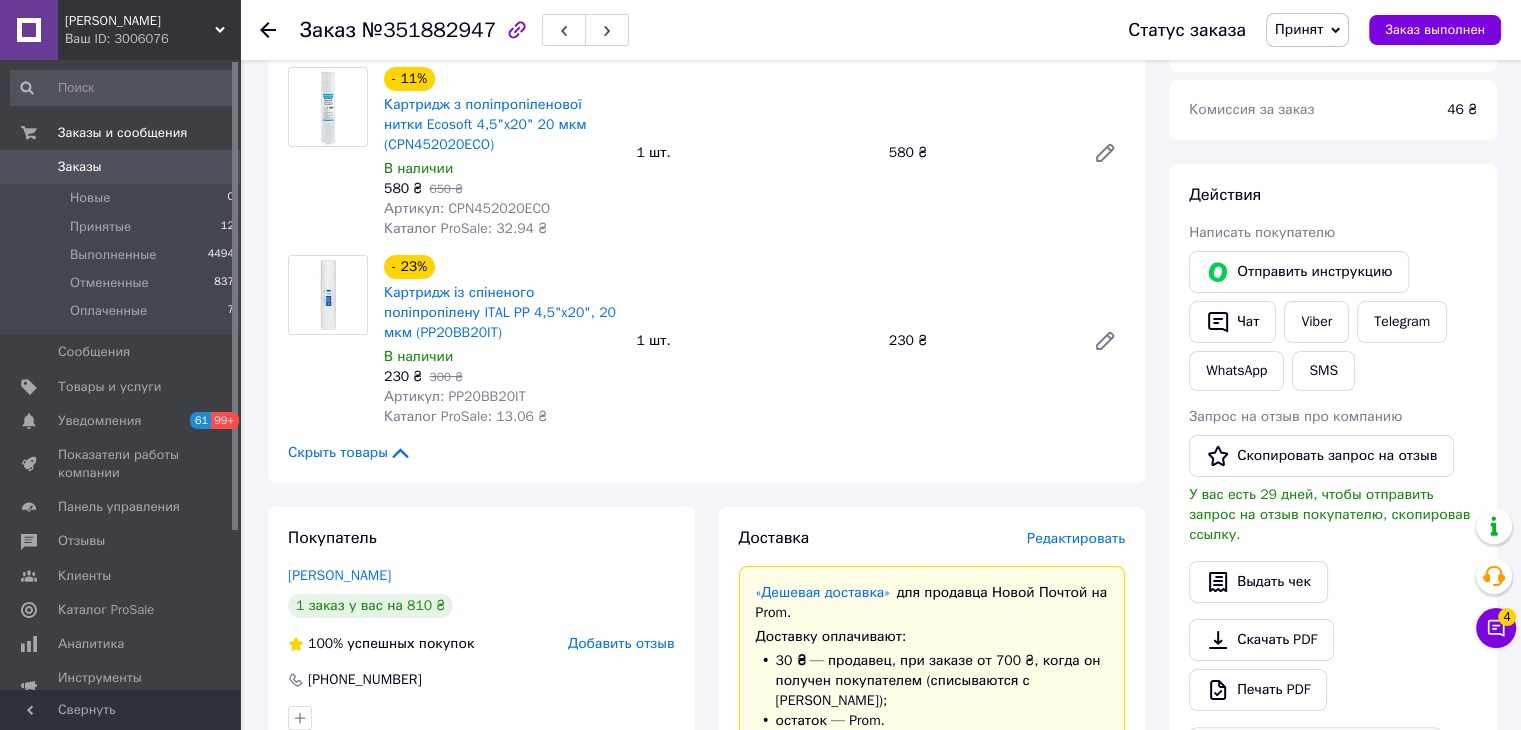 scroll, scrollTop: 127, scrollLeft: 0, axis: vertical 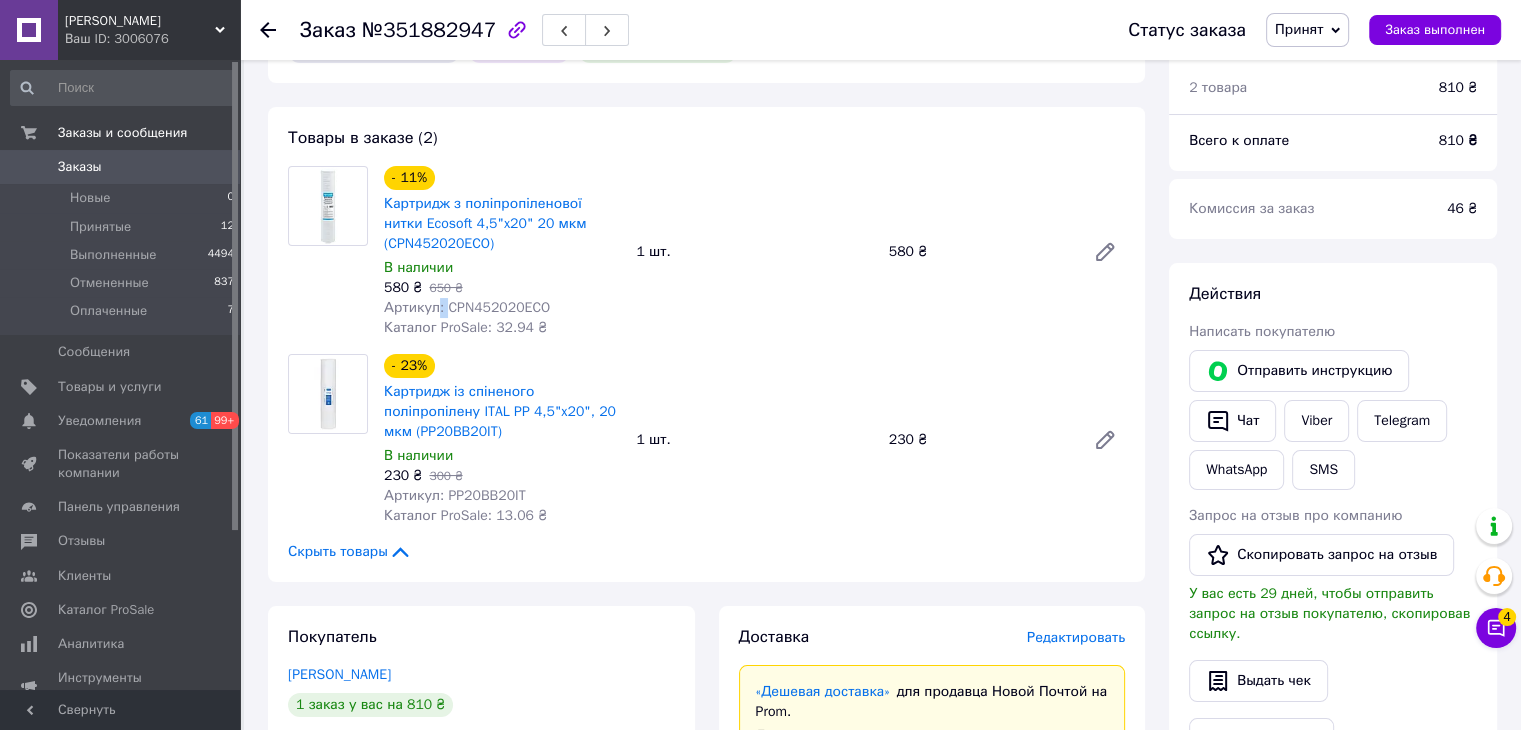 click on "Артикул: CPN452020ECO" at bounding box center [467, 307] 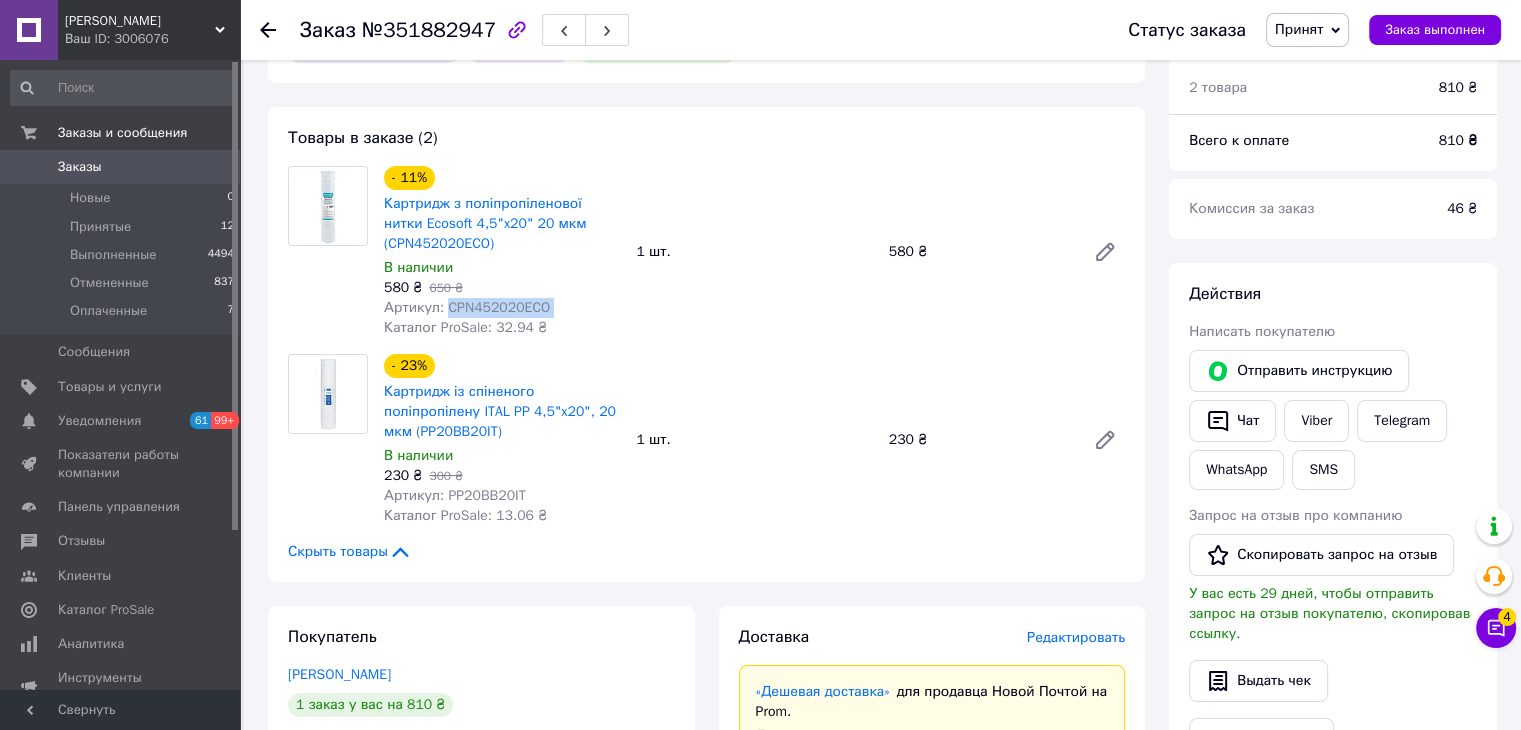 drag, startPoint x: 444, startPoint y: 309, endPoint x: 550, endPoint y: 309, distance: 106 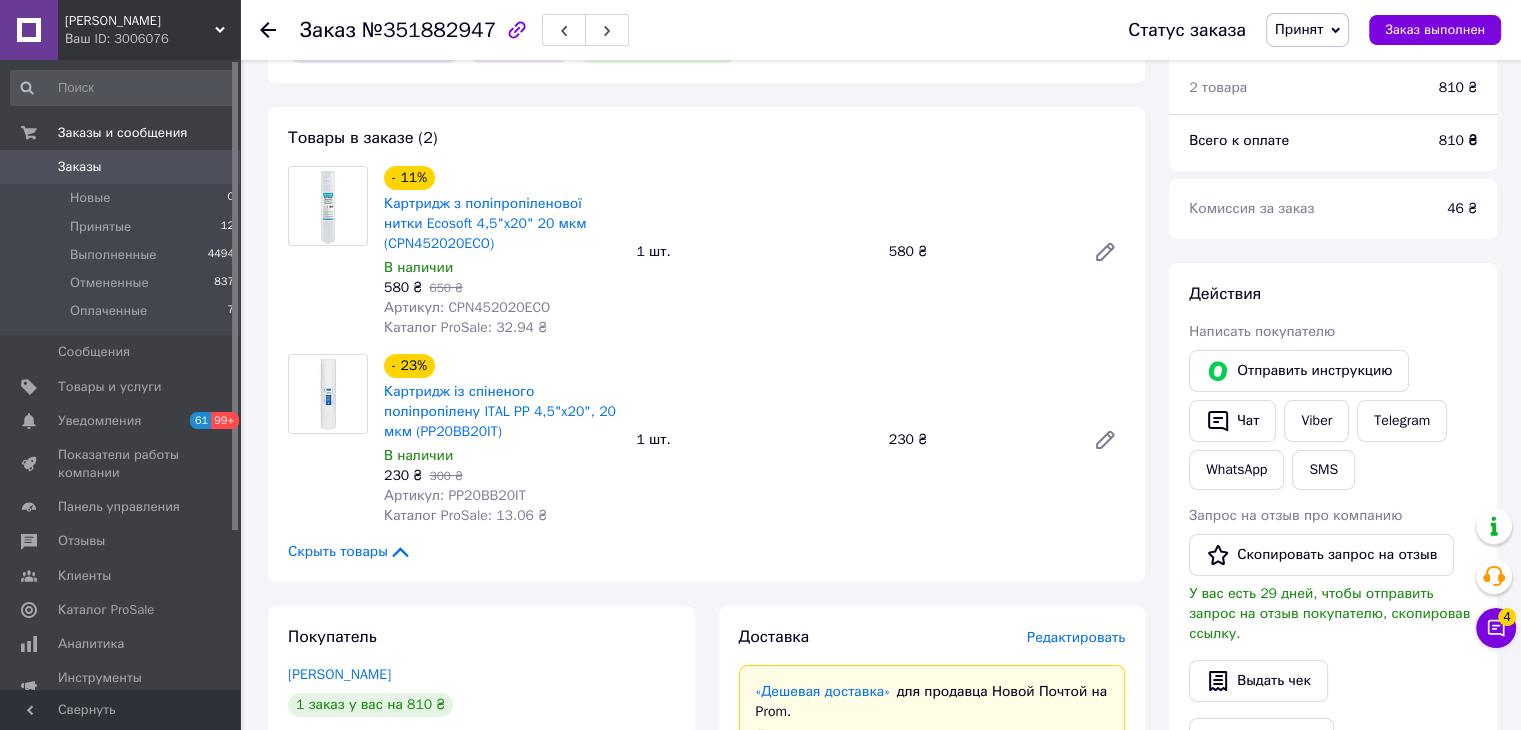 click on "Артикул: PP20BB20IT" at bounding box center (455, 495) 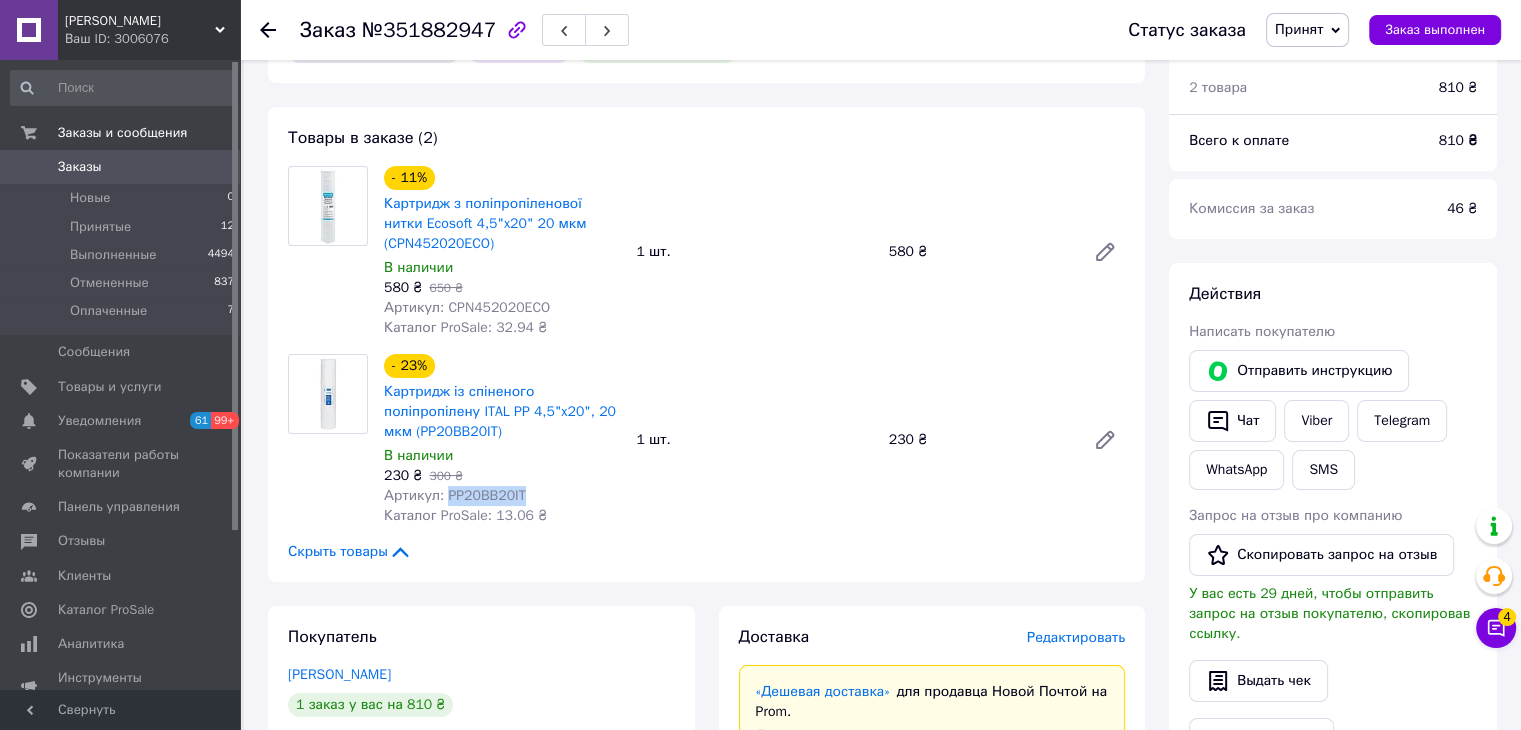 drag, startPoint x: 441, startPoint y: 500, endPoint x: 563, endPoint y: 496, distance: 122.06556 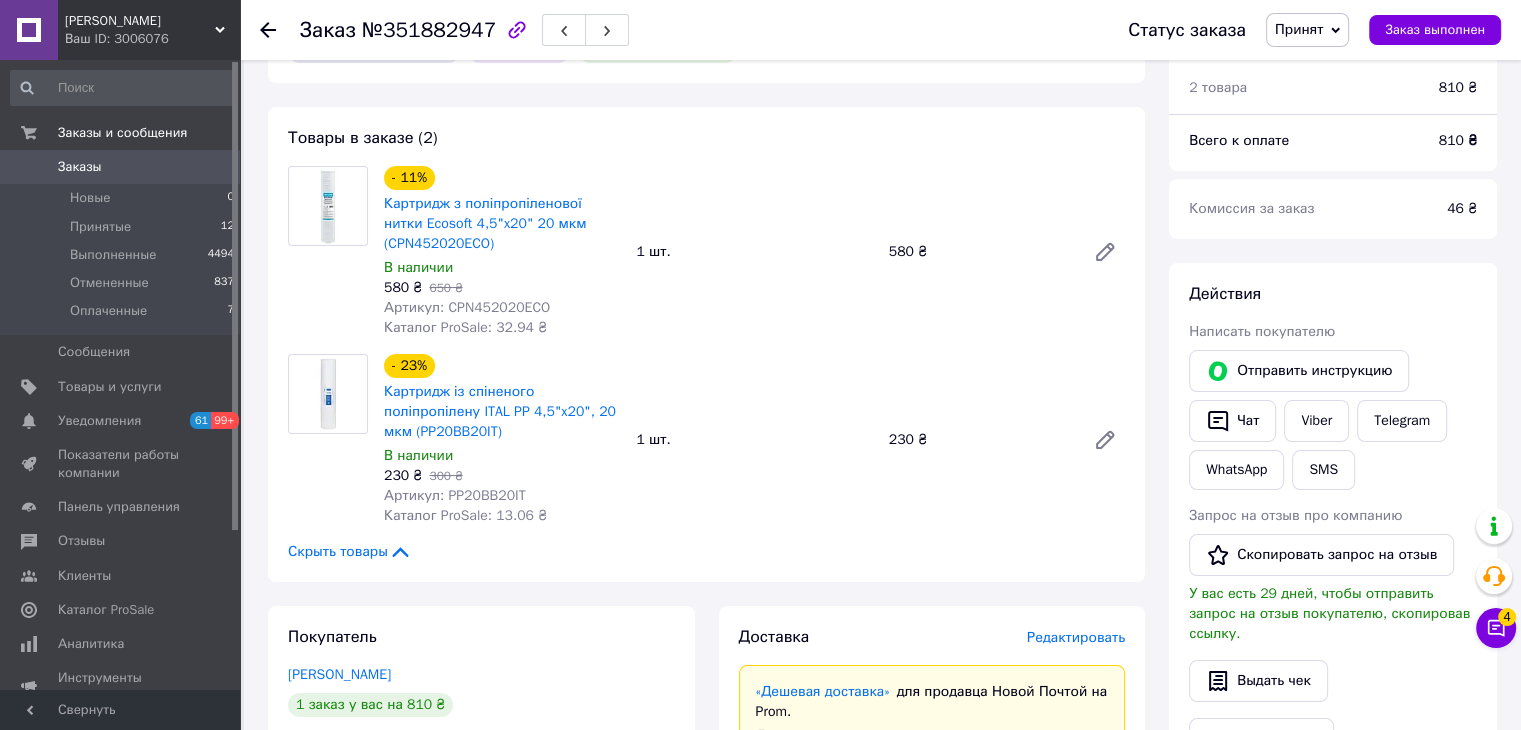 click 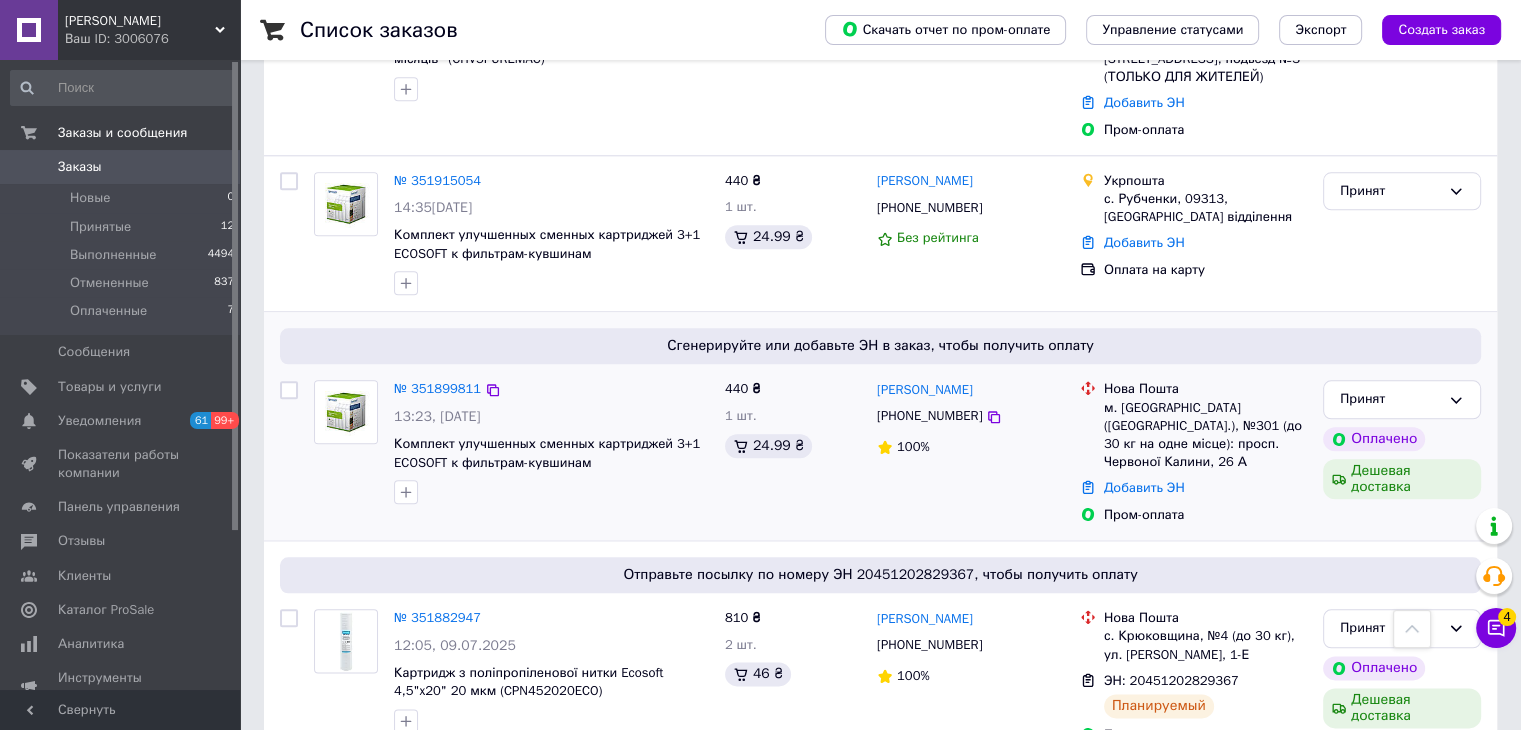 scroll, scrollTop: 2200, scrollLeft: 0, axis: vertical 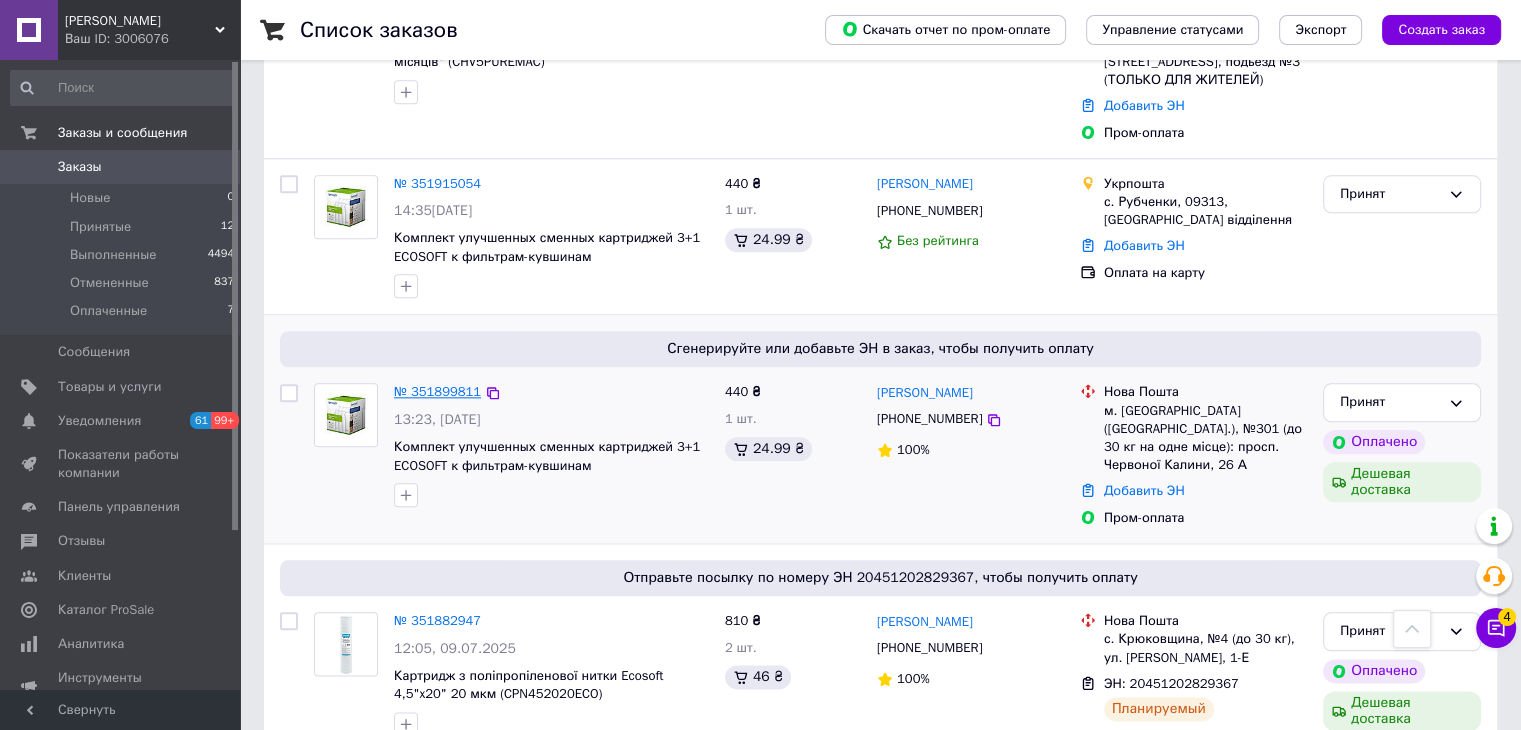 click on "№ 351899811" at bounding box center (437, 391) 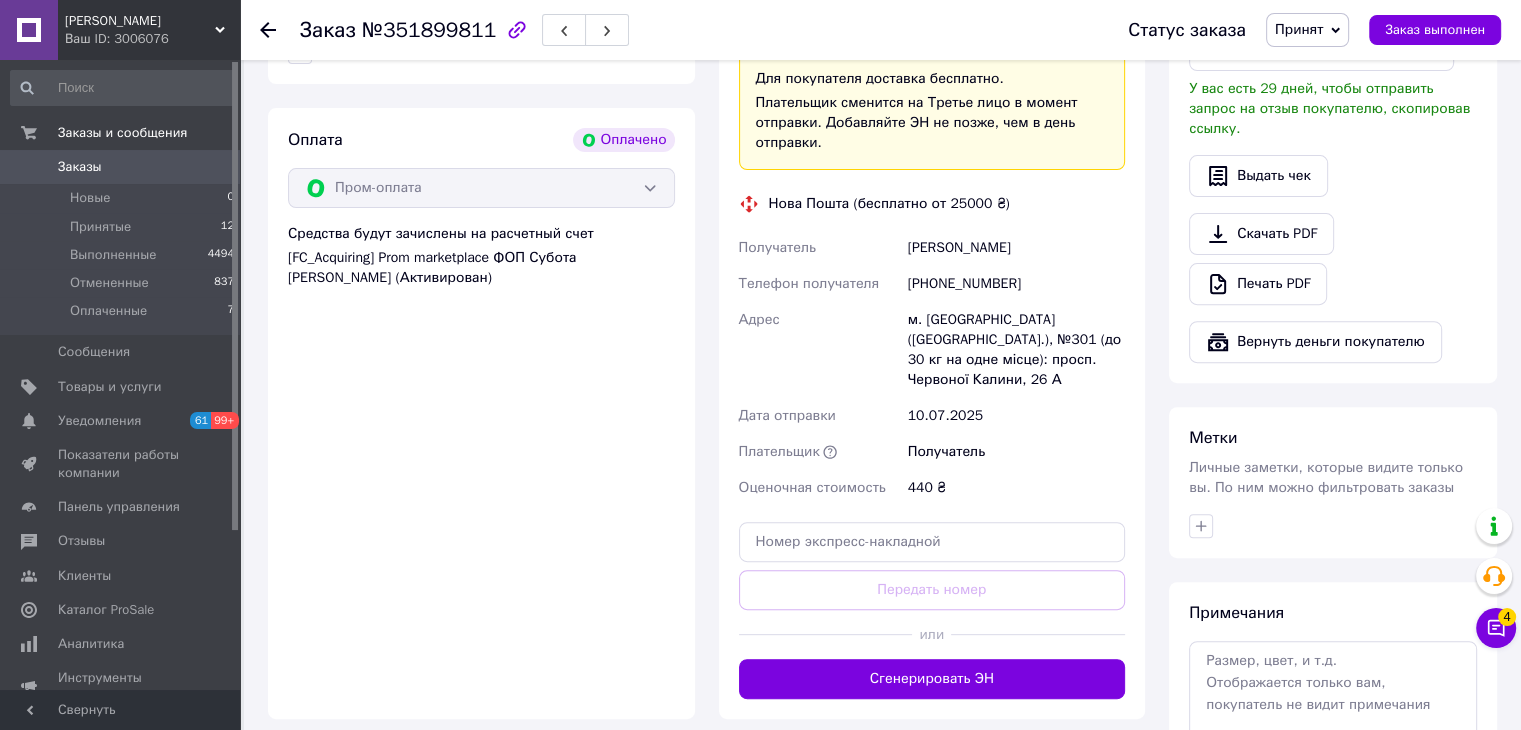 scroll, scrollTop: 702, scrollLeft: 0, axis: vertical 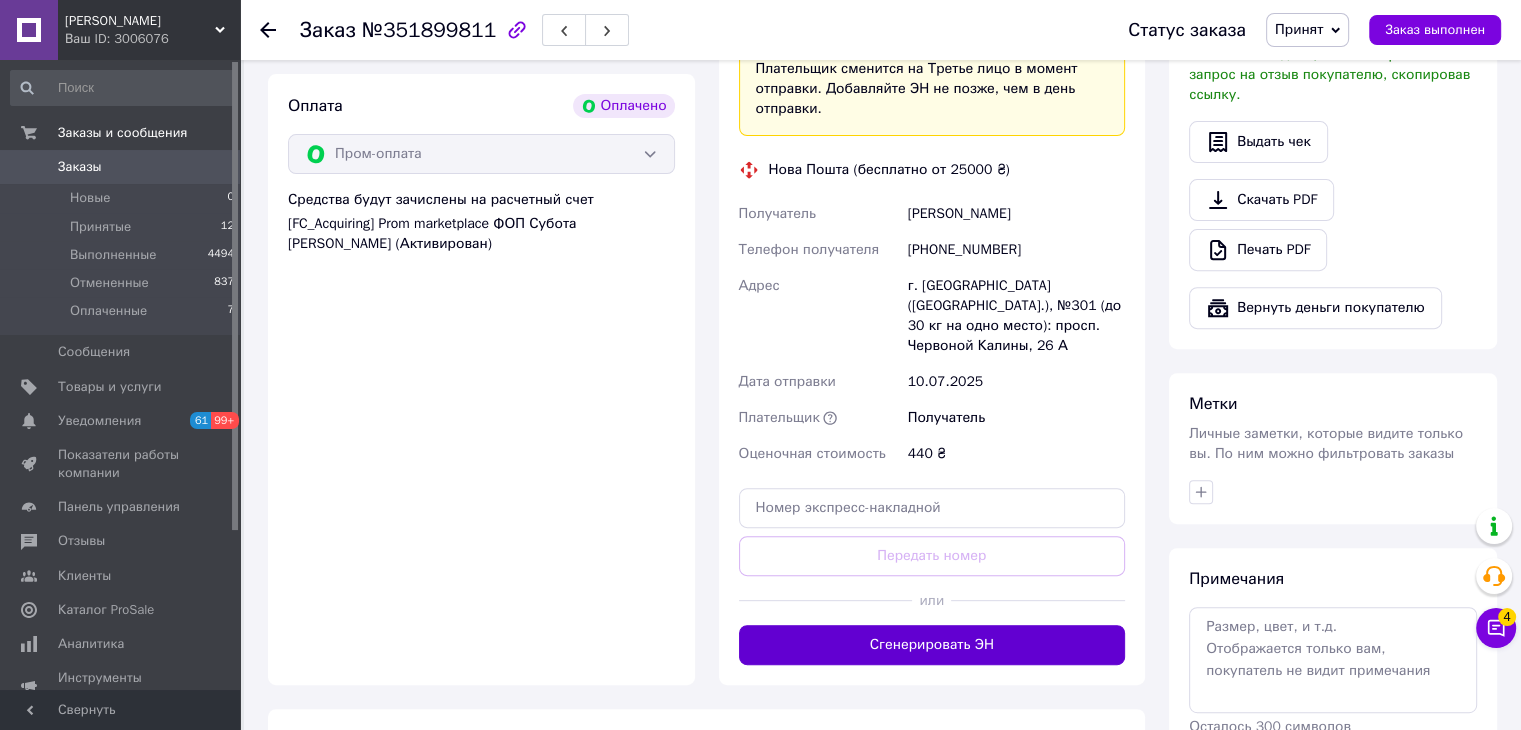 click on "Сгенерировать ЭН" at bounding box center [932, 645] 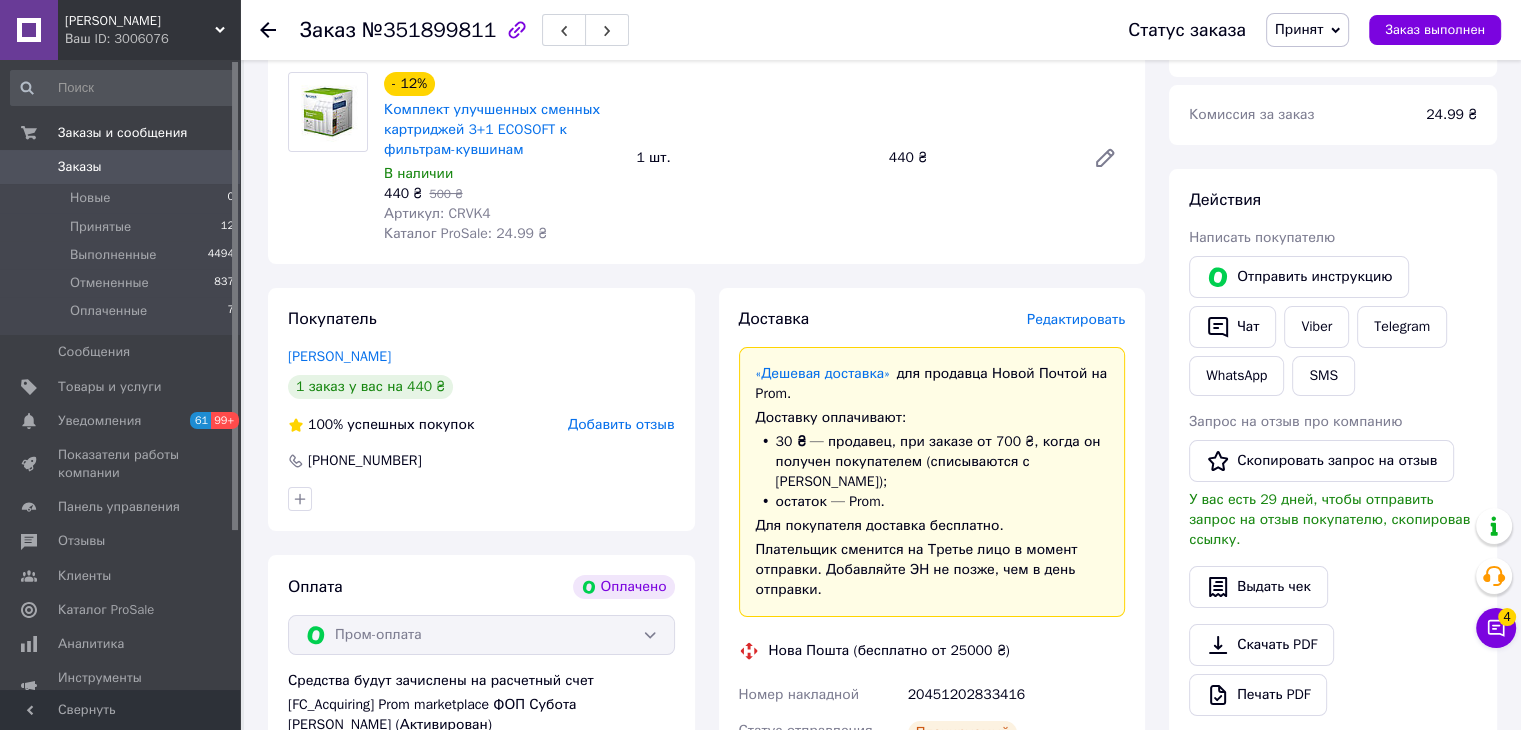 scroll, scrollTop: 102, scrollLeft: 0, axis: vertical 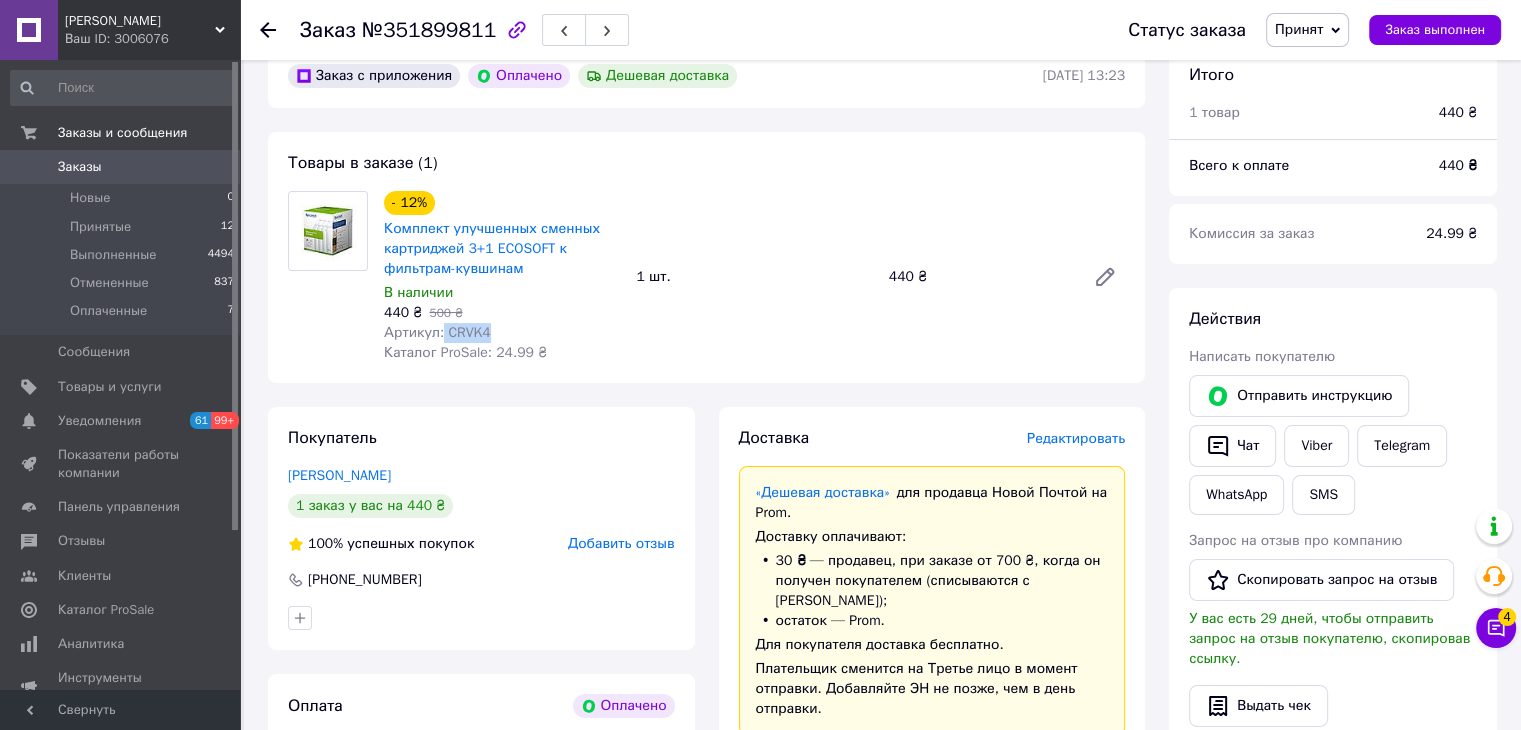 drag, startPoint x: 440, startPoint y: 329, endPoint x: 520, endPoint y: 335, distance: 80.224686 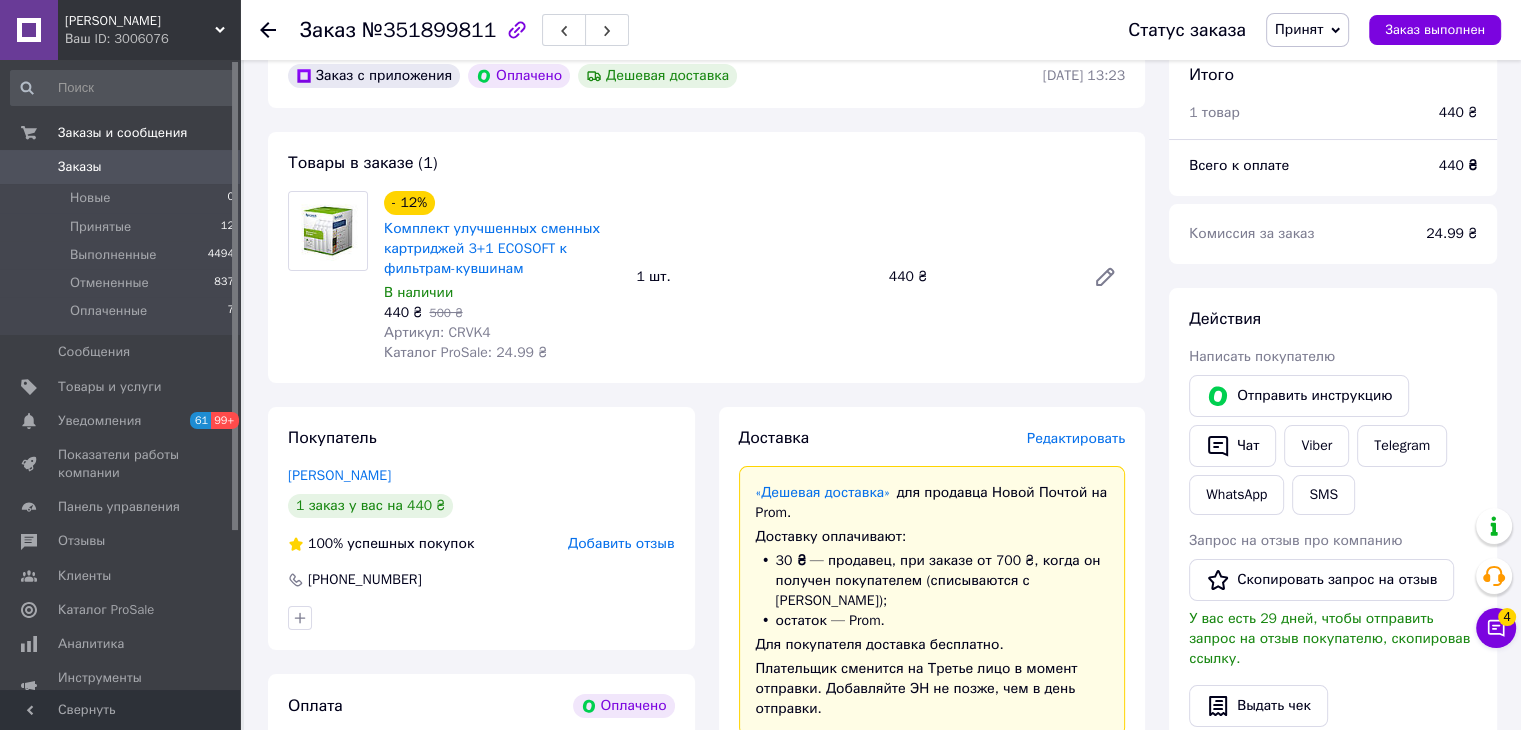 click 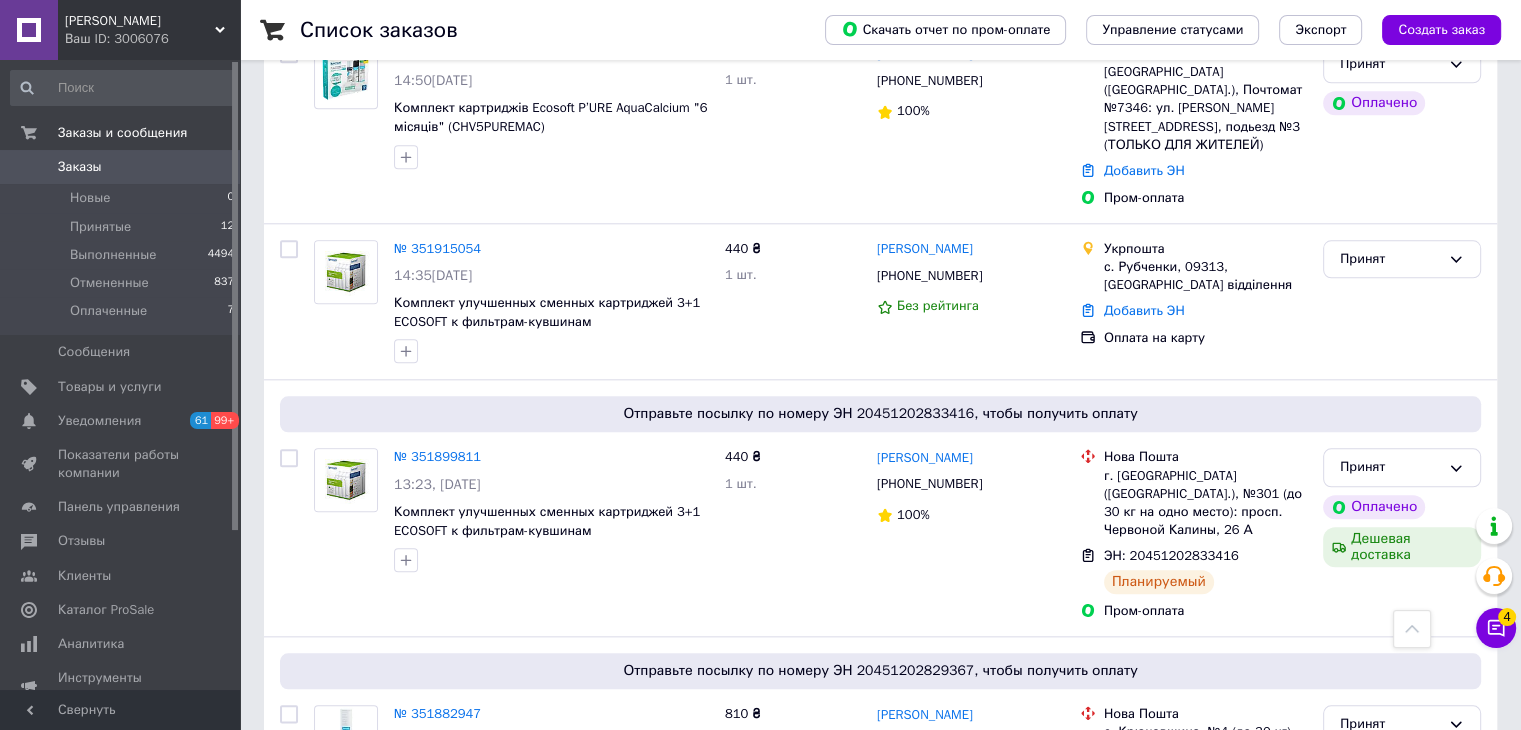 scroll, scrollTop: 2100, scrollLeft: 0, axis: vertical 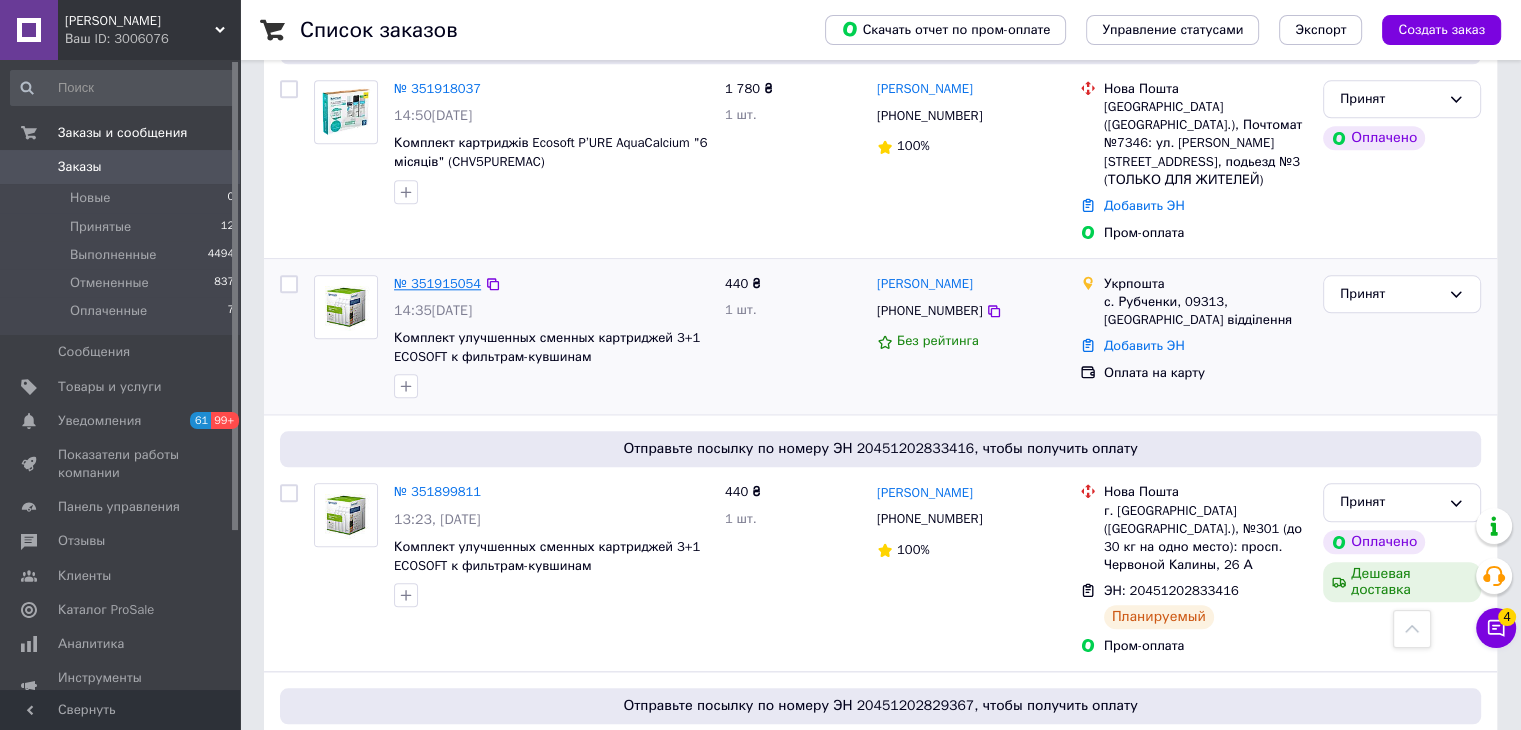 click on "№ 351915054" at bounding box center [437, 283] 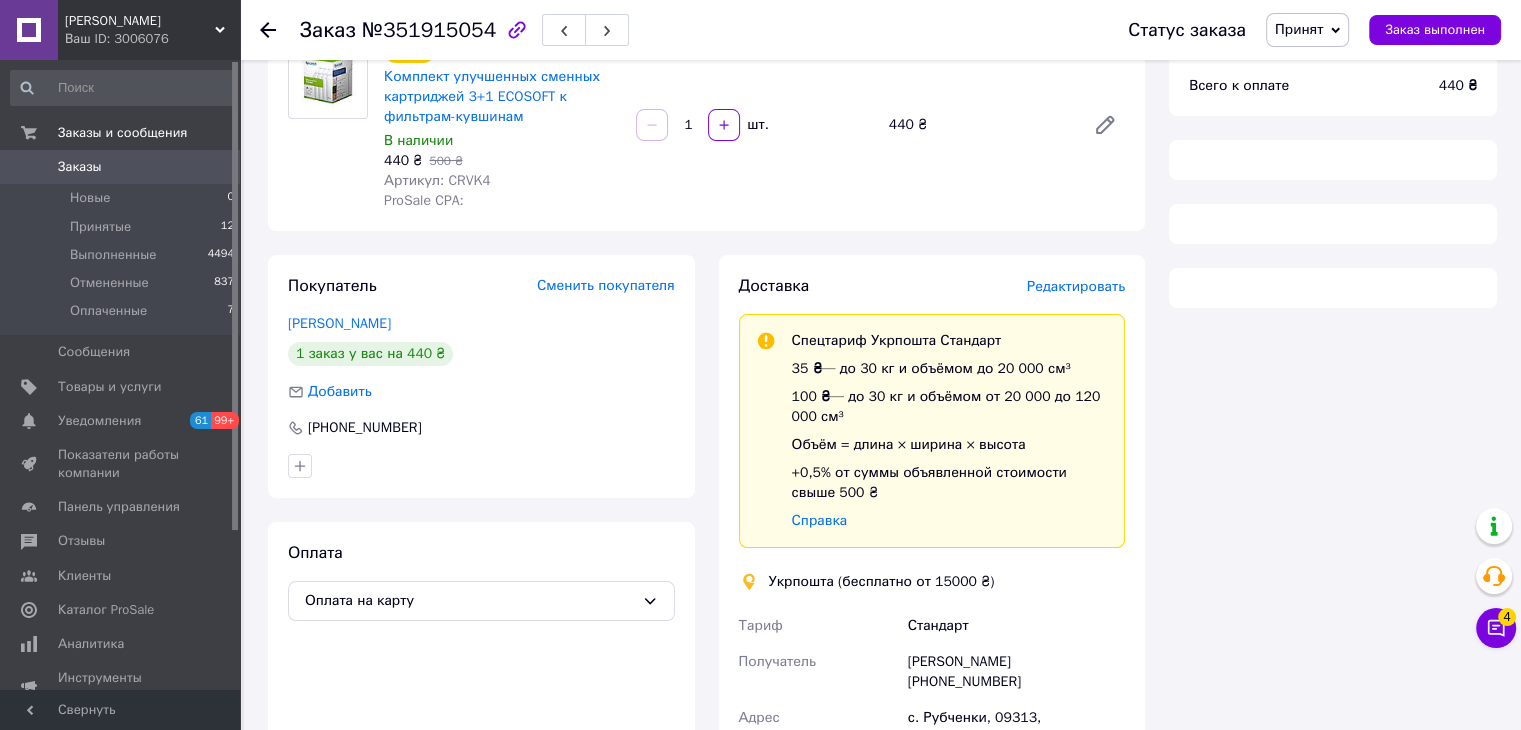 scroll, scrollTop: 590, scrollLeft: 0, axis: vertical 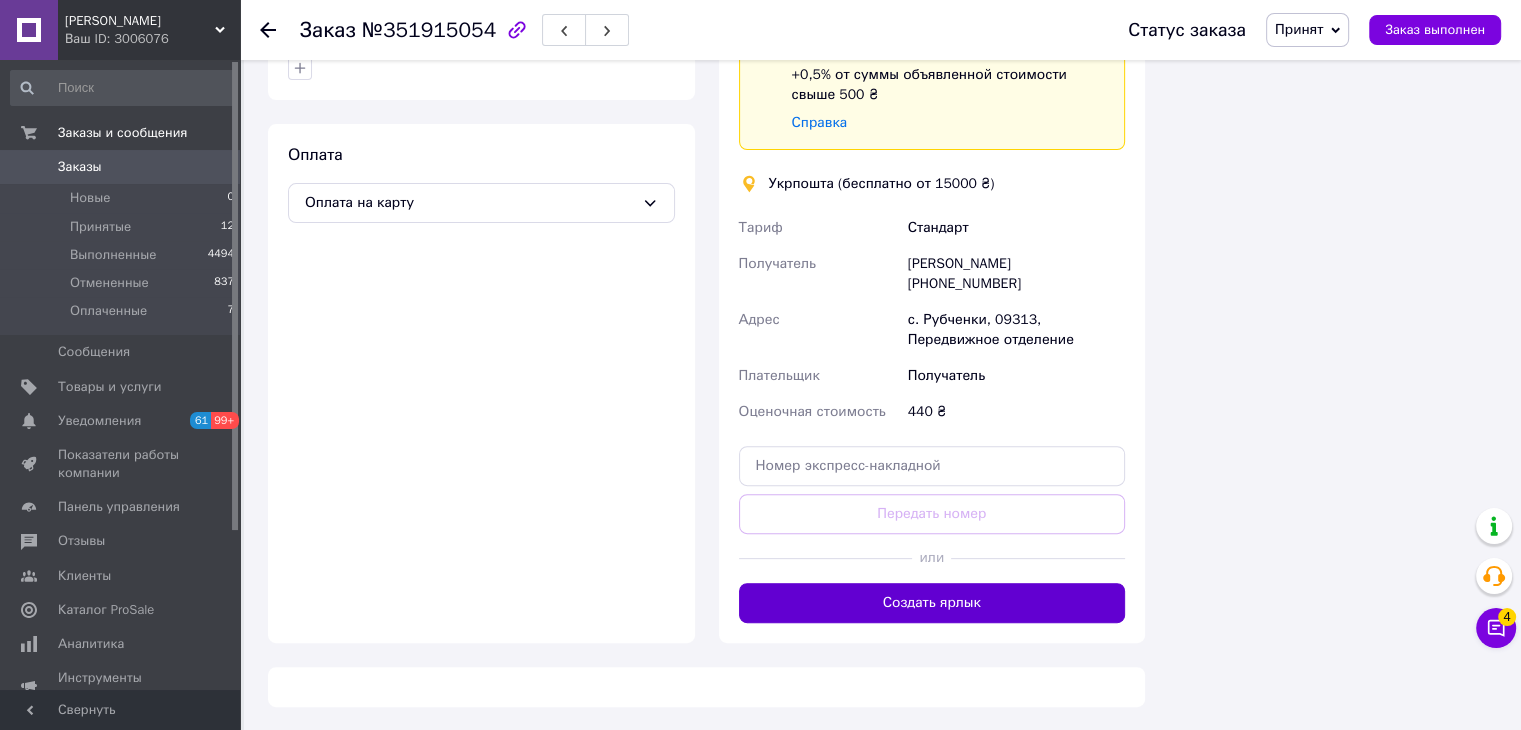 click on "Создать ярлык" at bounding box center [932, 603] 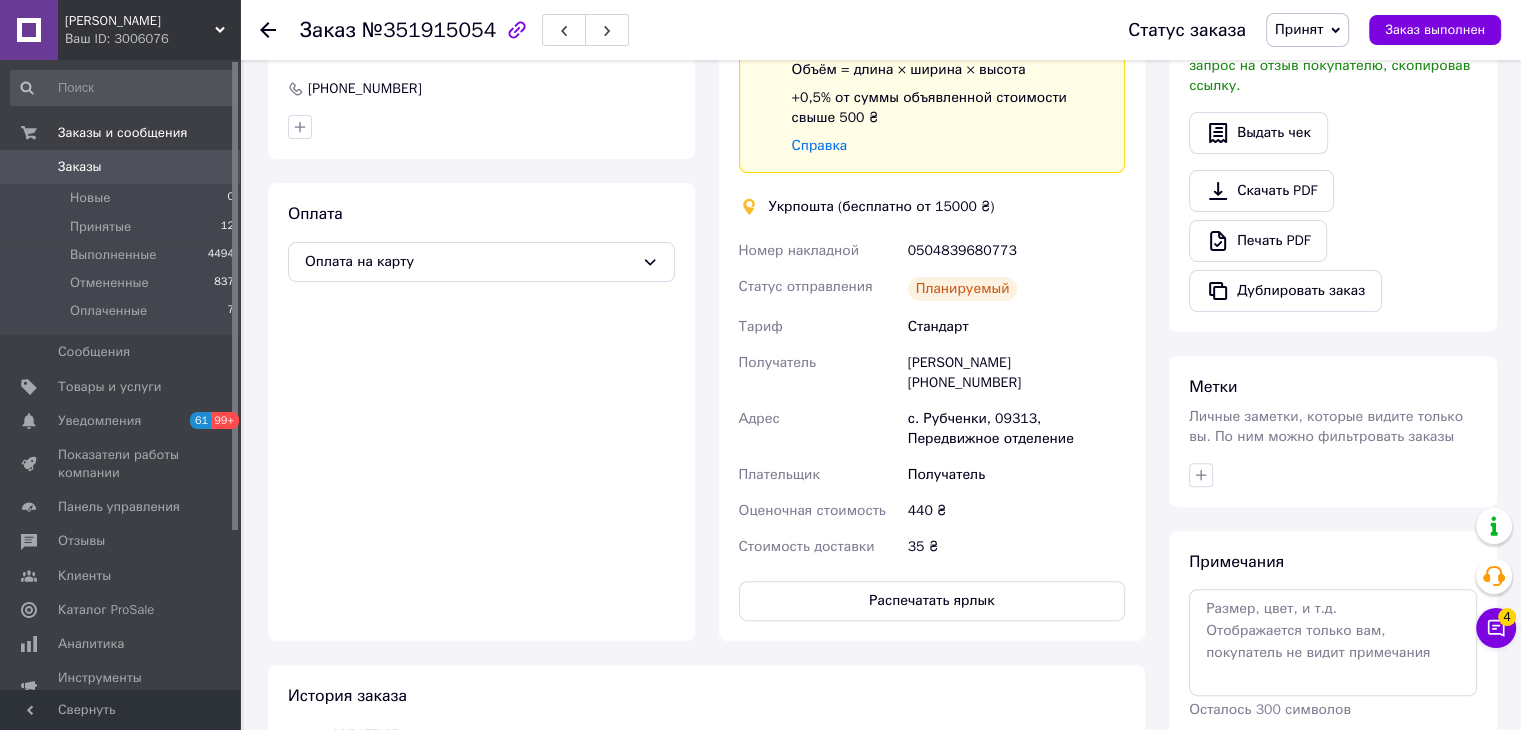 scroll, scrollTop: 626, scrollLeft: 0, axis: vertical 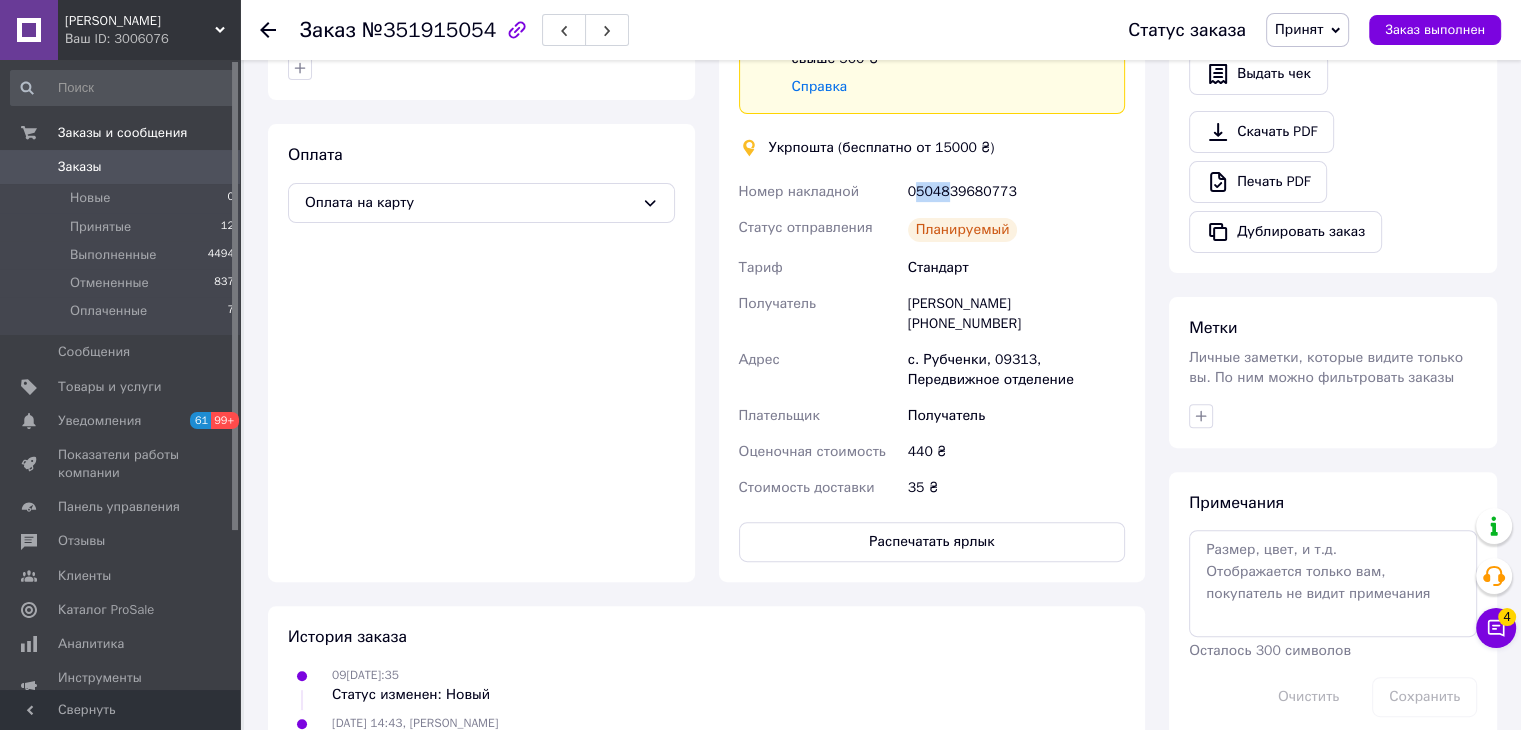 drag, startPoint x: 911, startPoint y: 191, endPoint x: 948, endPoint y: 186, distance: 37.336308 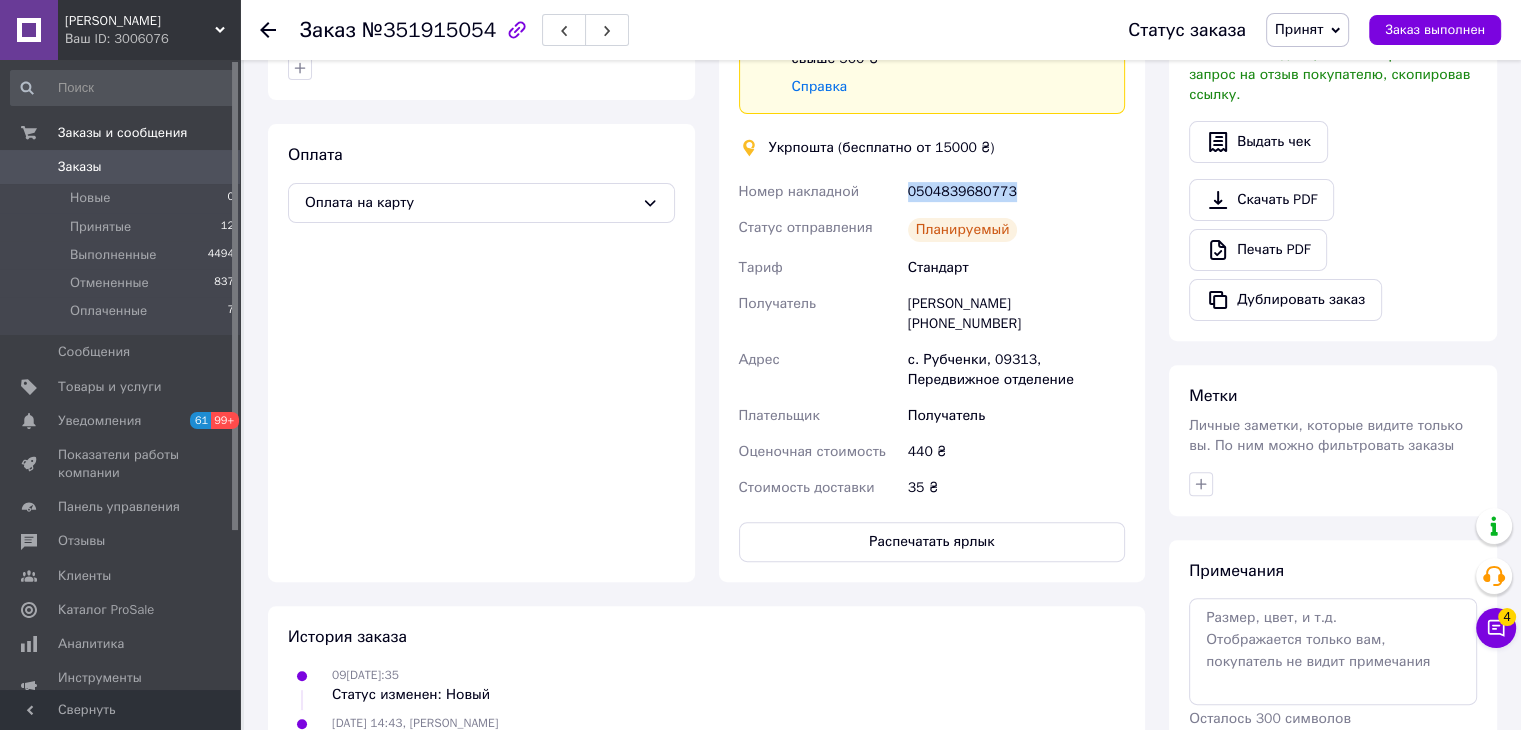 drag, startPoint x: 910, startPoint y: 184, endPoint x: 1009, endPoint y: 184, distance: 99 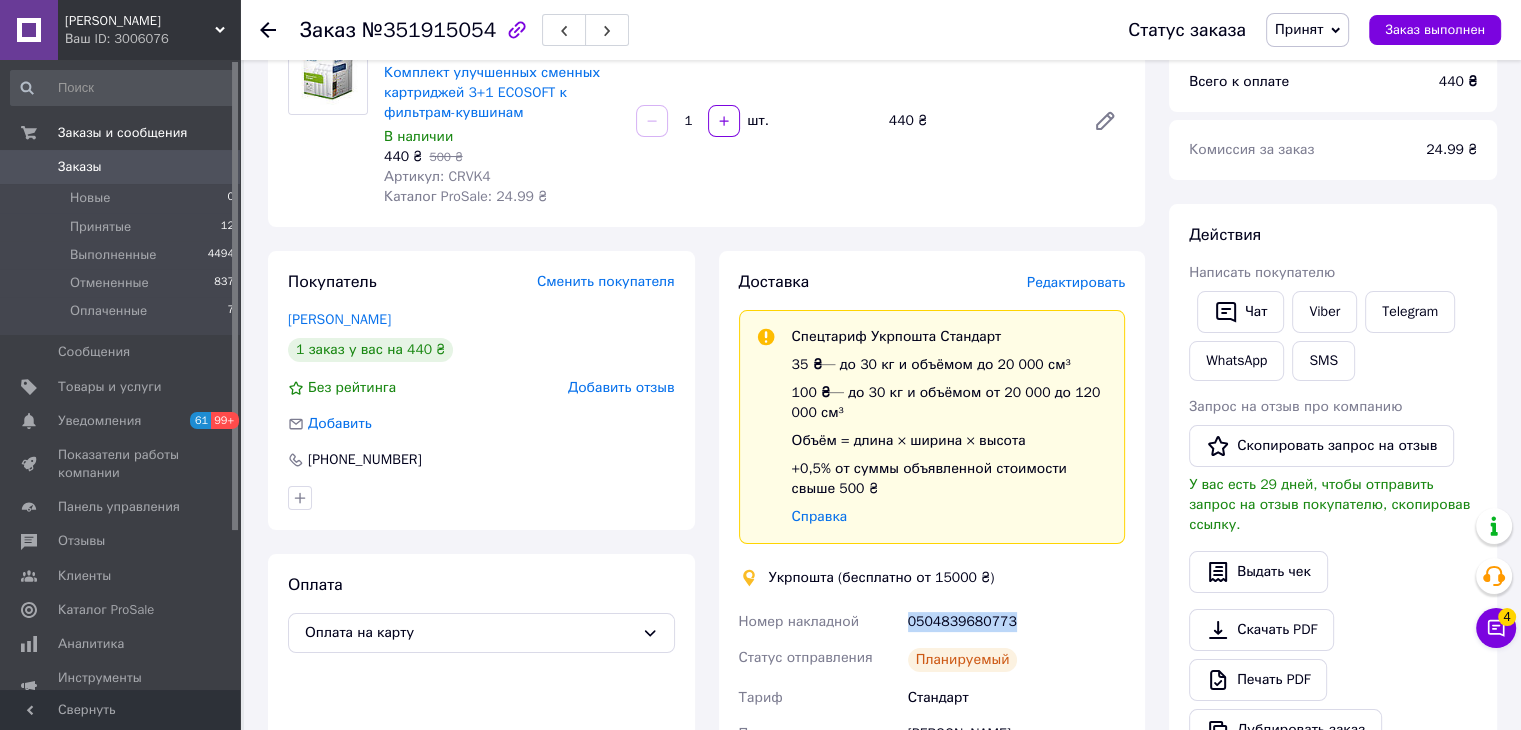 scroll, scrollTop: 200, scrollLeft: 0, axis: vertical 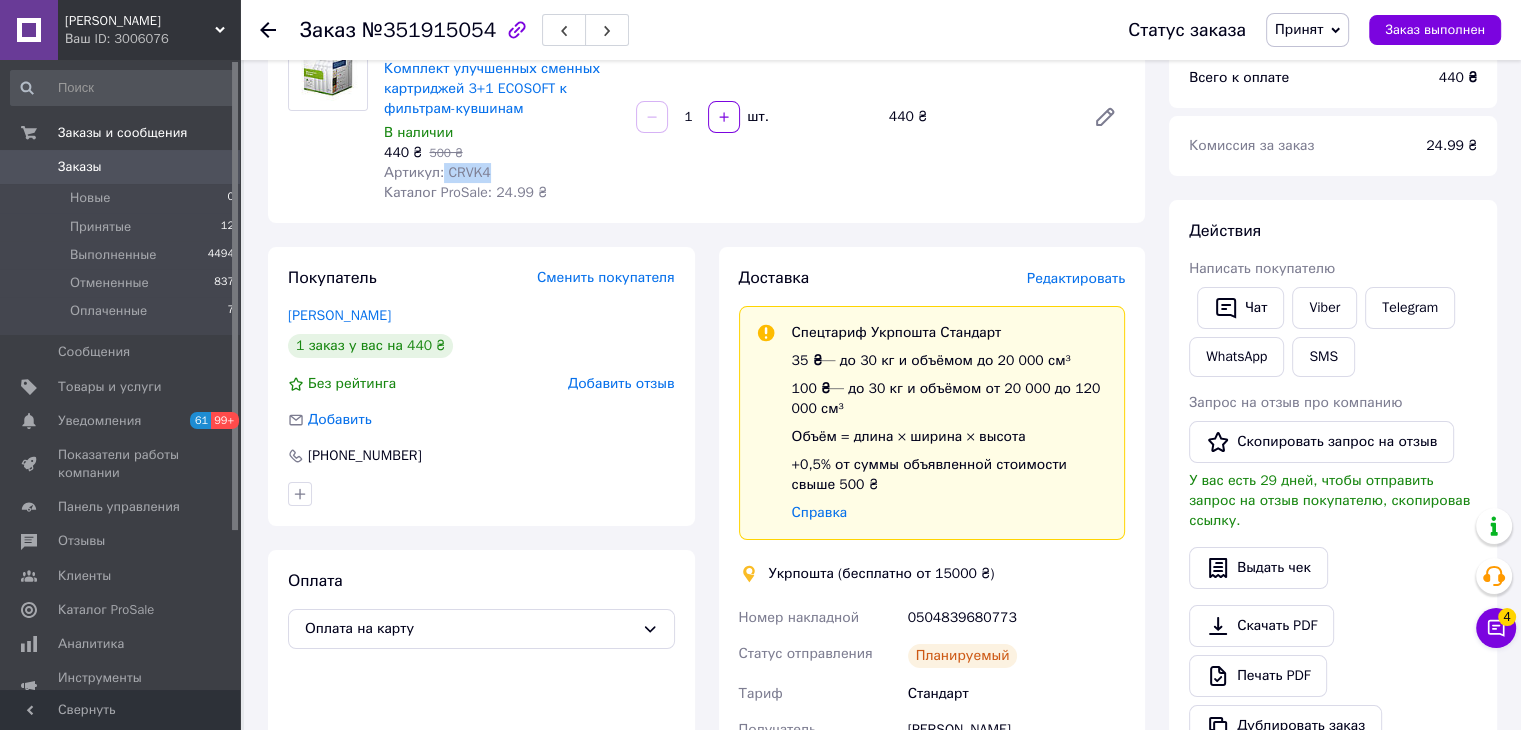 drag, startPoint x: 439, startPoint y: 172, endPoint x: 494, endPoint y: 172, distance: 55 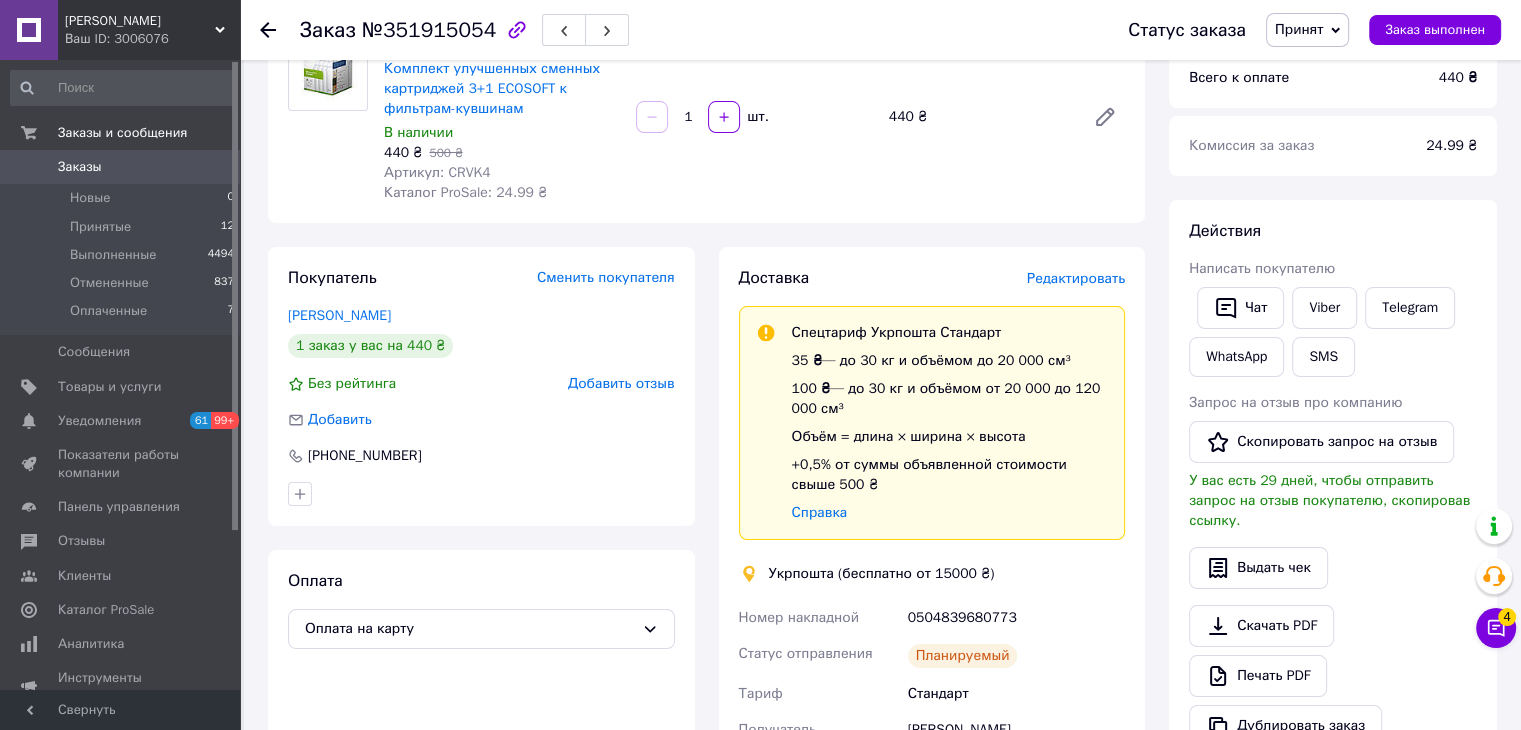 click 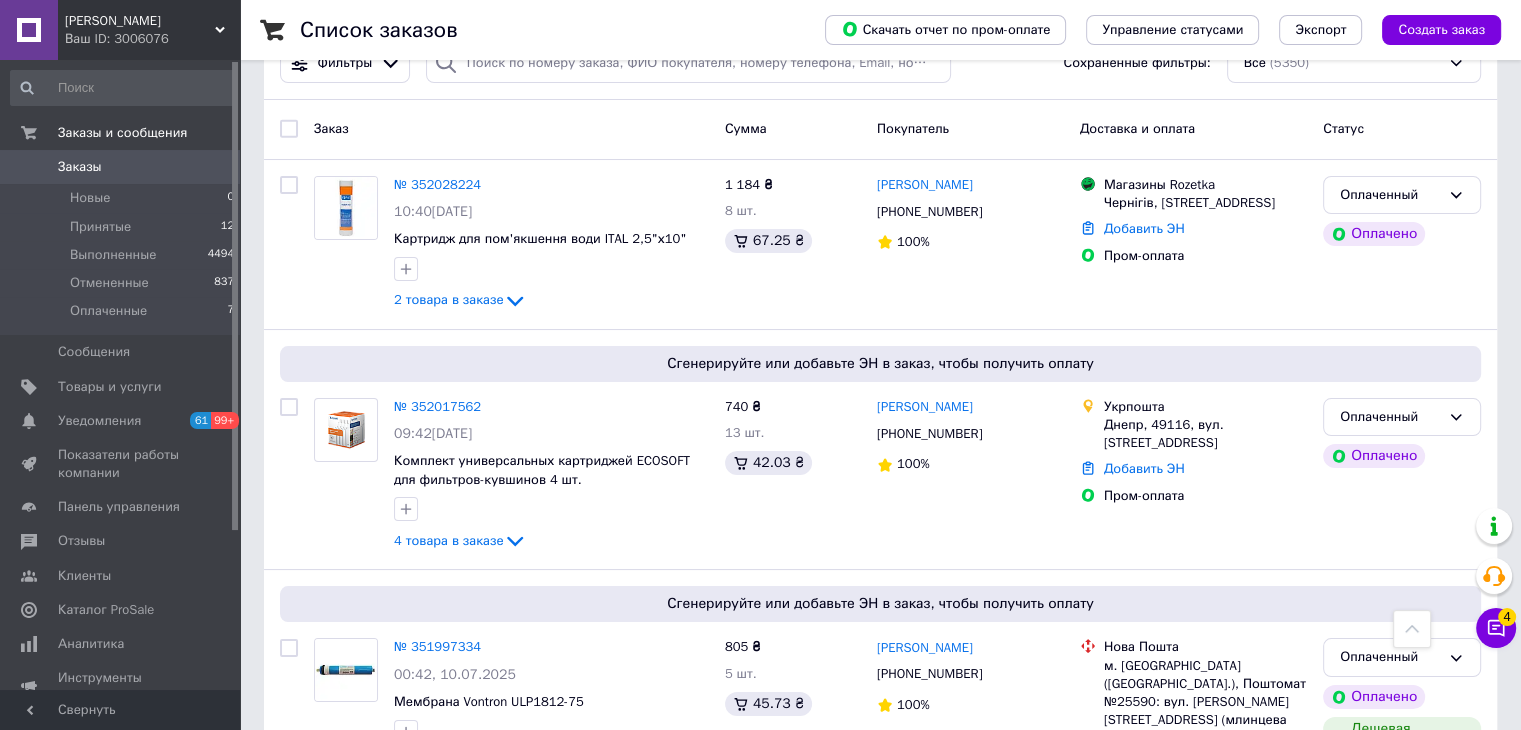 scroll, scrollTop: 1700, scrollLeft: 0, axis: vertical 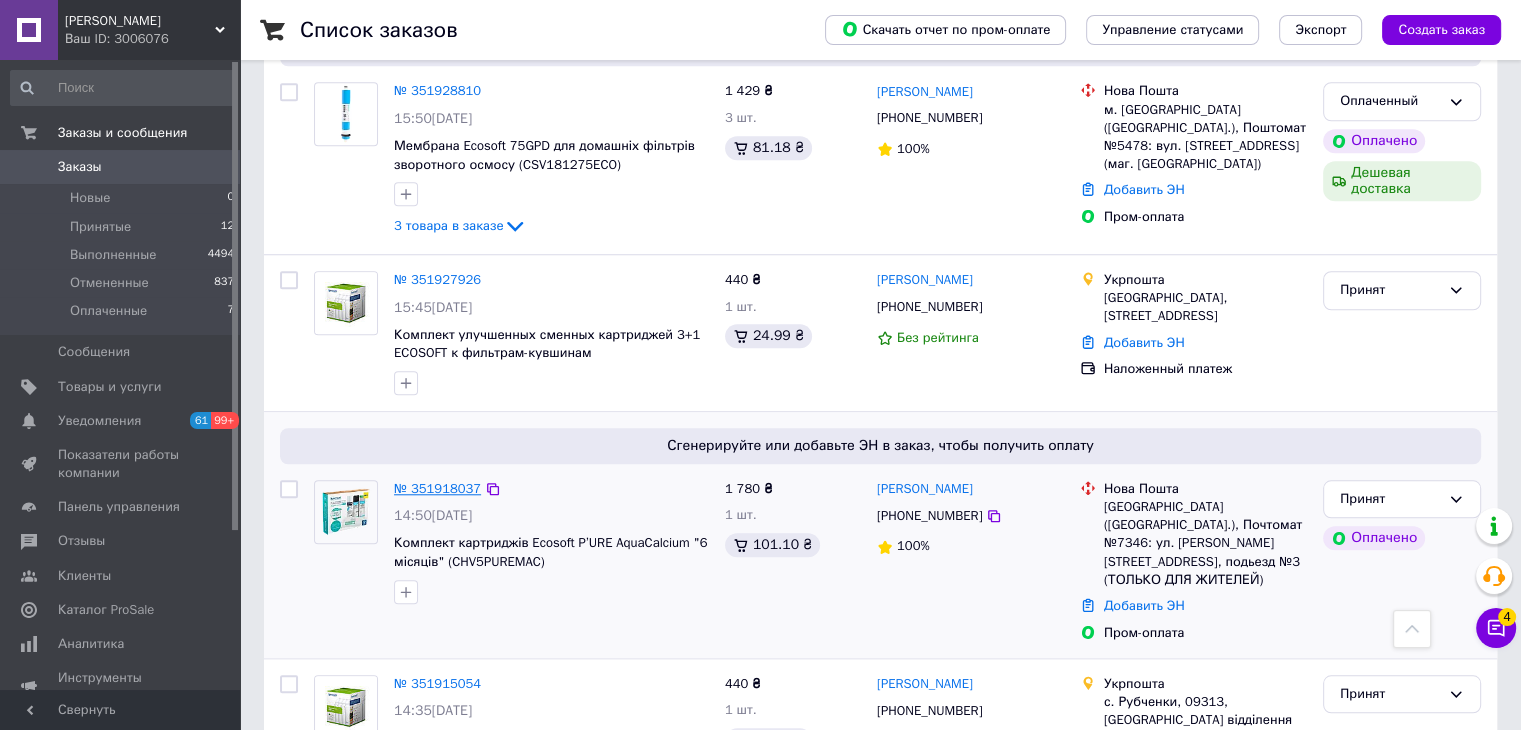 click on "№ 351918037" at bounding box center (437, 488) 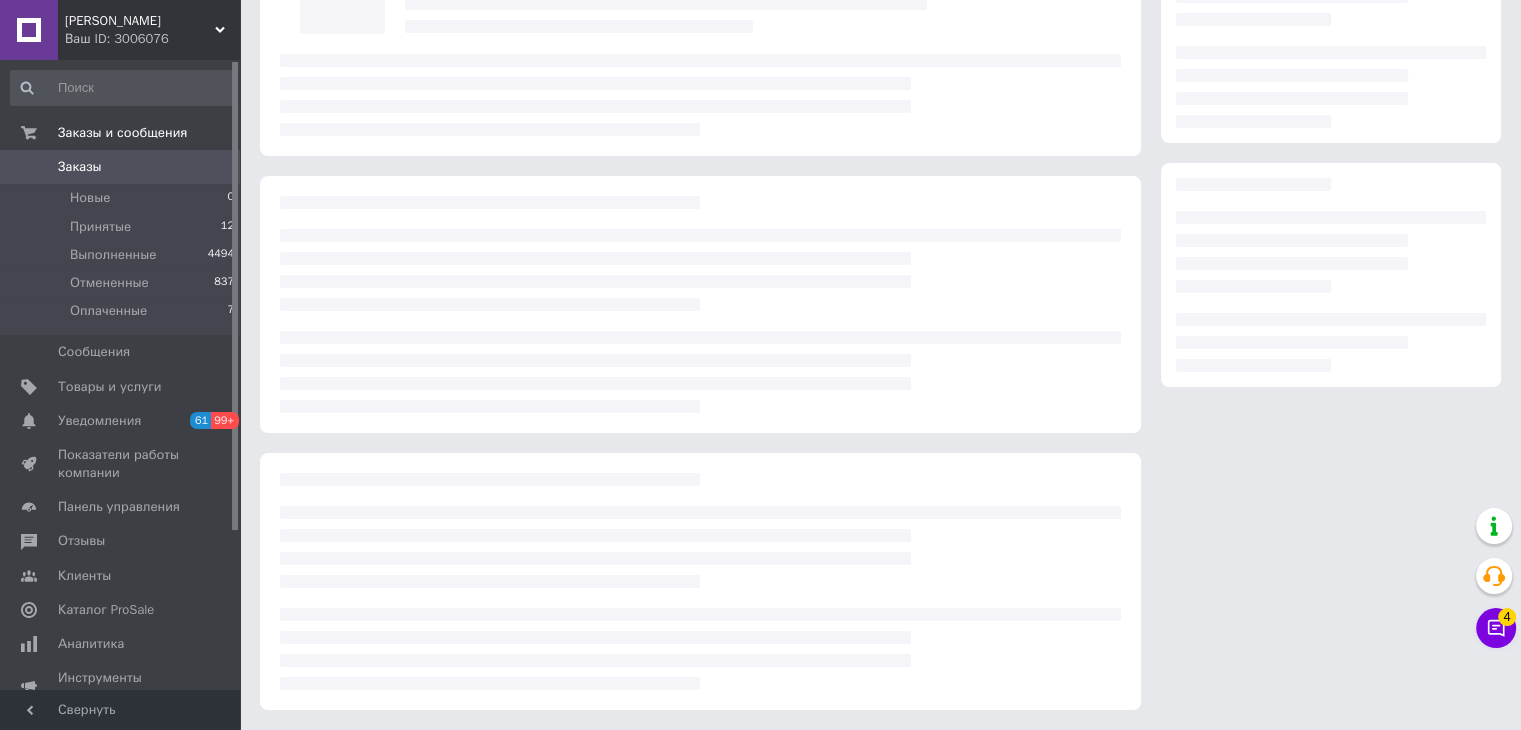 scroll, scrollTop: 184, scrollLeft: 0, axis: vertical 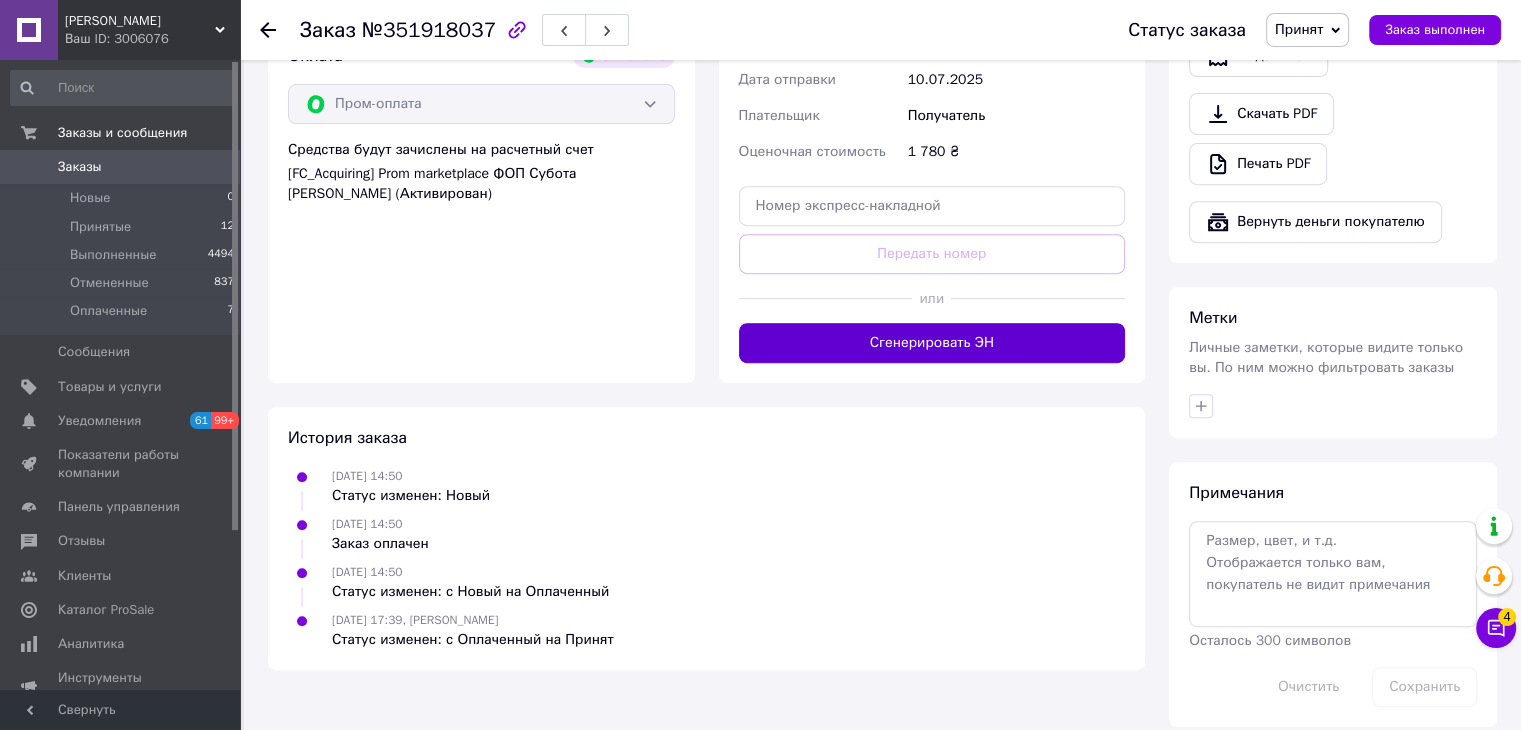 click on "Сгенерировать ЭН" at bounding box center (932, 343) 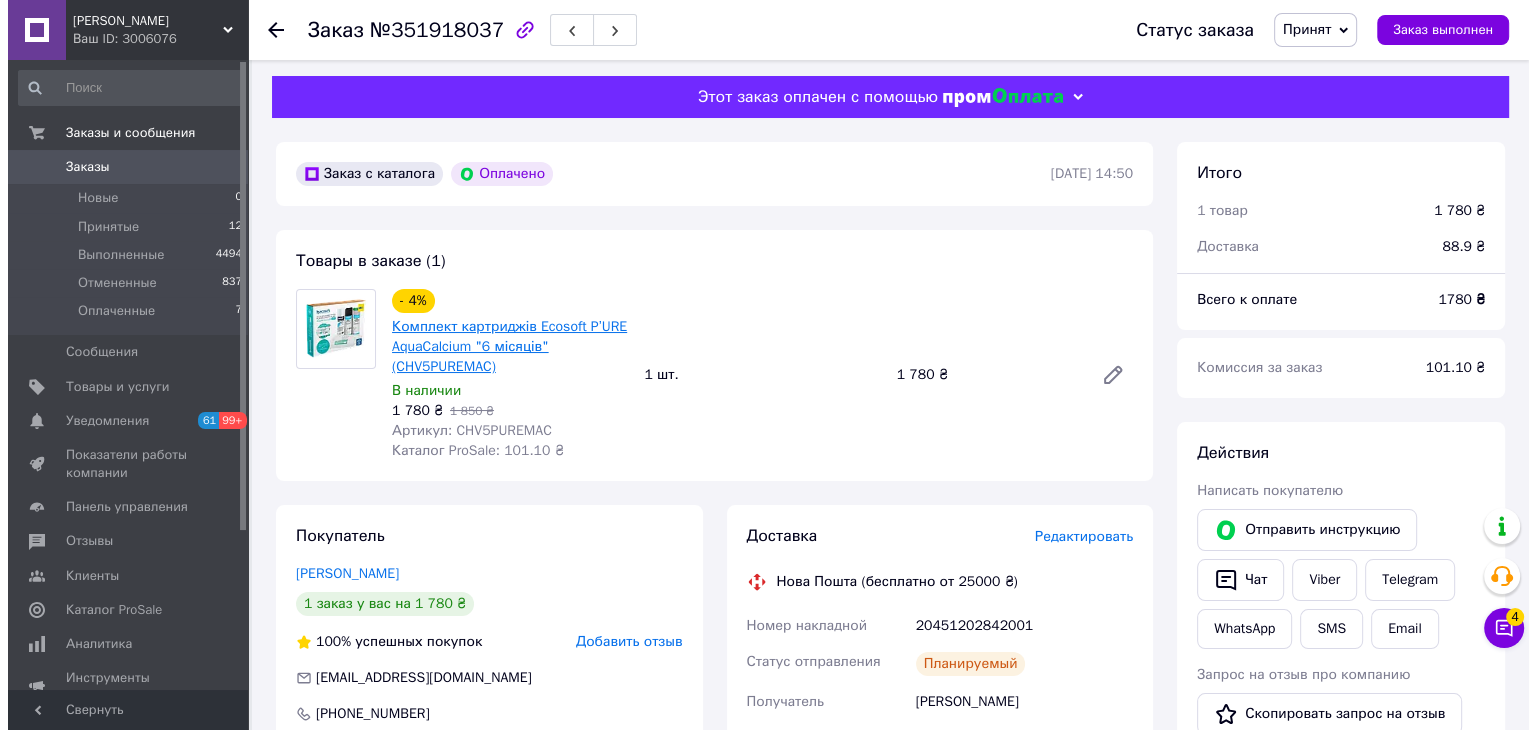 scroll, scrollTop: 0, scrollLeft: 0, axis: both 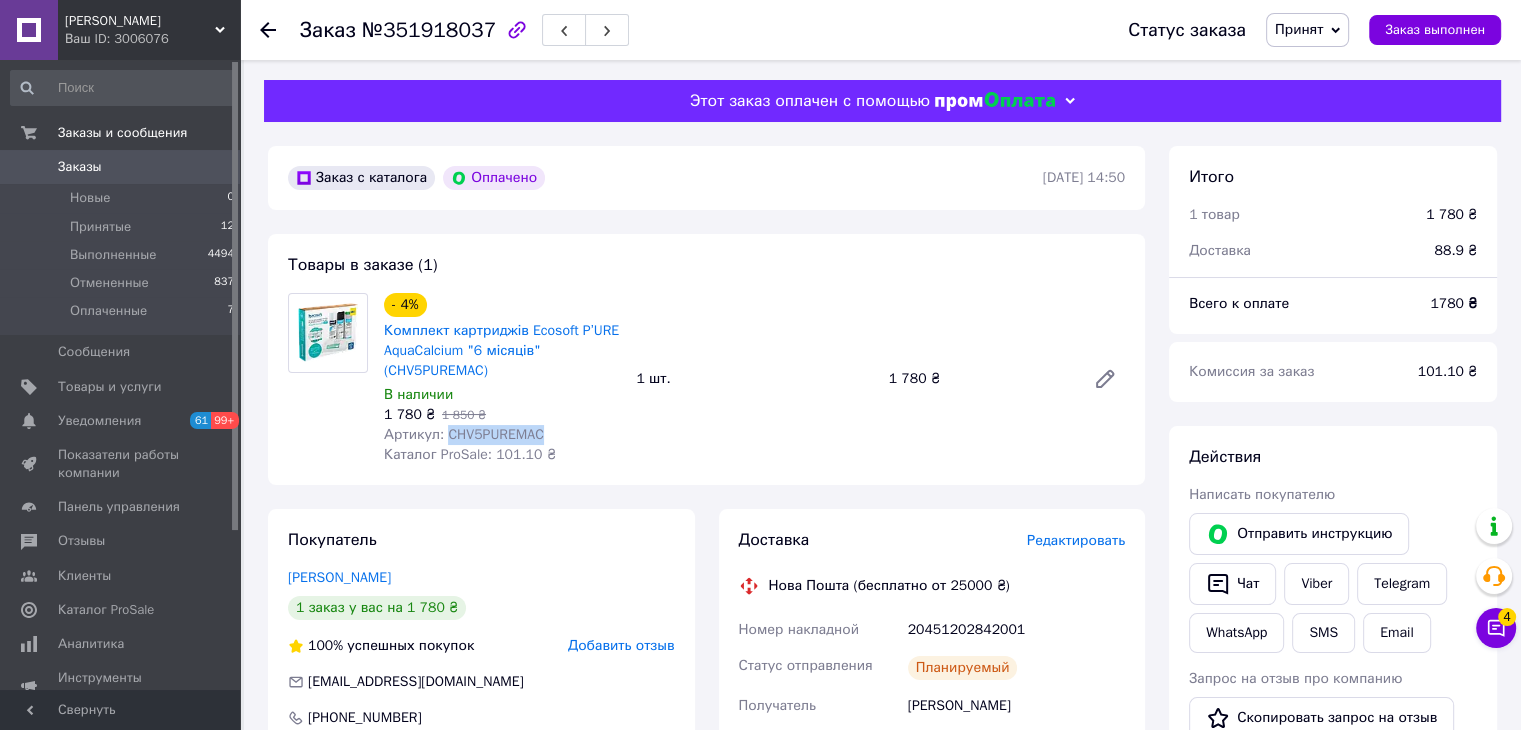 drag, startPoint x: 444, startPoint y: 437, endPoint x: 598, endPoint y: 434, distance: 154.02922 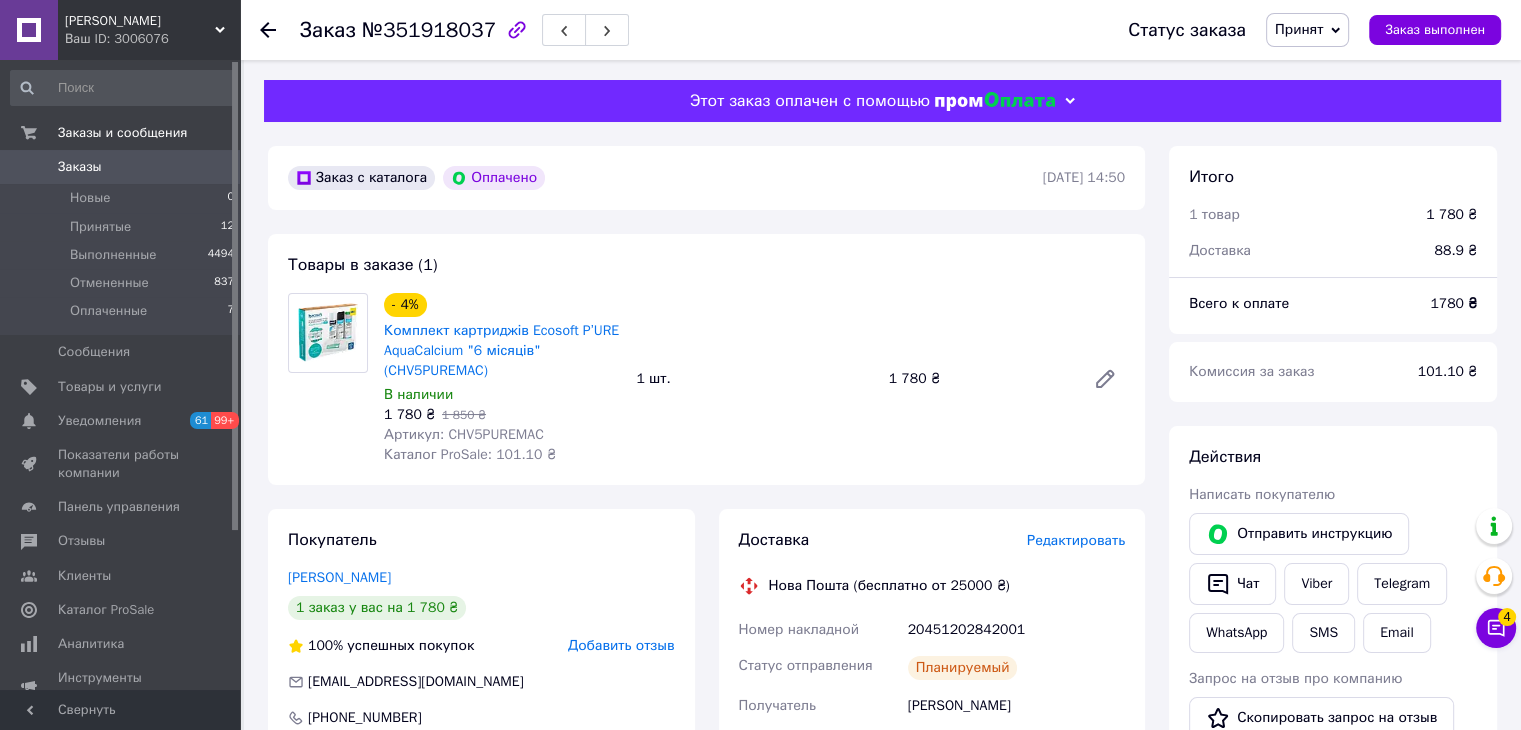 click on "Заказ №351918037 Статус заказа Принят Выполнен Отменен Оплаченный Заказ выполнен" at bounding box center (880, 30) 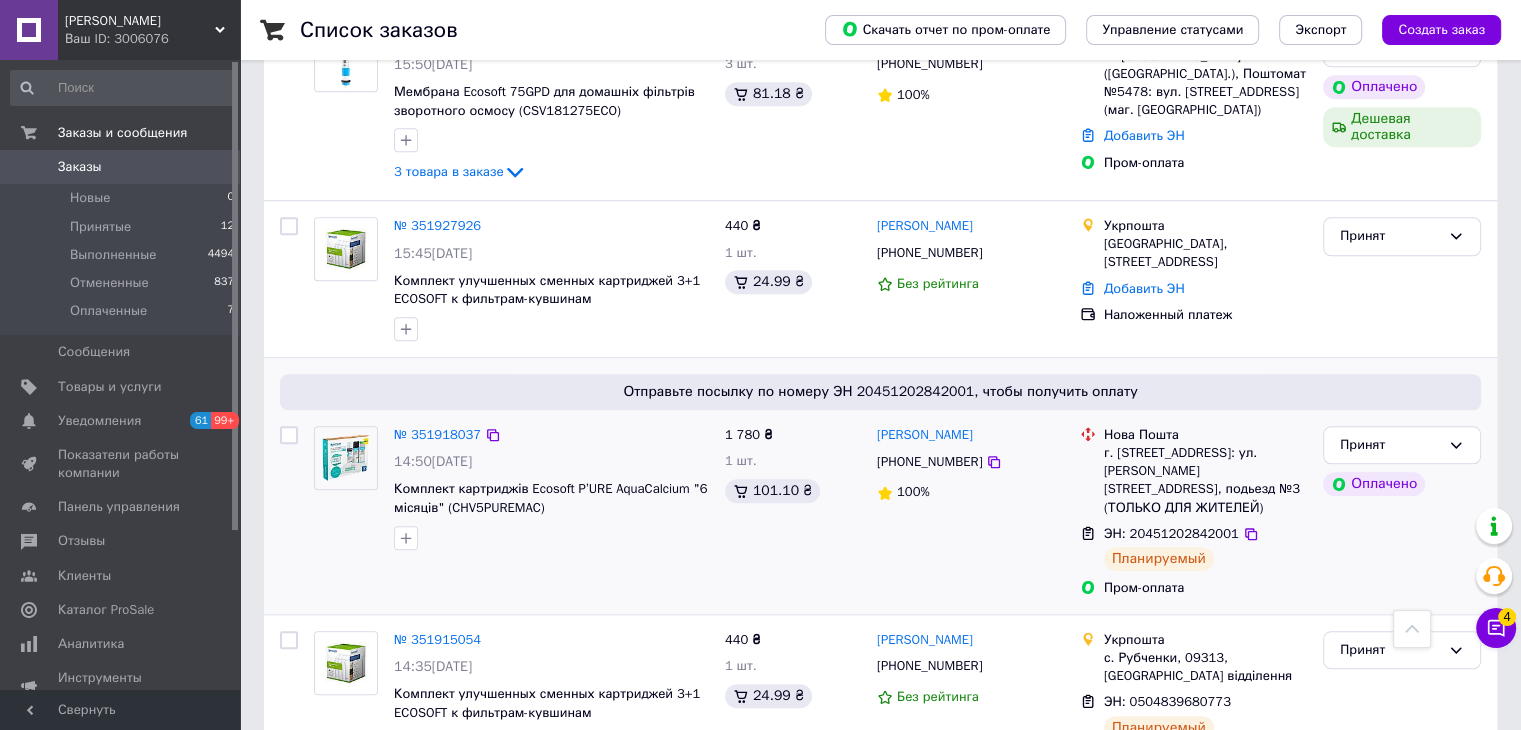scroll, scrollTop: 1700, scrollLeft: 0, axis: vertical 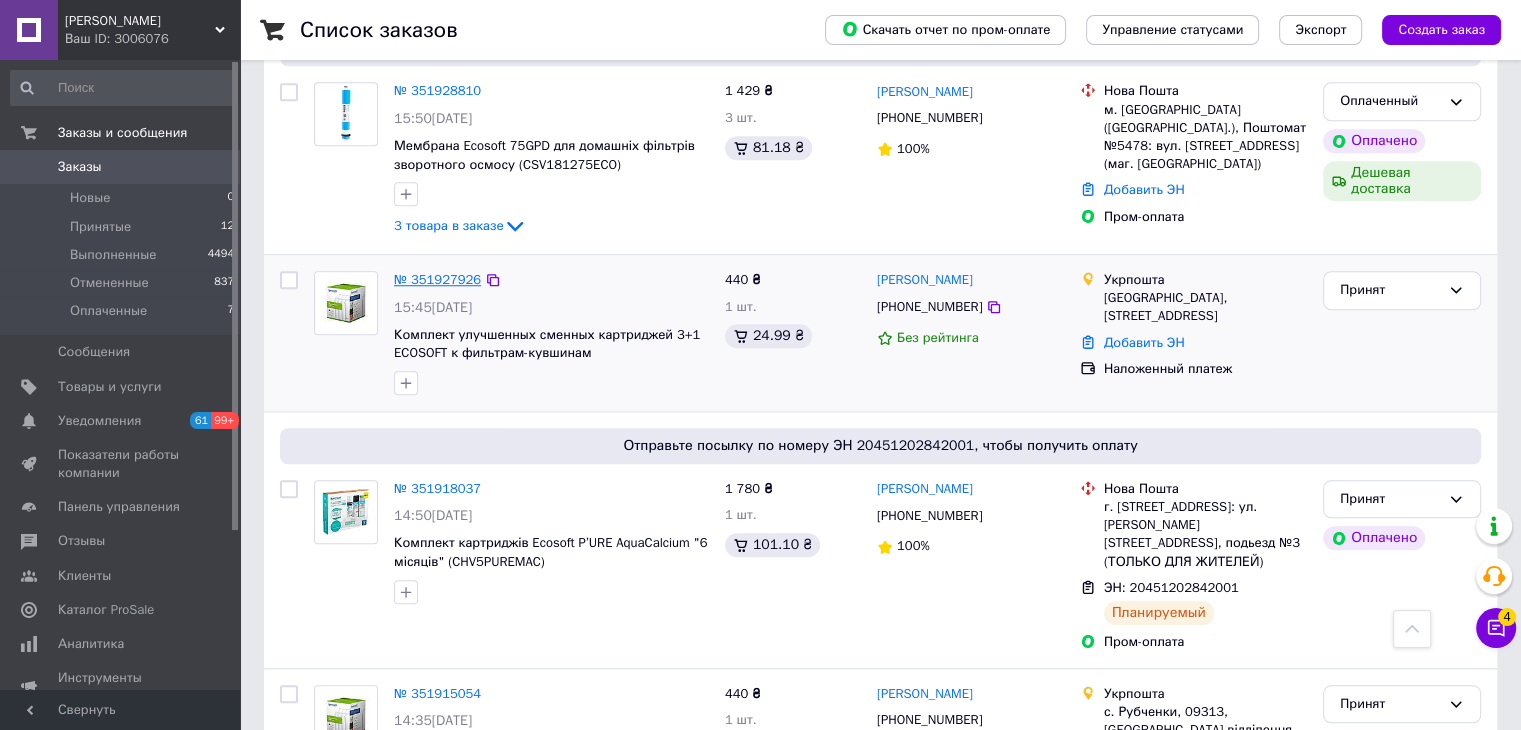 click on "№ 351927926" at bounding box center (437, 279) 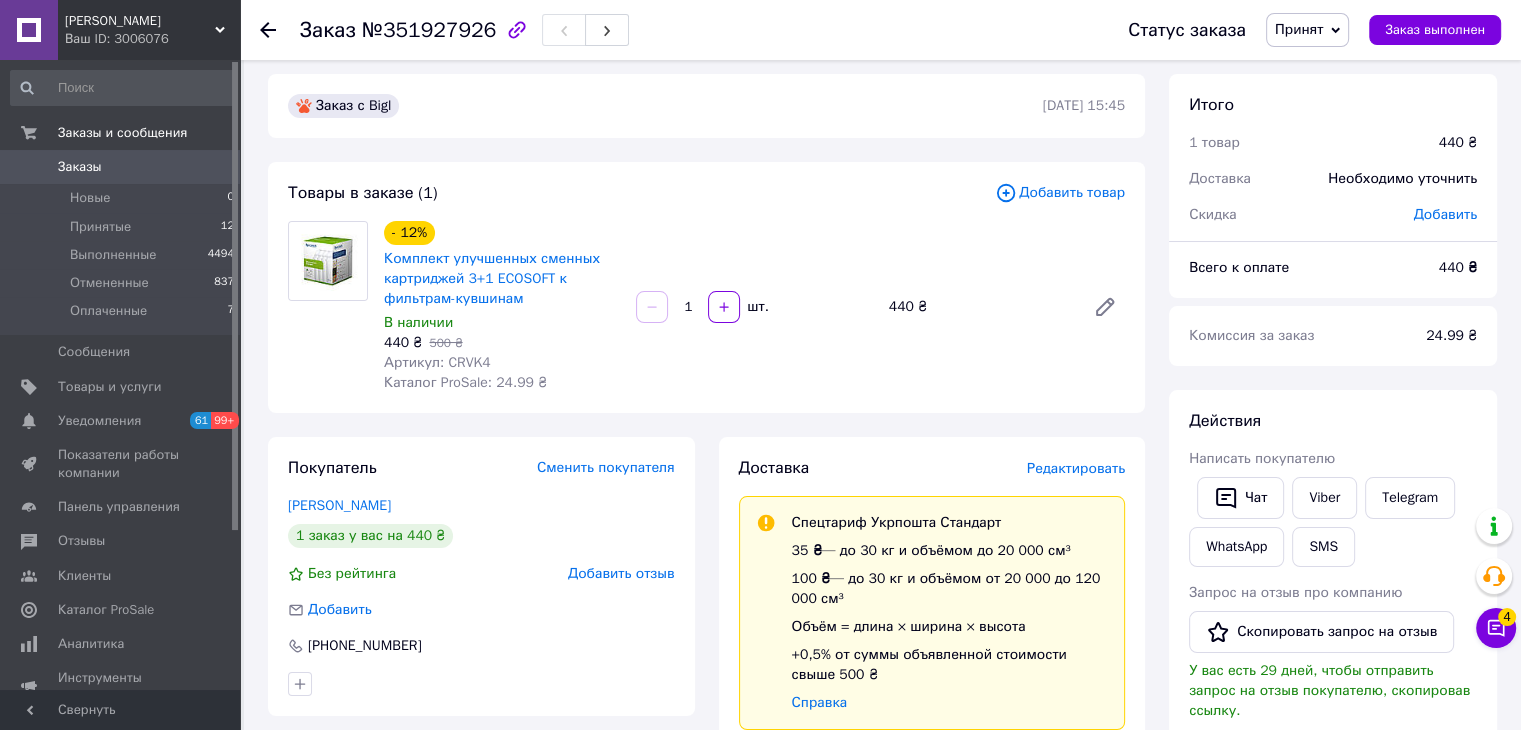 scroll, scrollTop: 0, scrollLeft: 0, axis: both 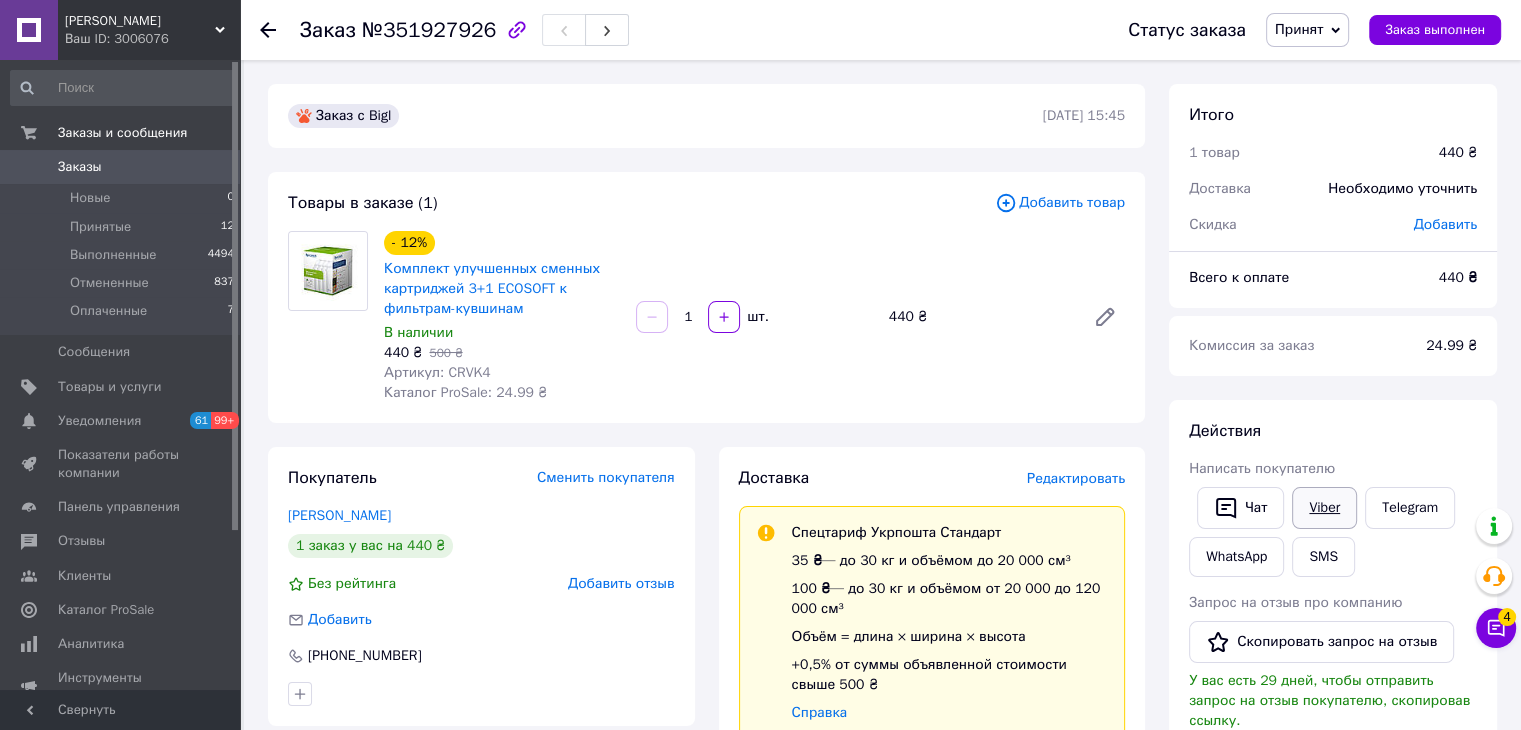 click on "Viber" at bounding box center [1324, 508] 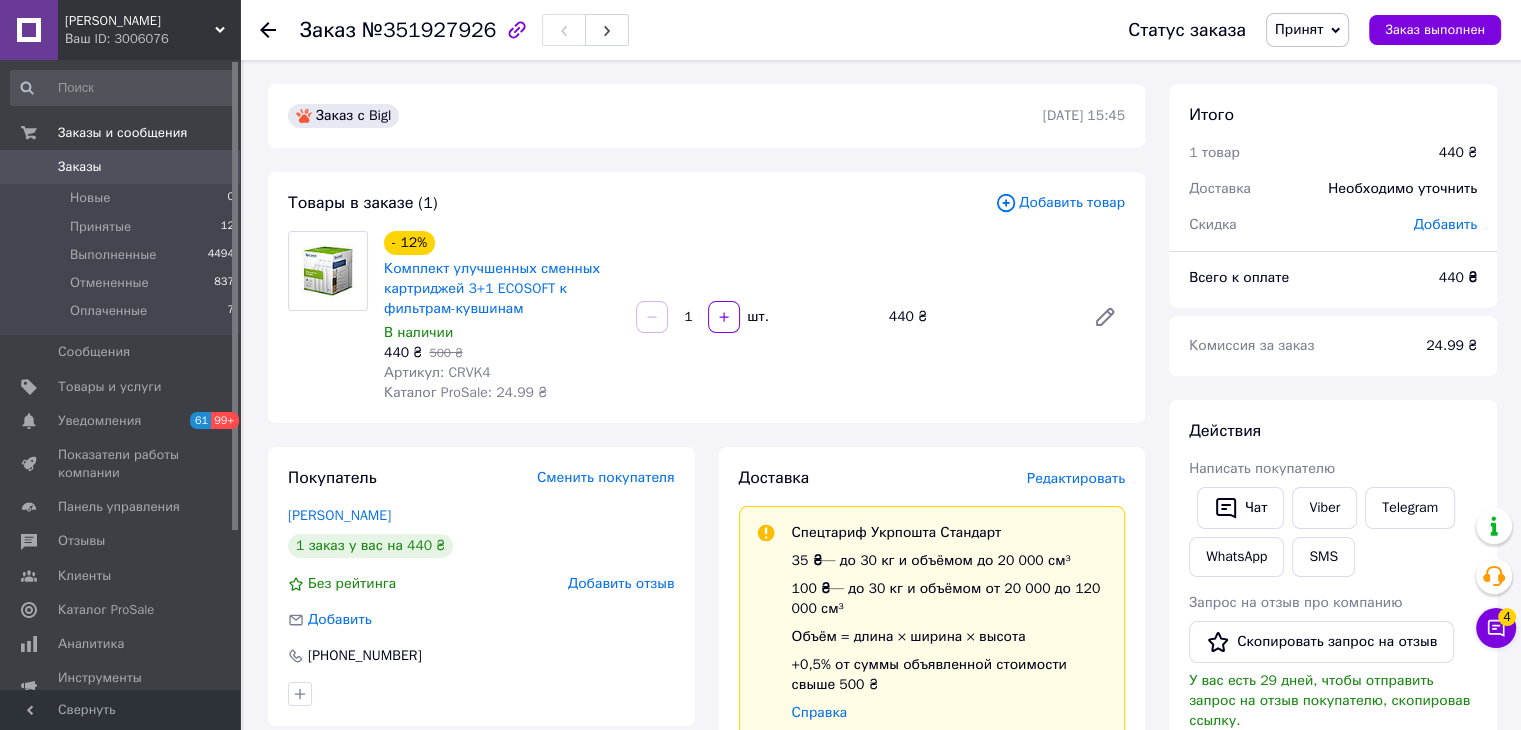 click at bounding box center (280, 30) 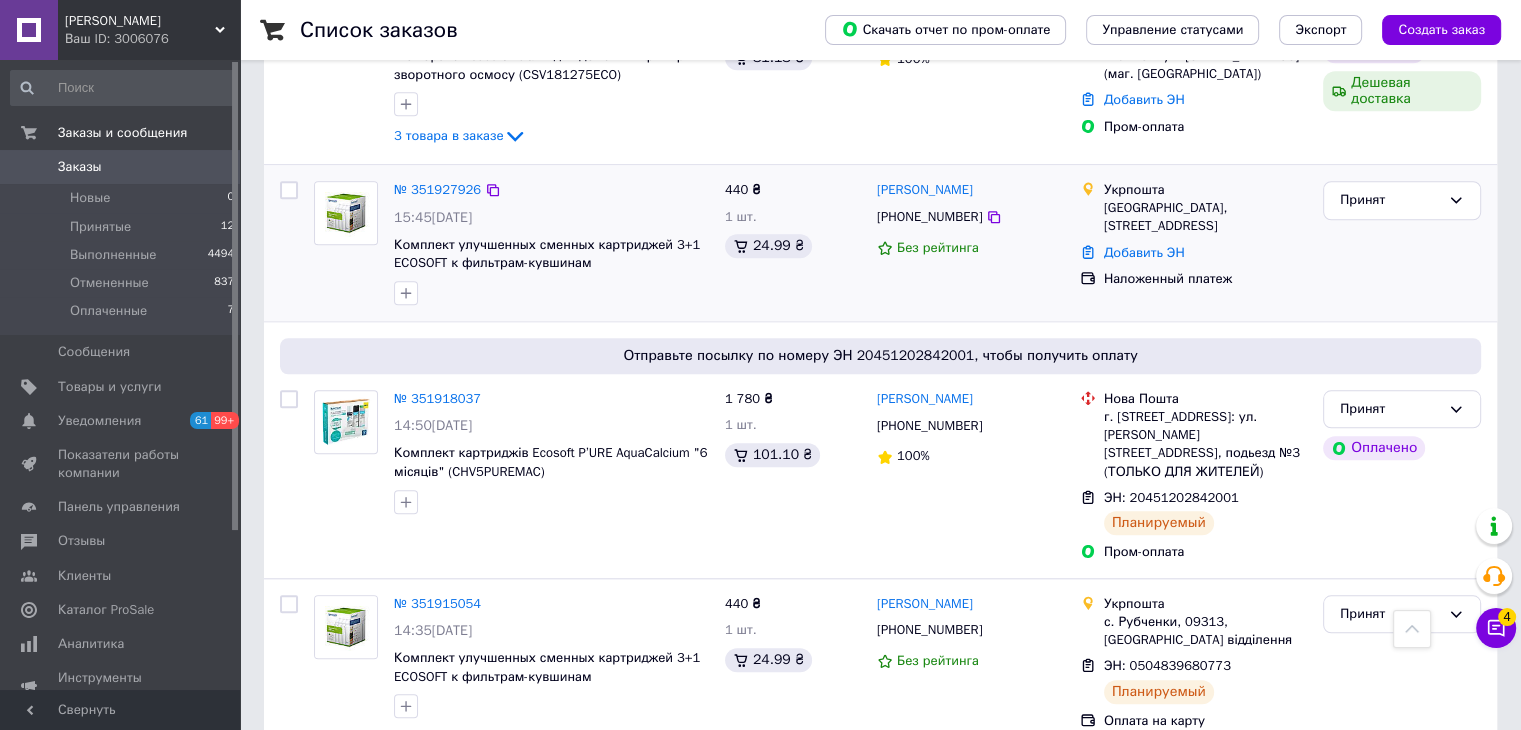 scroll, scrollTop: 1800, scrollLeft: 0, axis: vertical 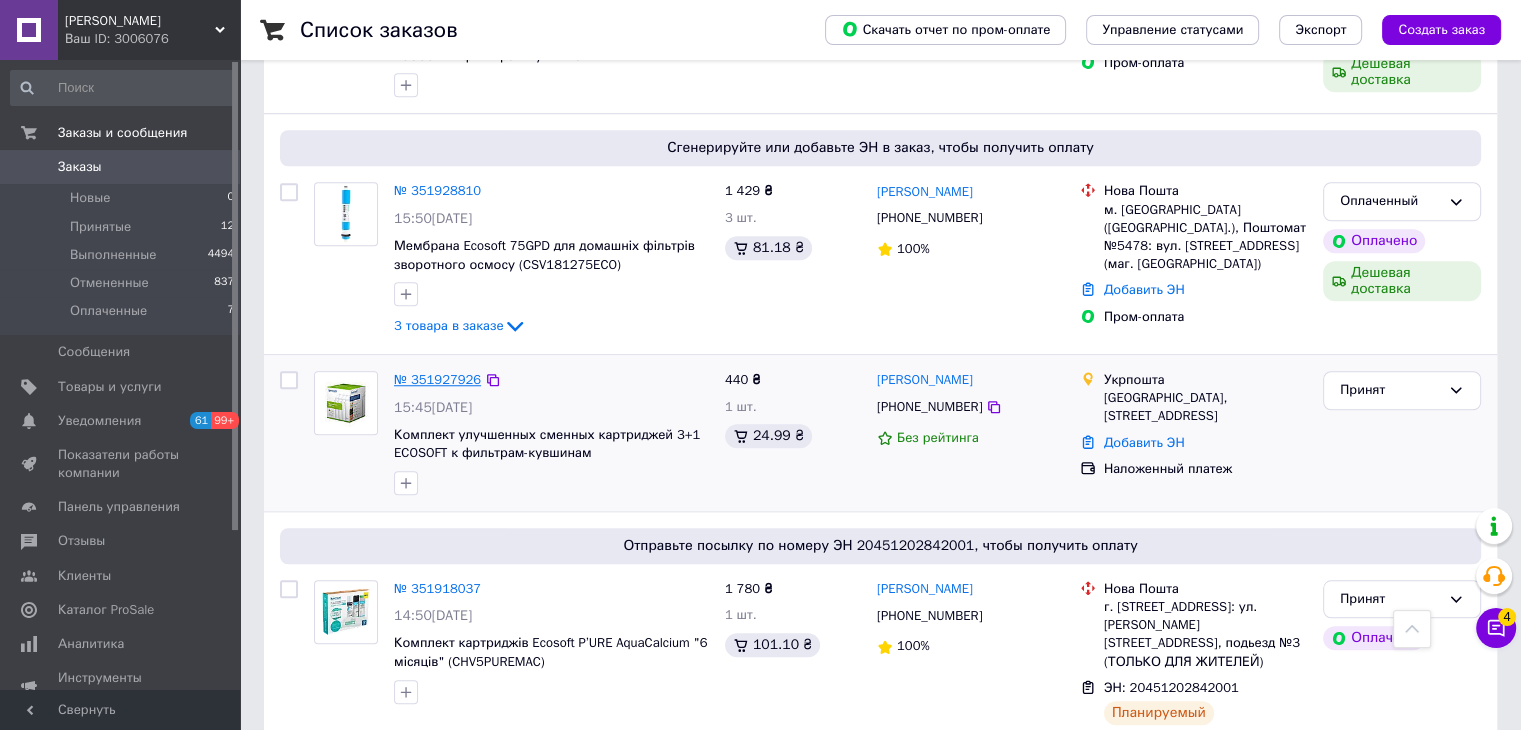 click on "№ 351927926" at bounding box center (437, 379) 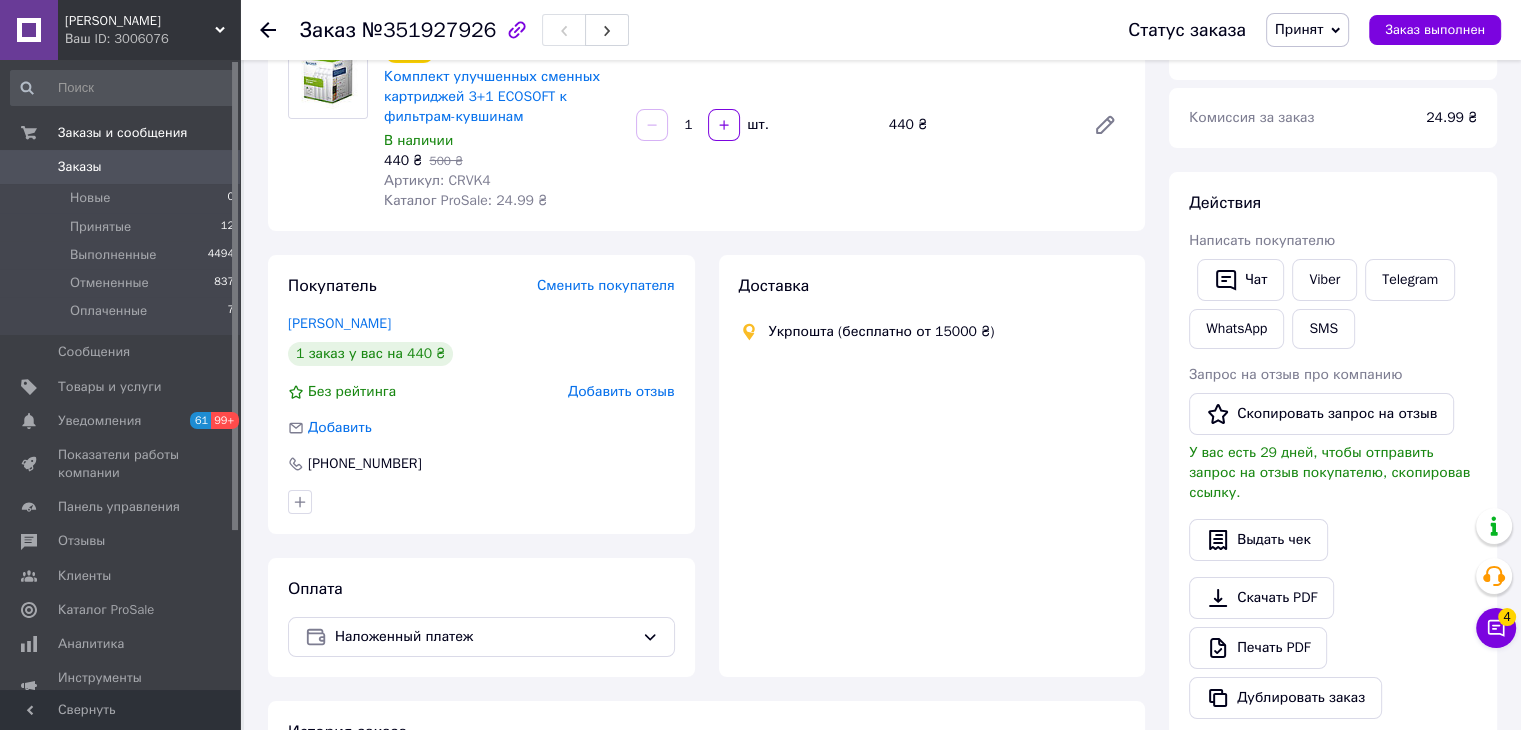 scroll, scrollTop: 830, scrollLeft: 0, axis: vertical 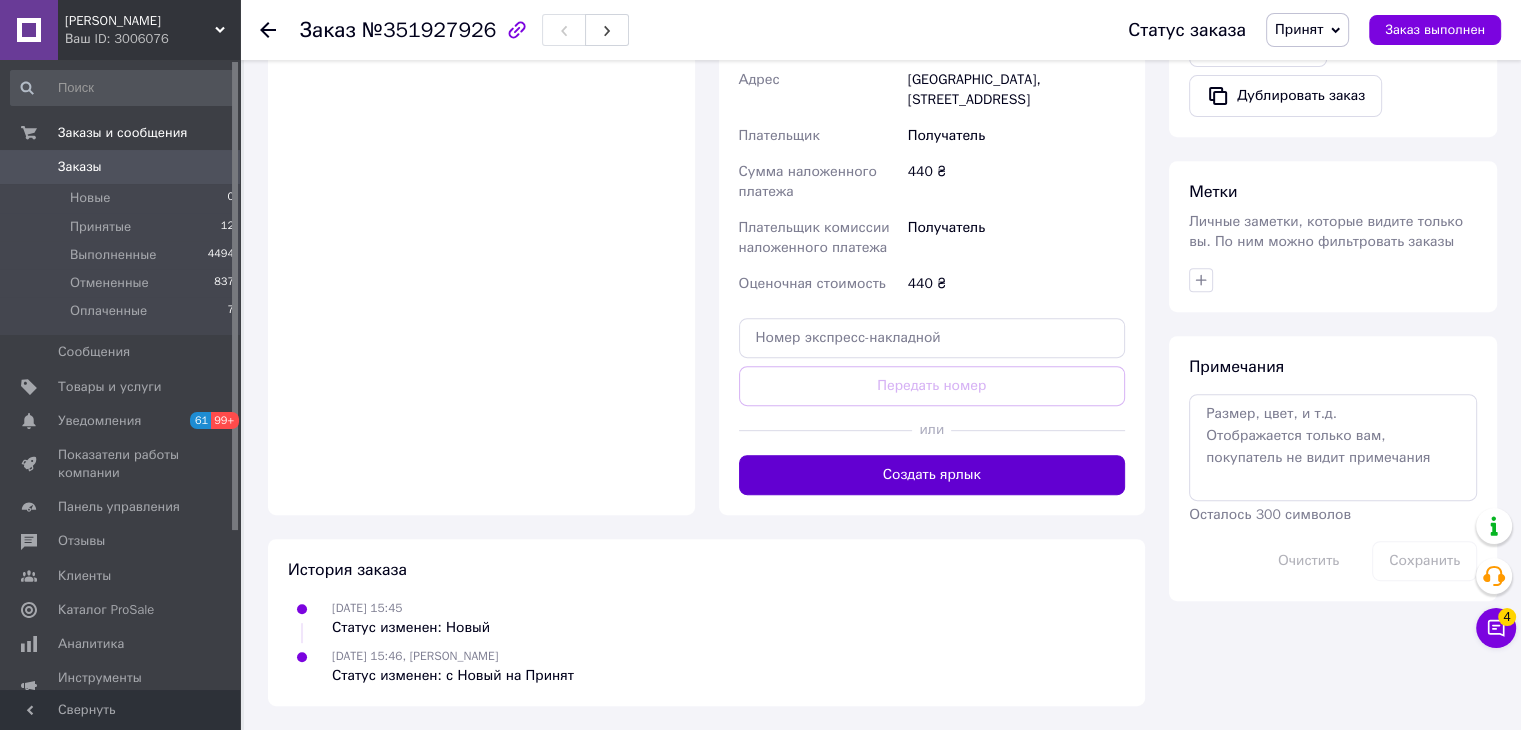 click on "Создать ярлык" at bounding box center [932, 475] 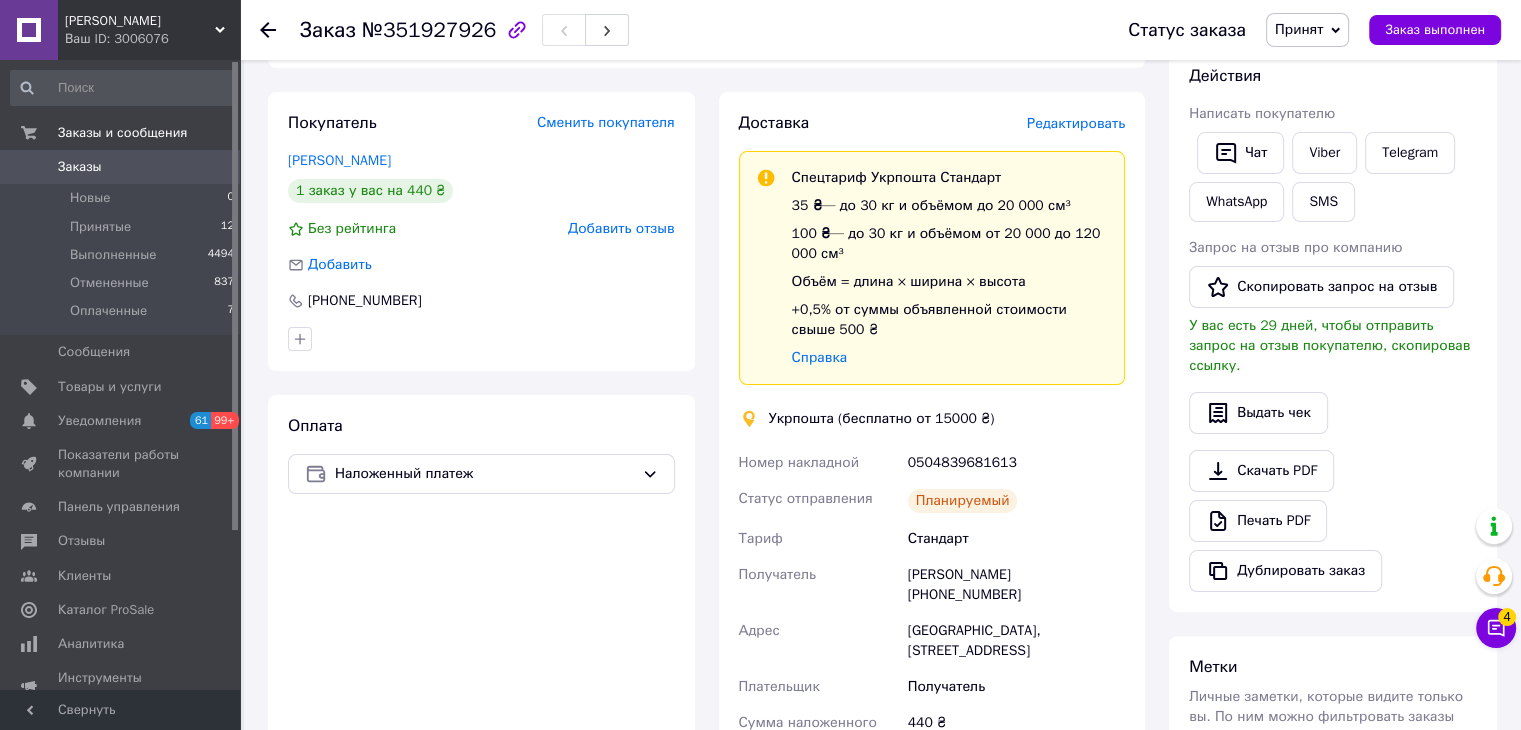 scroll, scrollTop: 330, scrollLeft: 0, axis: vertical 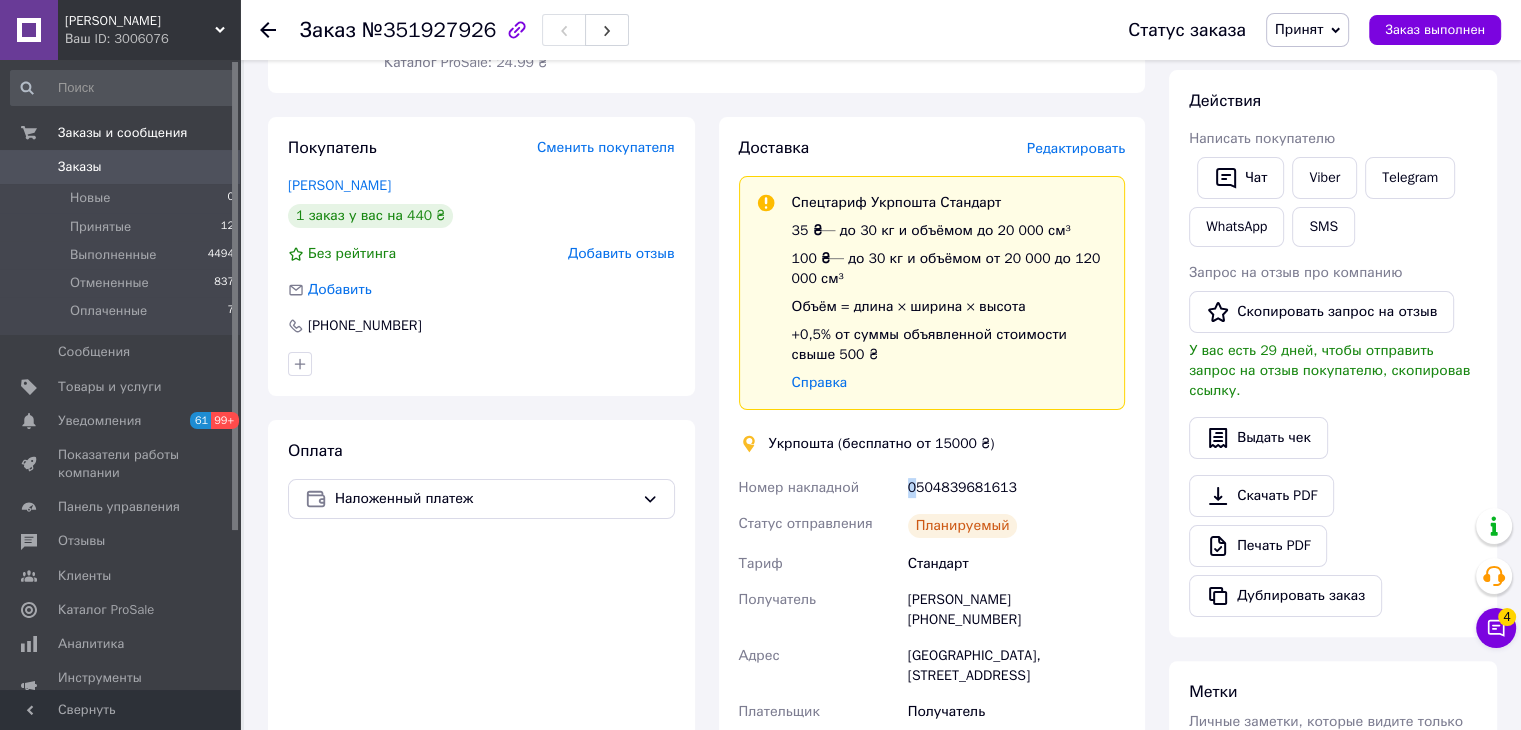 click on "0504839681613" at bounding box center (1016, 488) 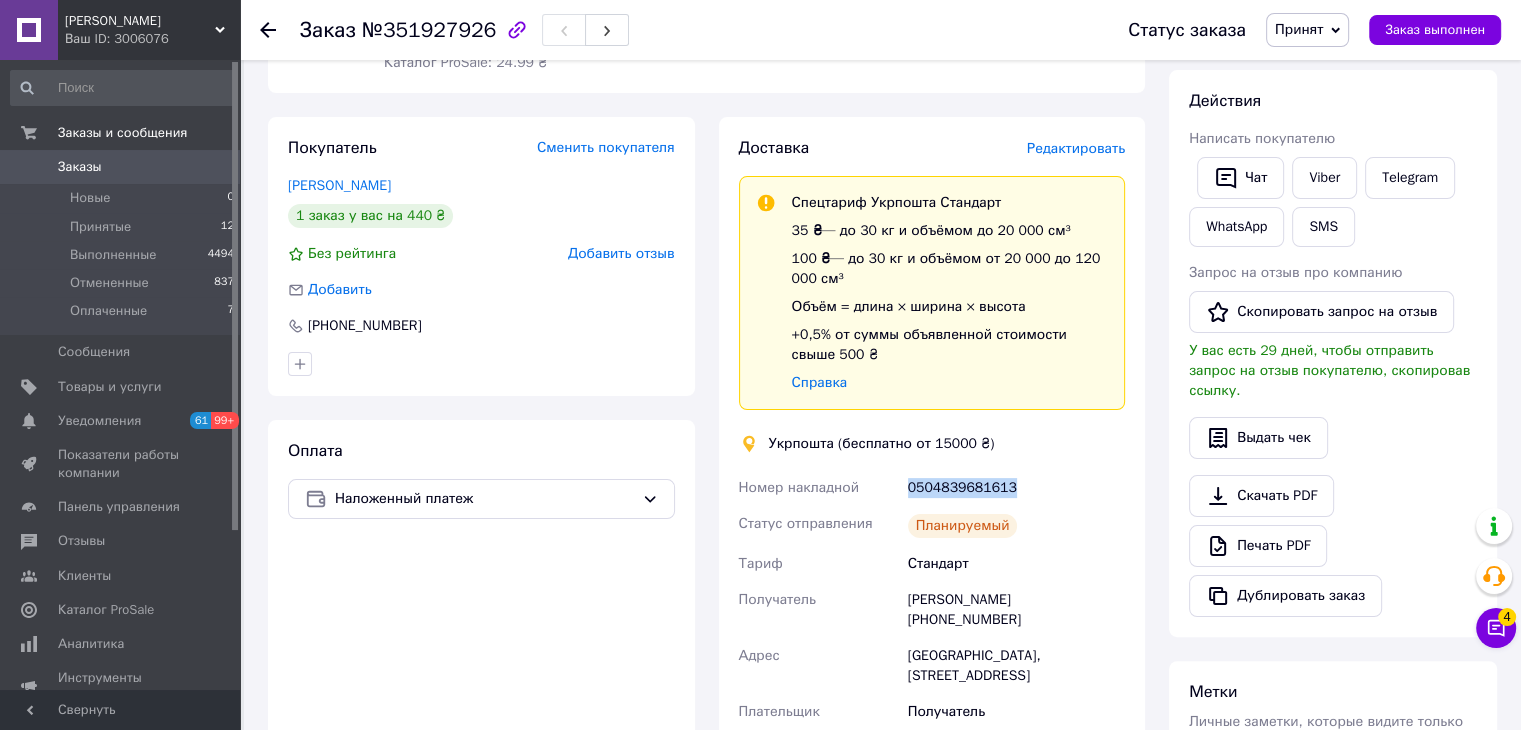click on "0504839681613" at bounding box center [1016, 488] 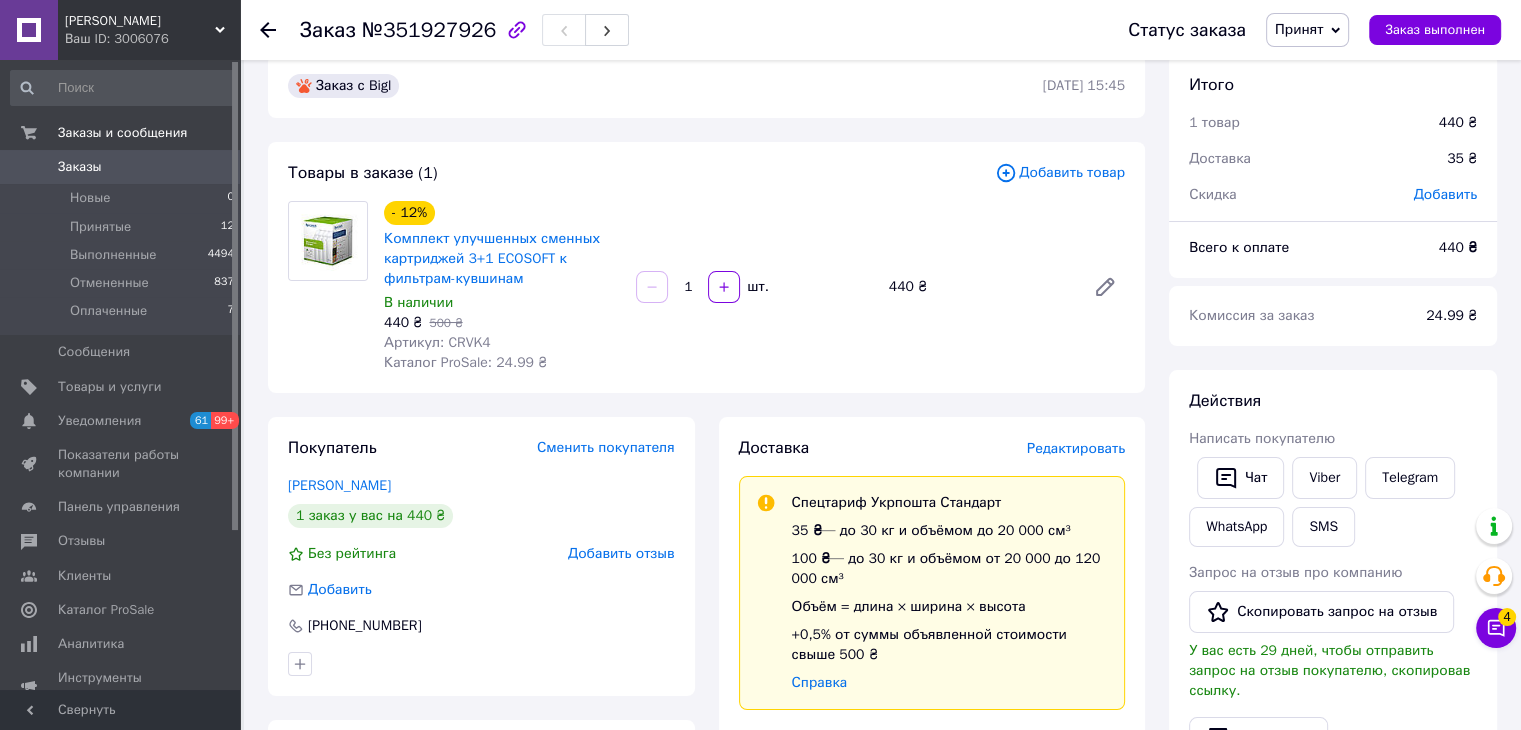 scroll, scrollTop: 0, scrollLeft: 0, axis: both 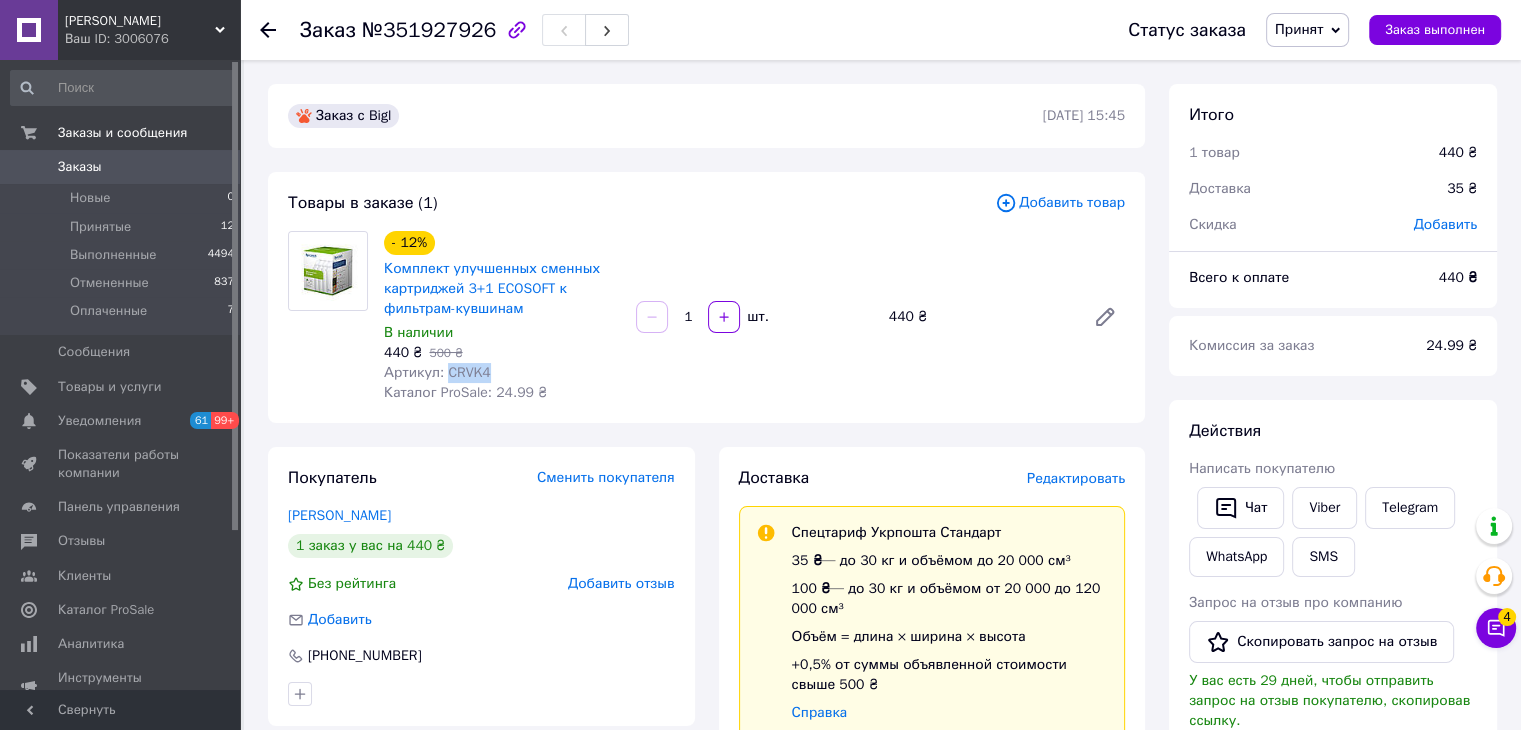 drag, startPoint x: 444, startPoint y: 372, endPoint x: 528, endPoint y: 372, distance: 84 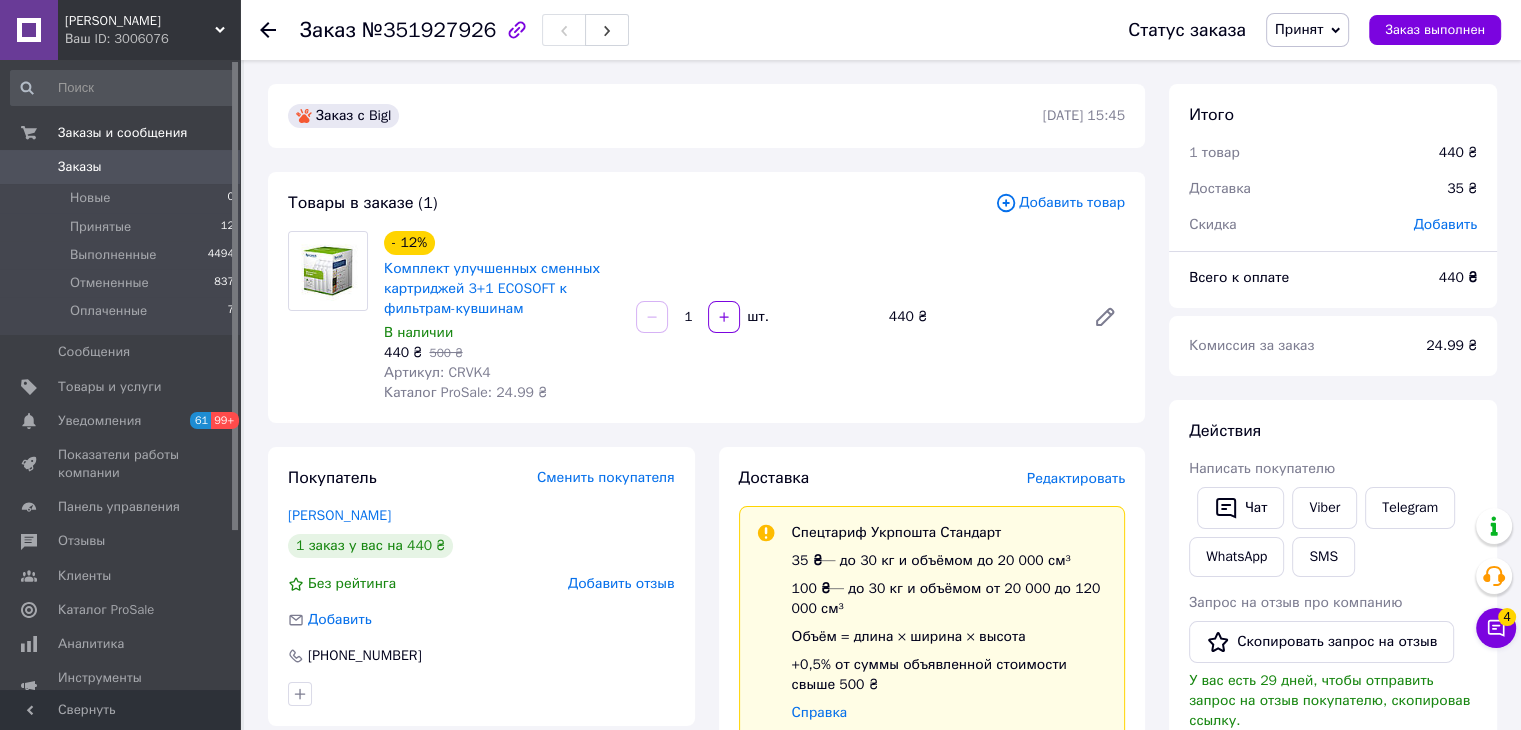 click 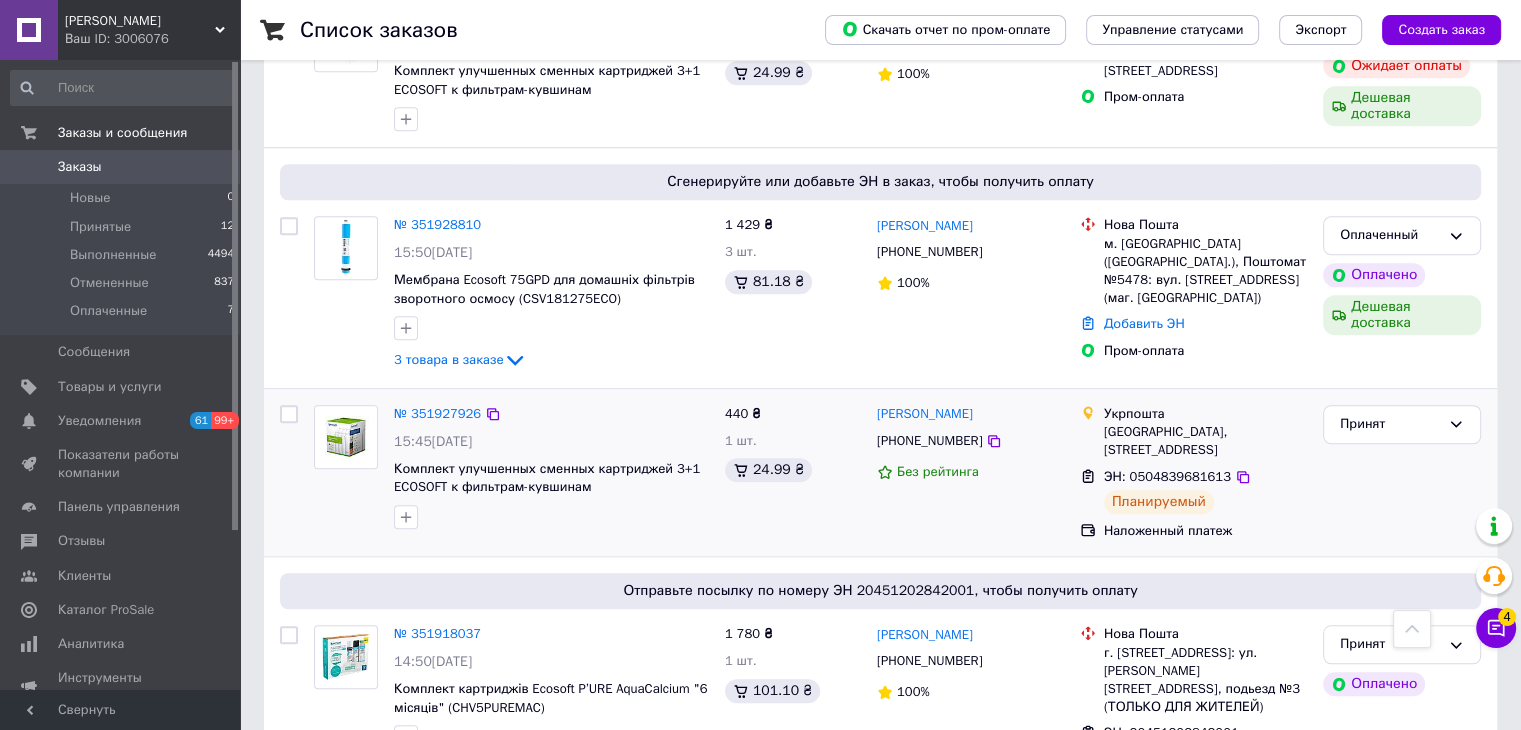 scroll, scrollTop: 1600, scrollLeft: 0, axis: vertical 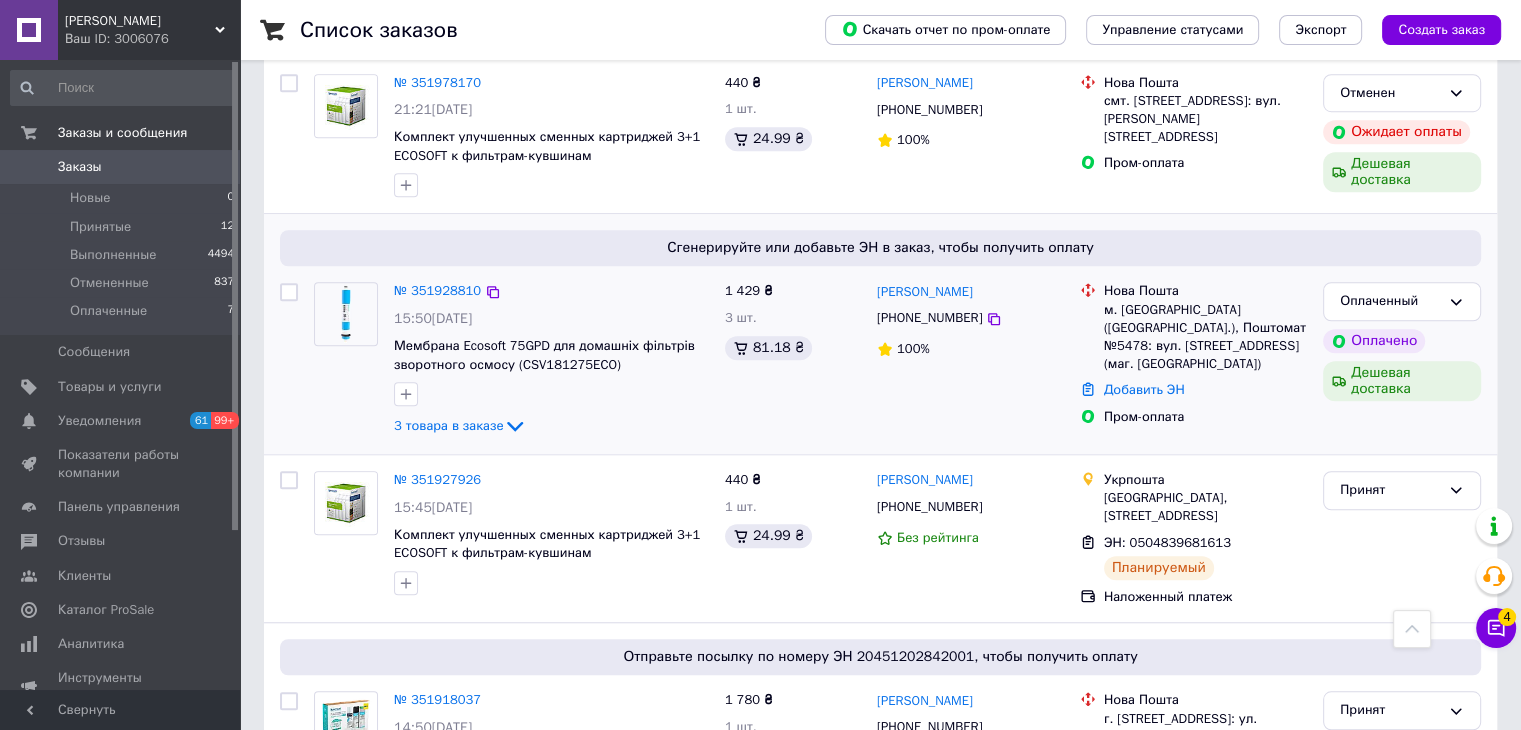 click on "3 товара в заказе" 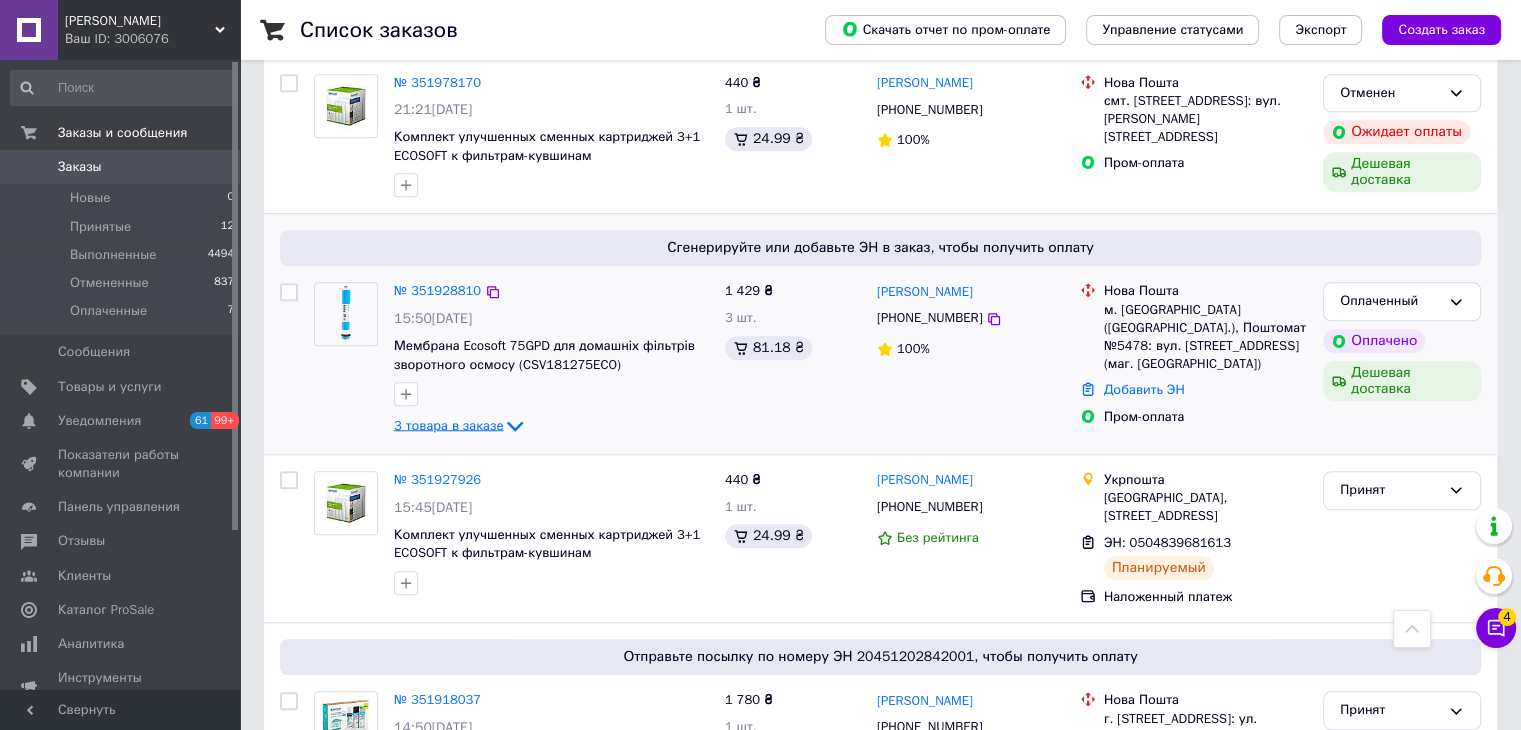scroll, scrollTop: 1400, scrollLeft: 0, axis: vertical 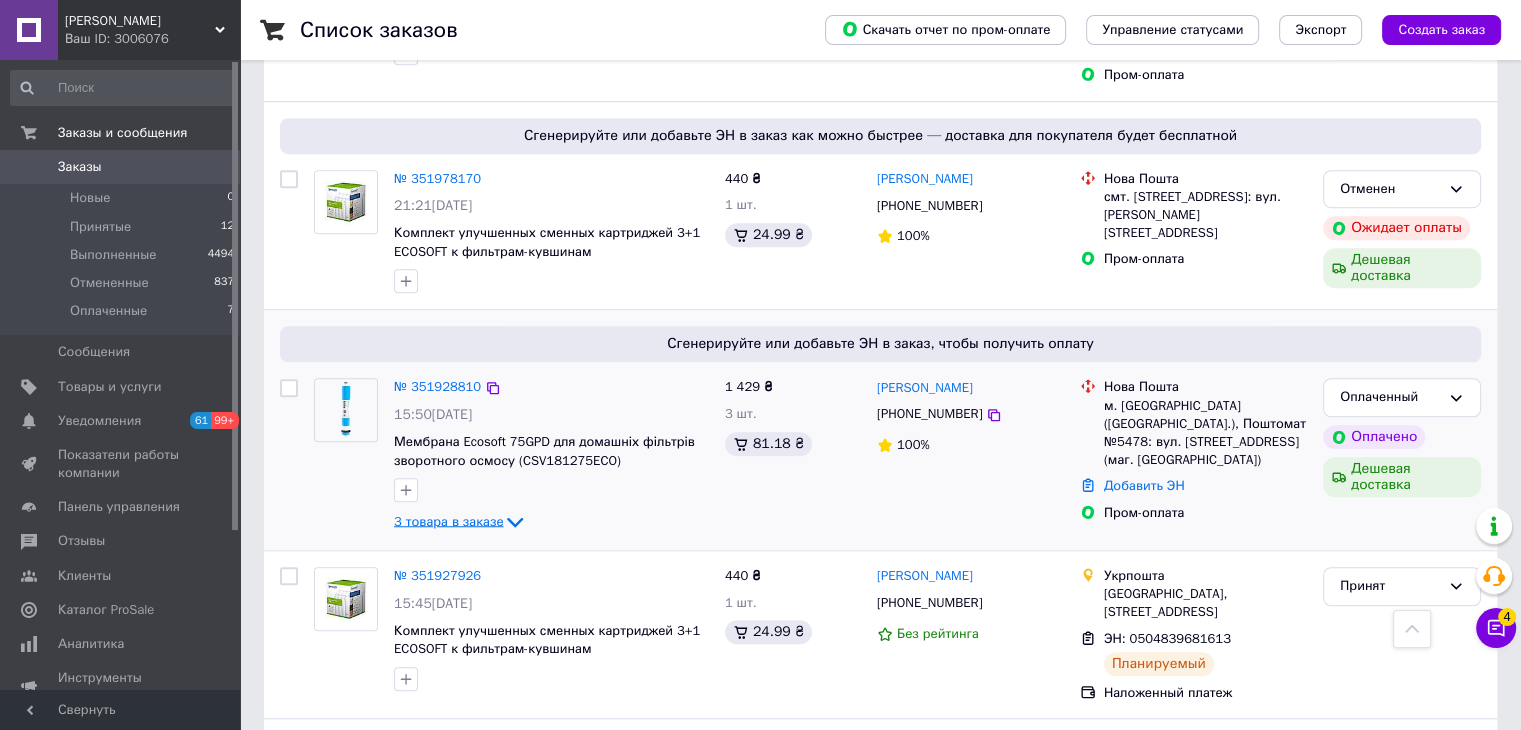 click on "№ 351928810 15:50[DATE] Мембрана Ecosoft 75GPD для домашніх фільтрів зворотного осмосу (CSV181275ECO) 3 товара в заказе" at bounding box center [551, 456] 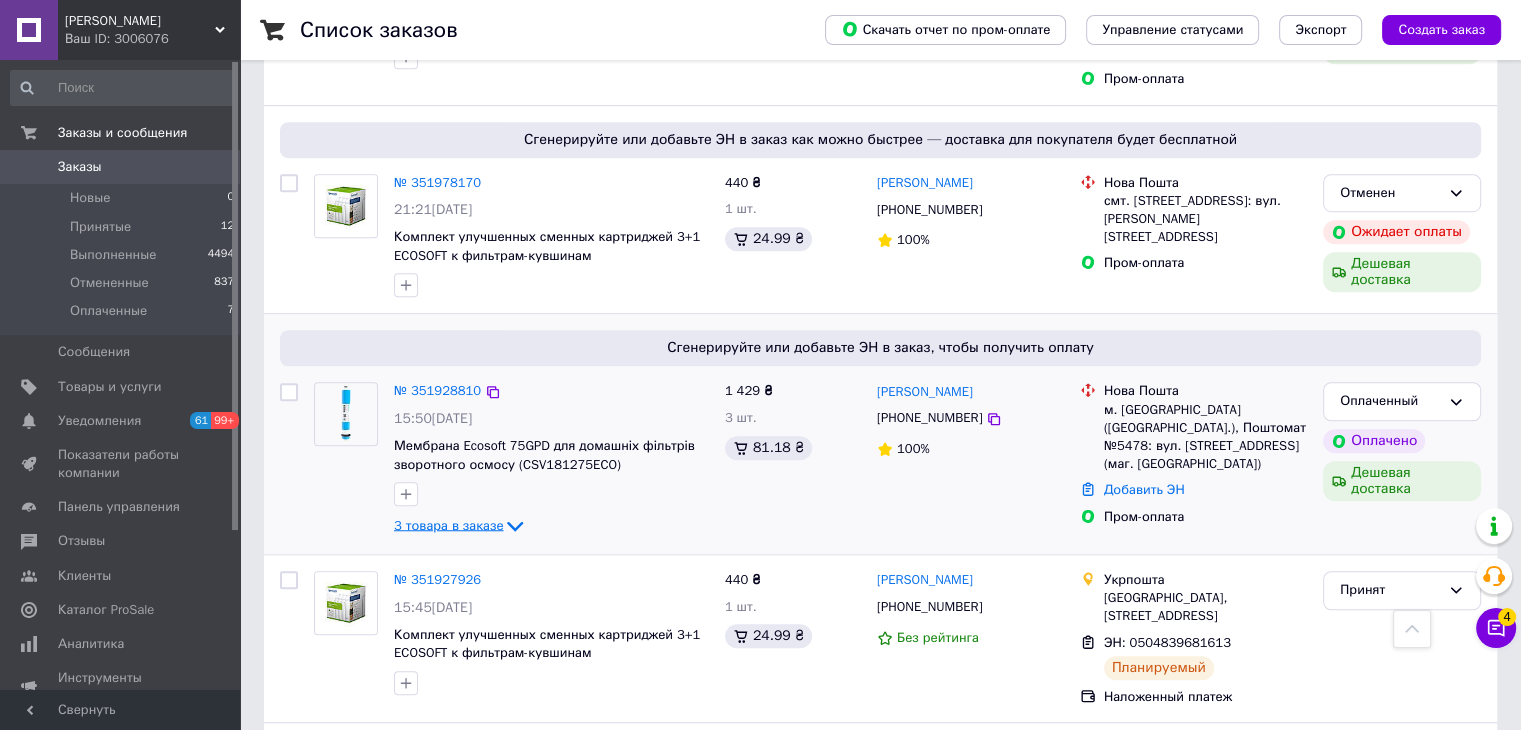 click 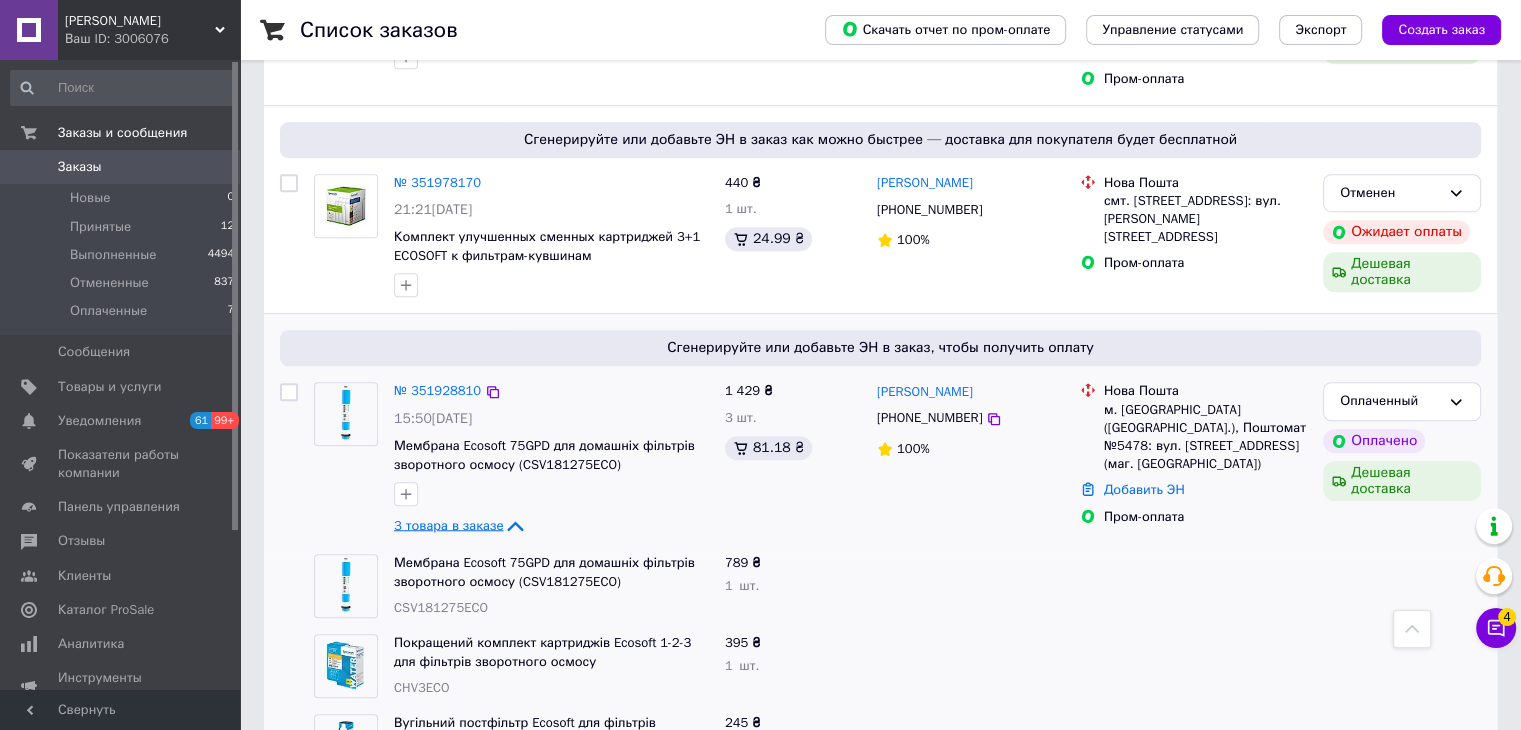 scroll, scrollTop: 1500, scrollLeft: 0, axis: vertical 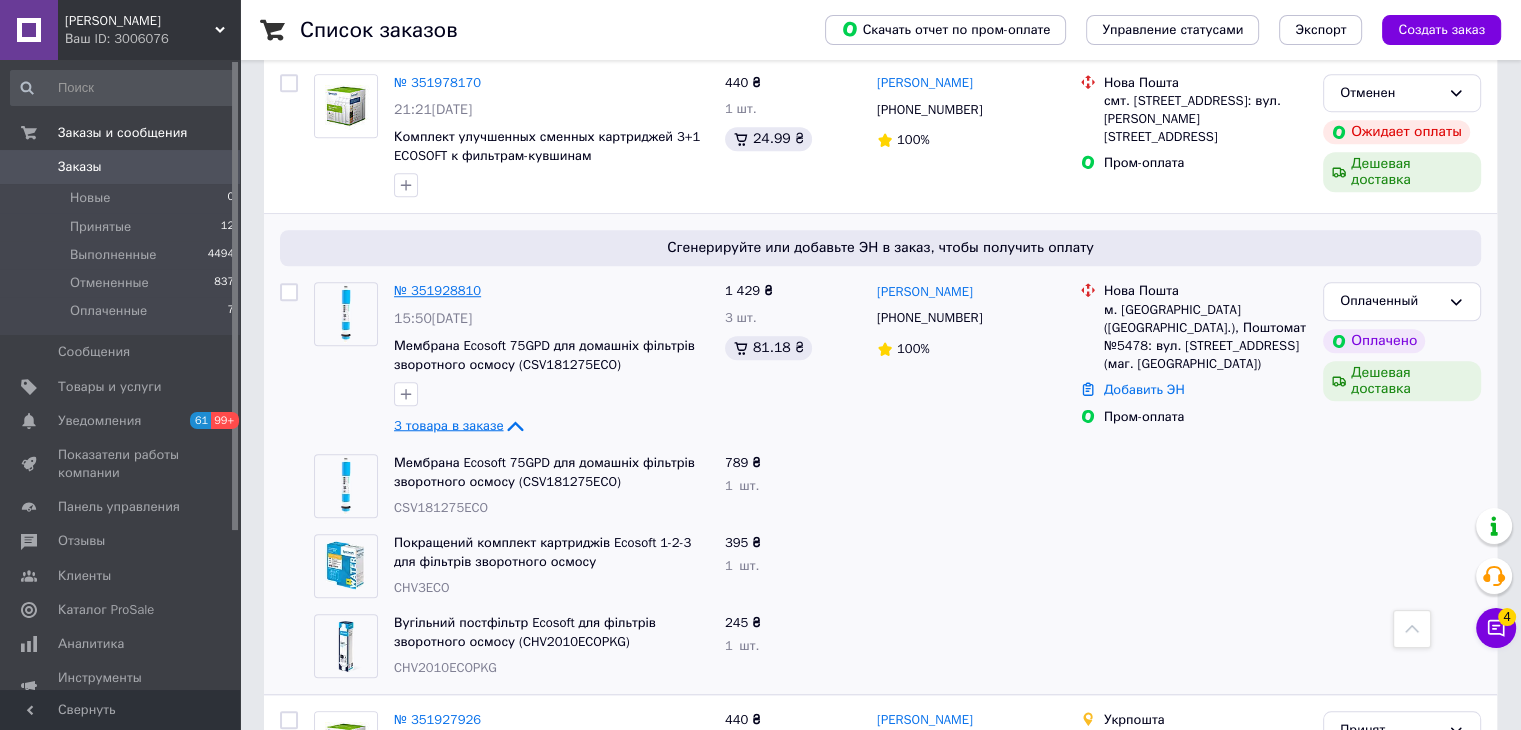 click on "№ 351928810" at bounding box center (437, 290) 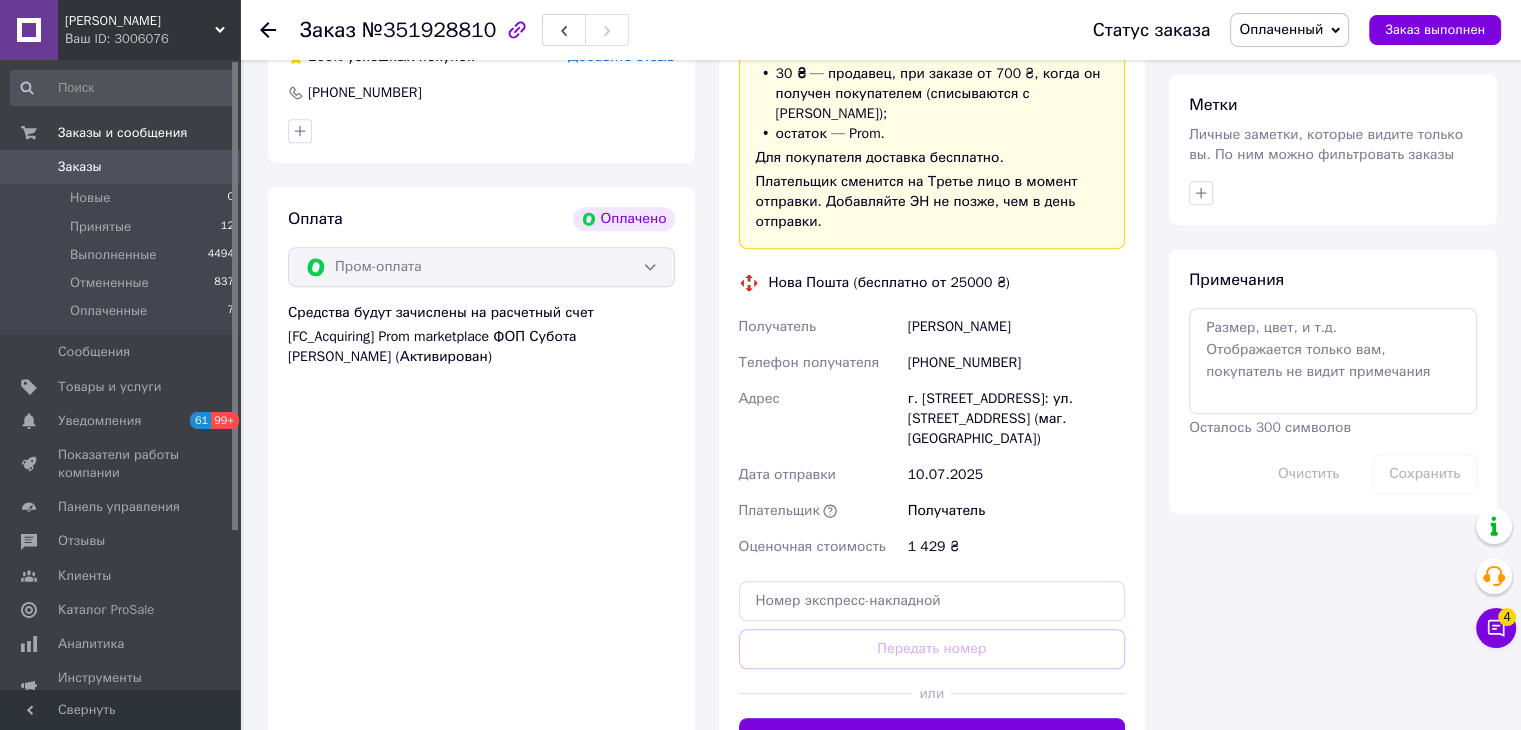 scroll, scrollTop: 1092, scrollLeft: 0, axis: vertical 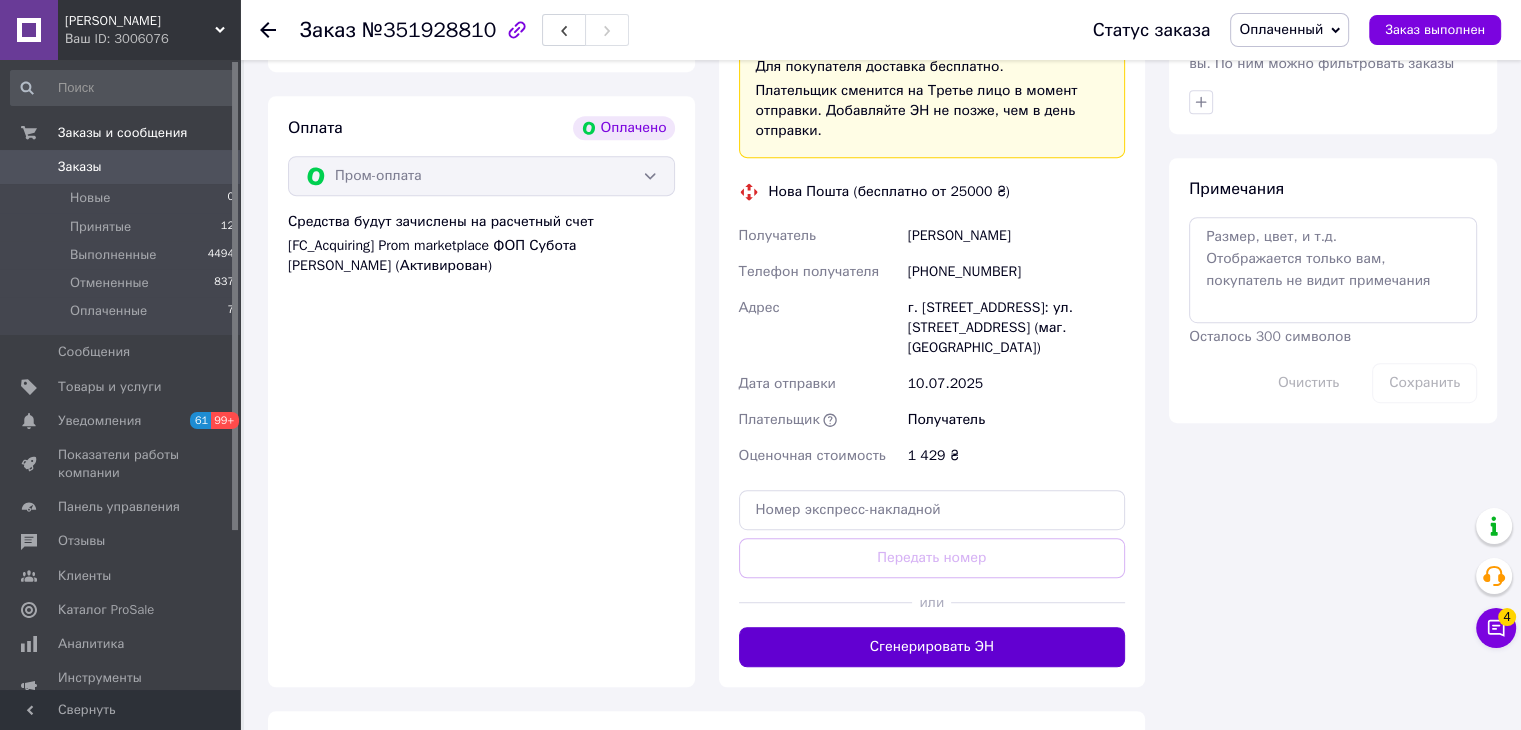 click on "Сгенерировать ЭН" at bounding box center [932, 647] 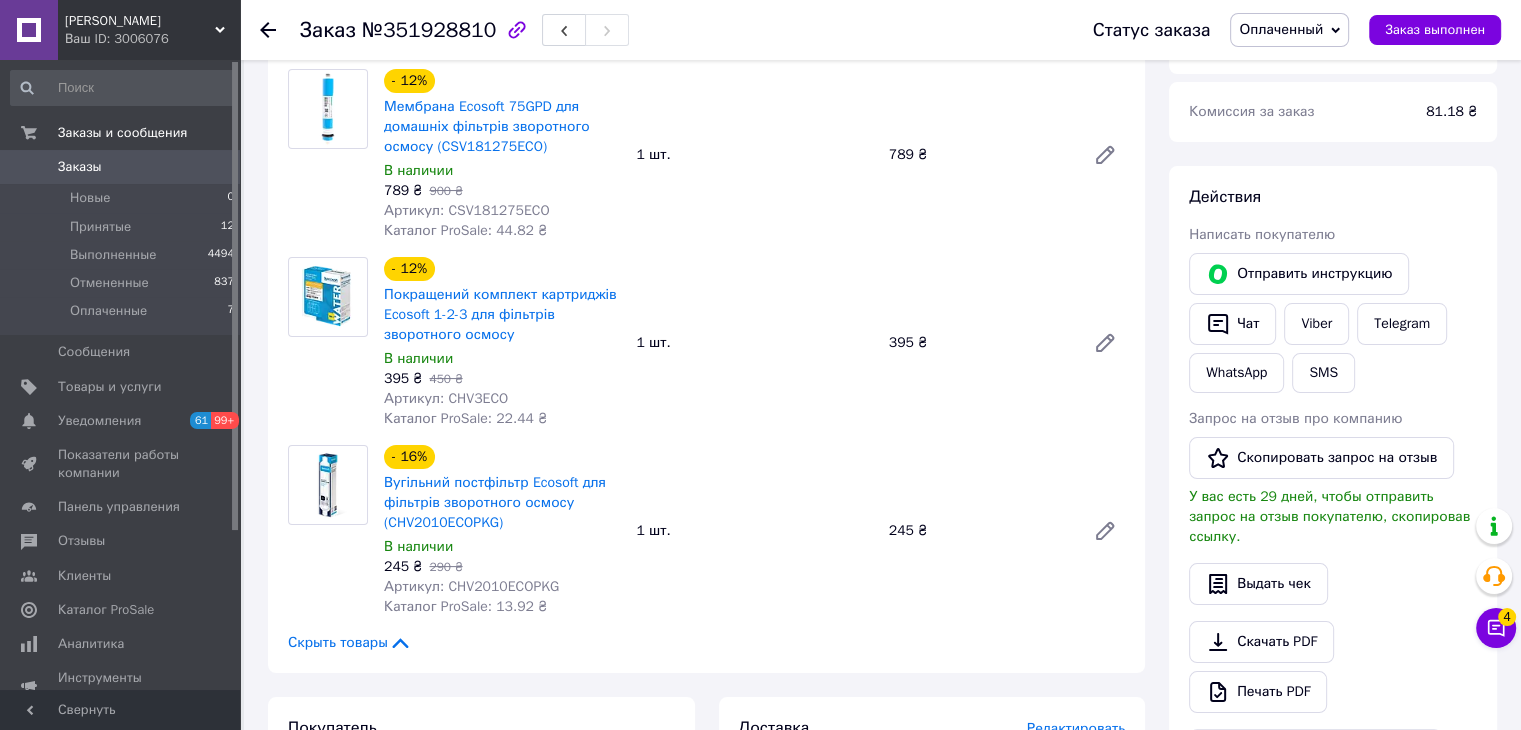 scroll, scrollTop: 192, scrollLeft: 0, axis: vertical 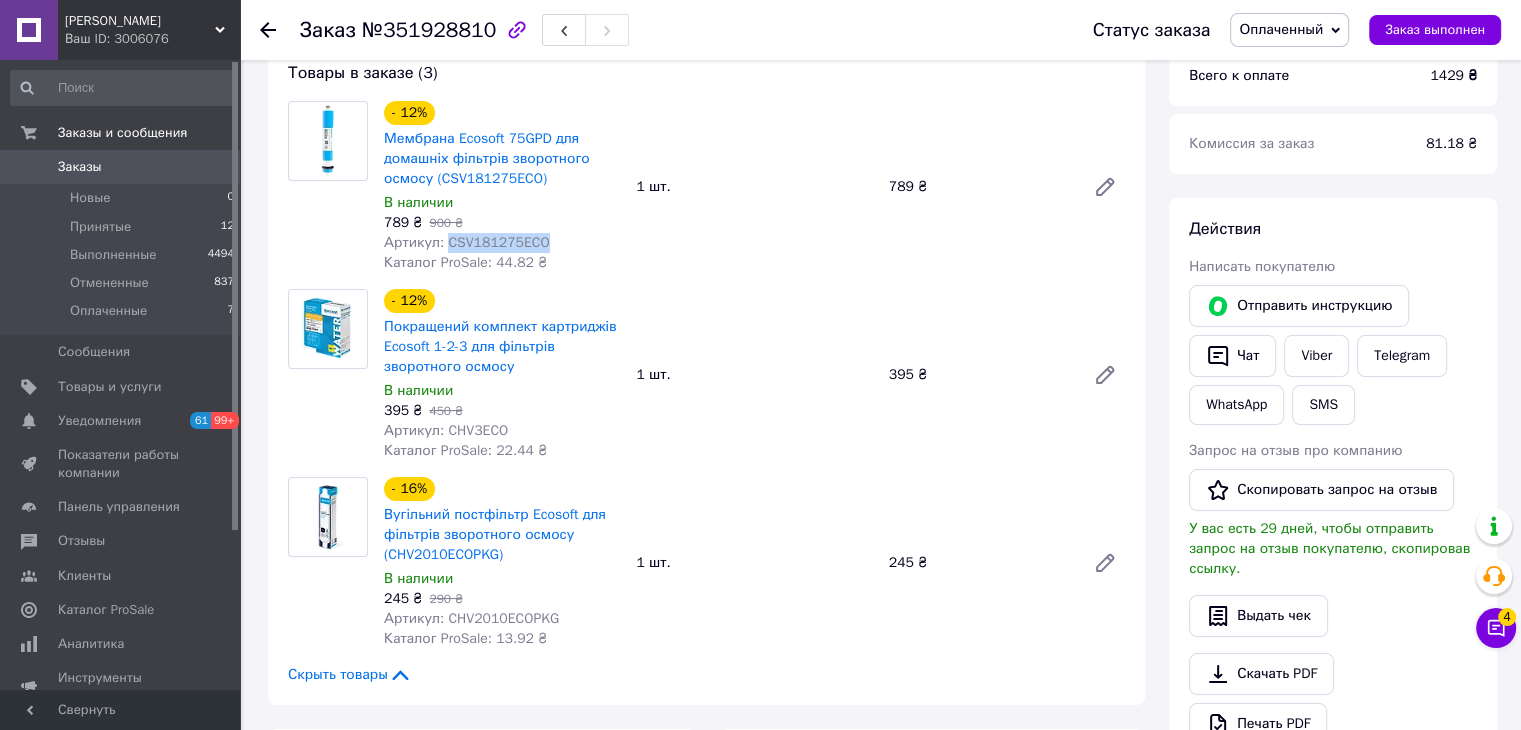 drag, startPoint x: 441, startPoint y: 245, endPoint x: 596, endPoint y: 245, distance: 155 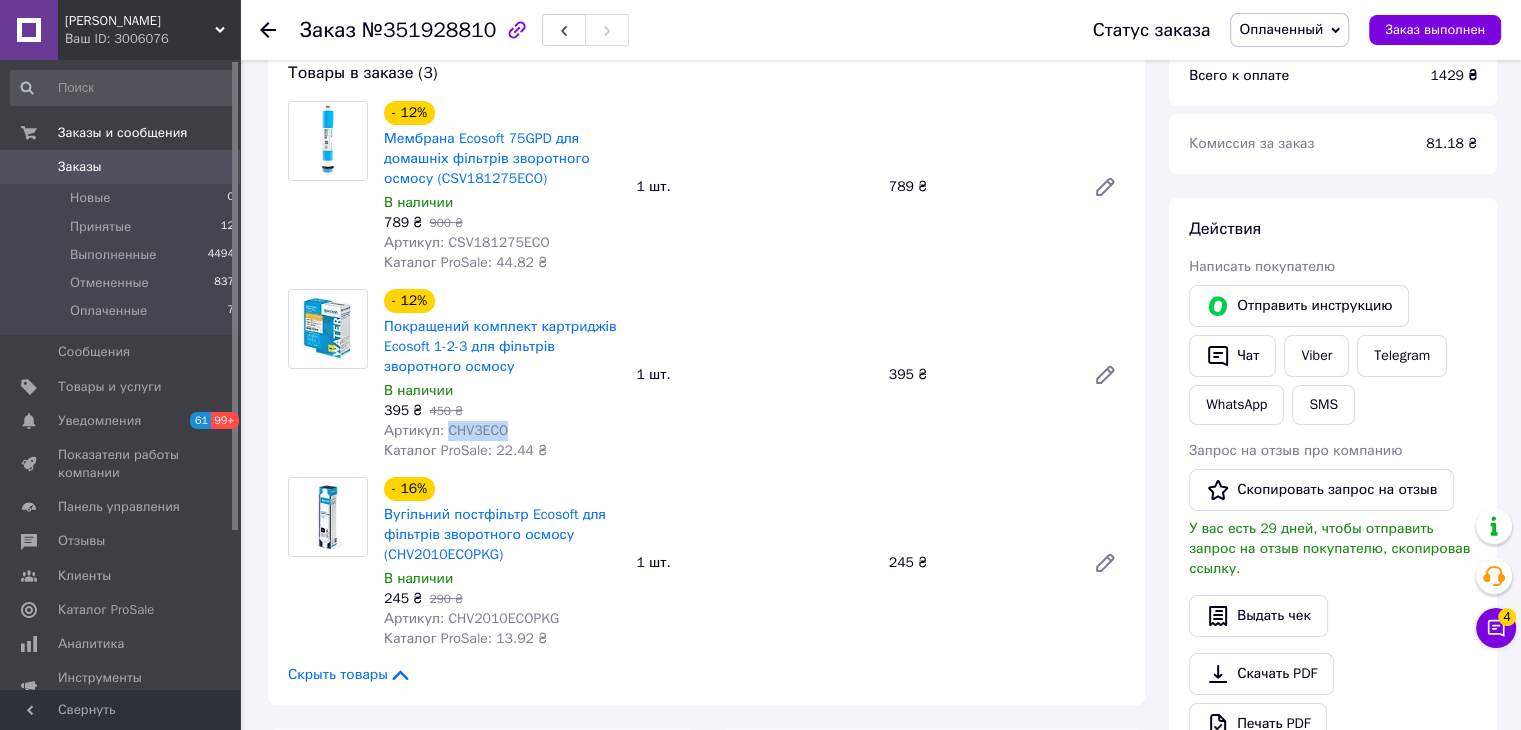 drag, startPoint x: 443, startPoint y: 436, endPoint x: 553, endPoint y: 436, distance: 110 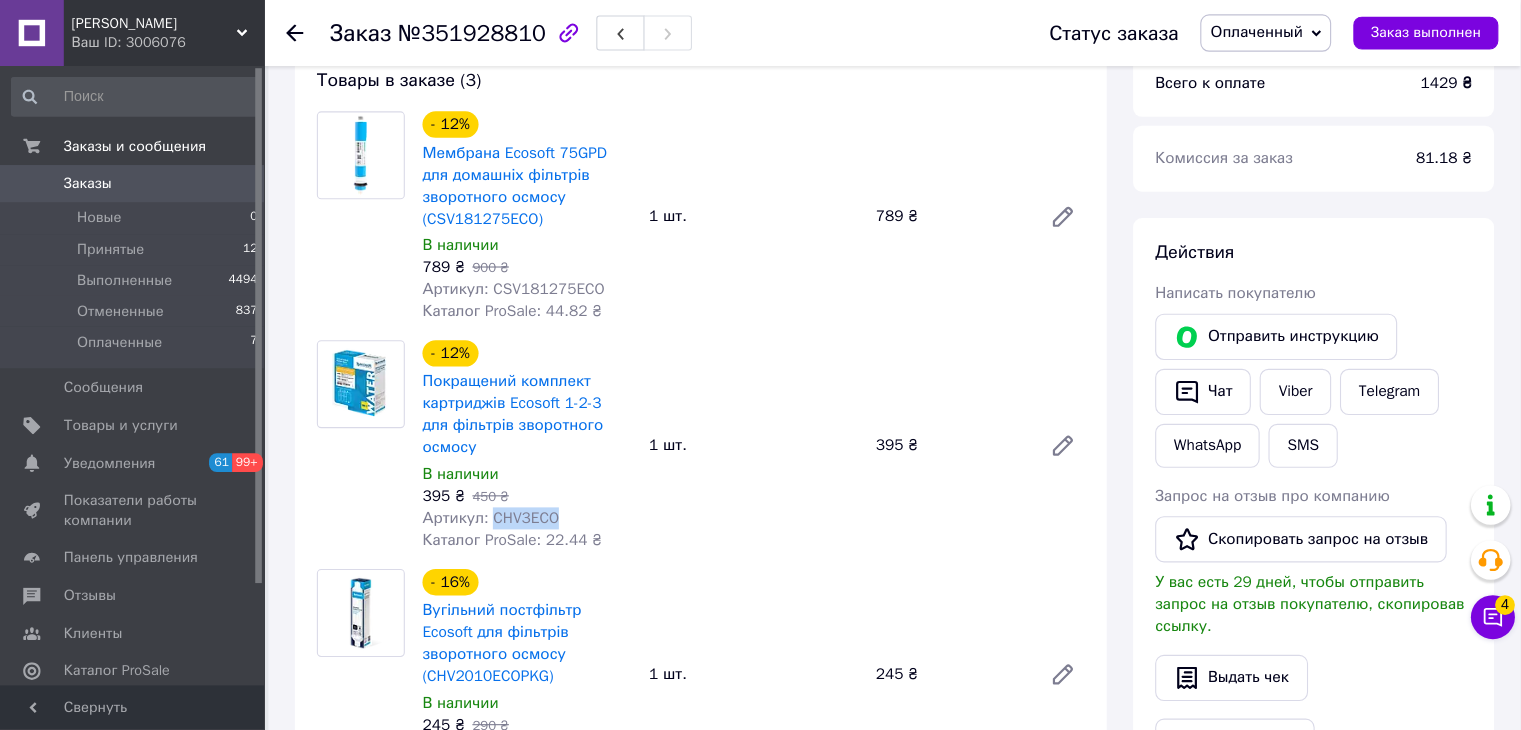 scroll, scrollTop: 192, scrollLeft: 0, axis: vertical 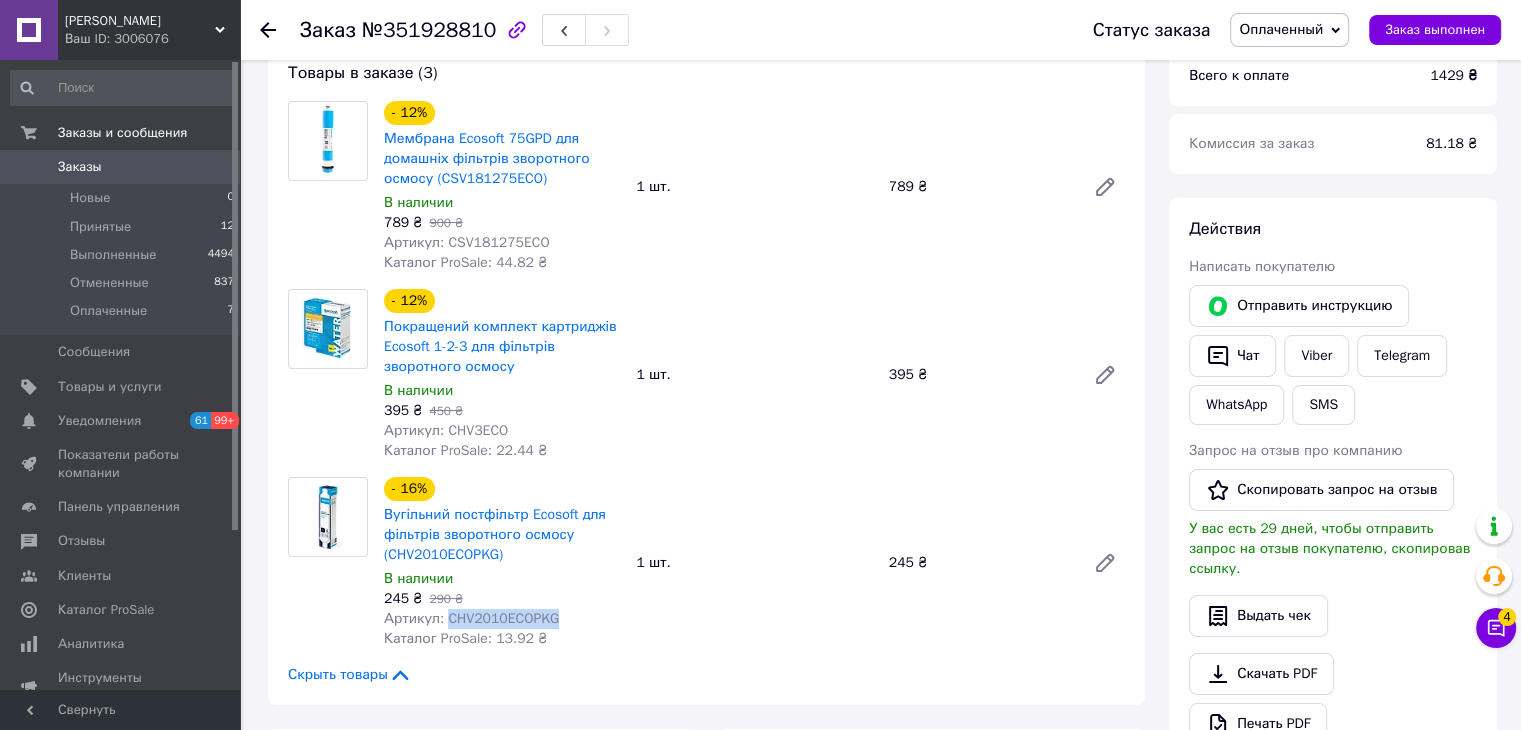 drag, startPoint x: 444, startPoint y: 621, endPoint x: 601, endPoint y: 621, distance: 157 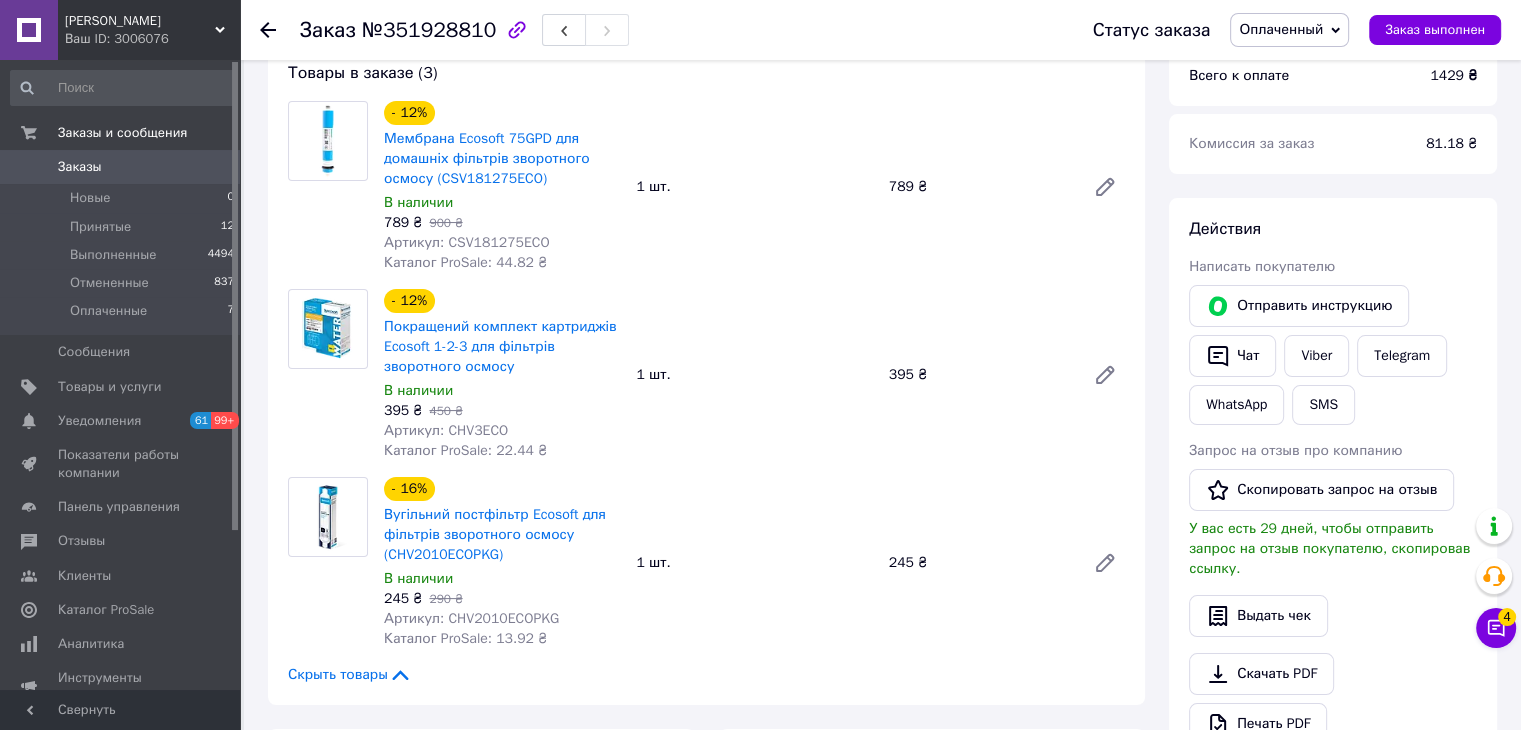 click 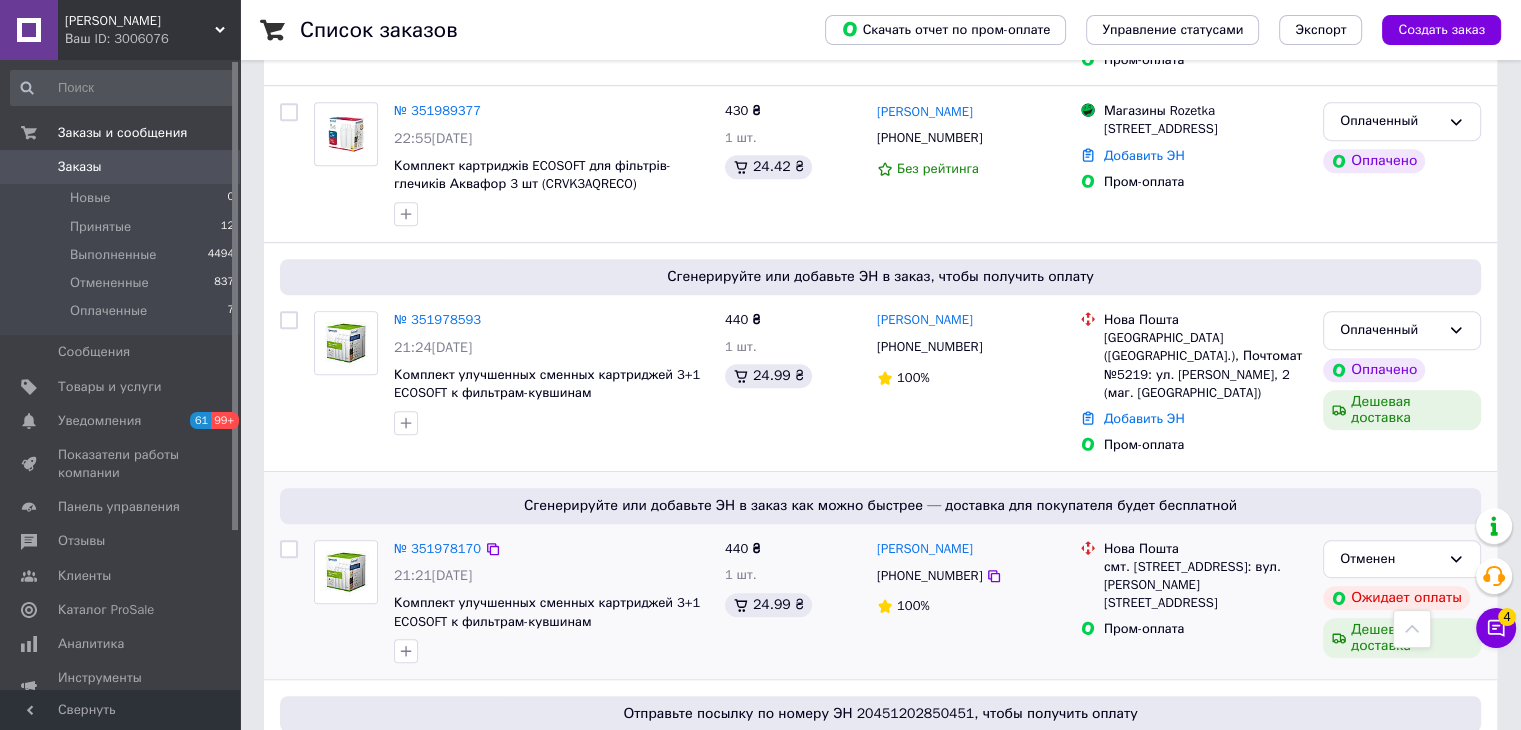 scroll, scrollTop: 1000, scrollLeft: 0, axis: vertical 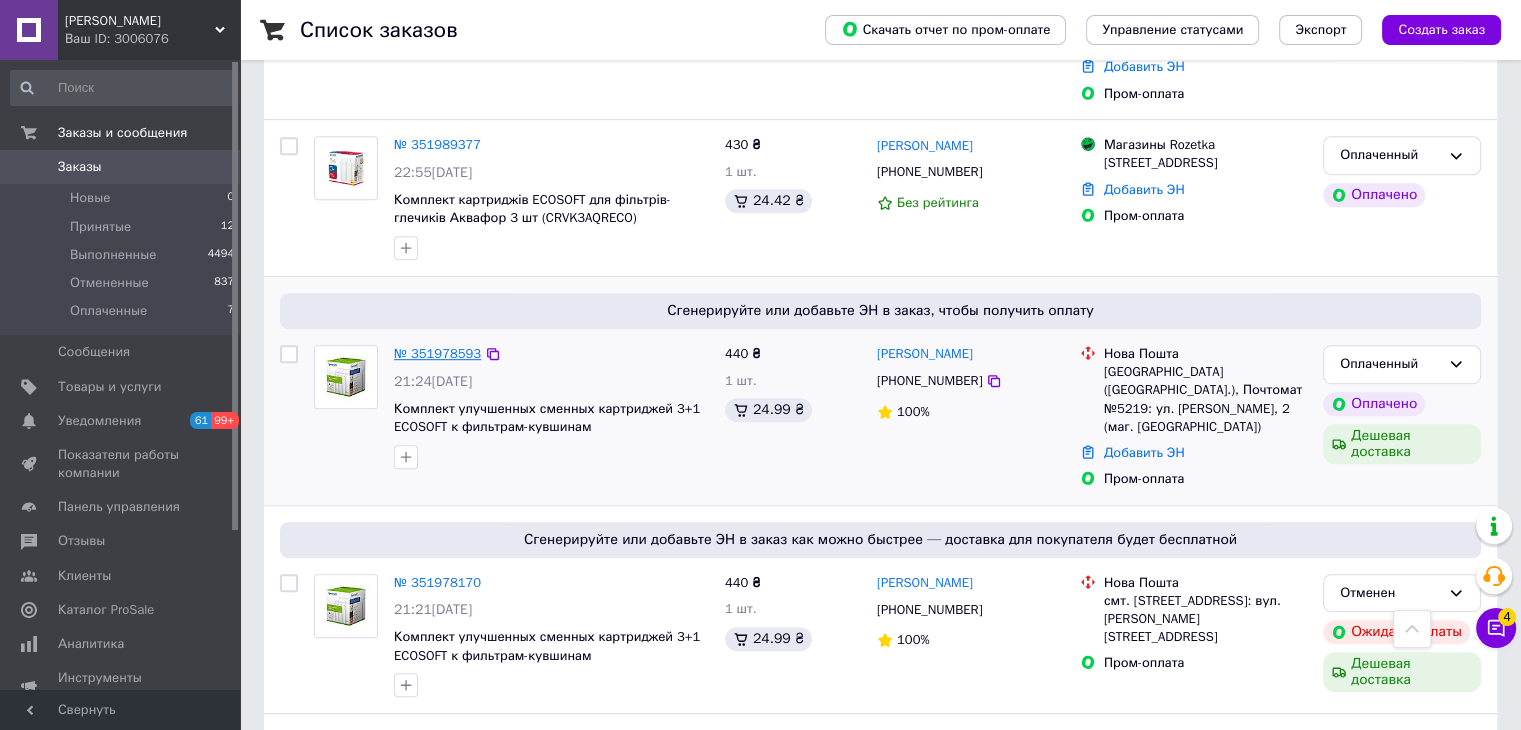 click on "№ 351978593" at bounding box center (437, 353) 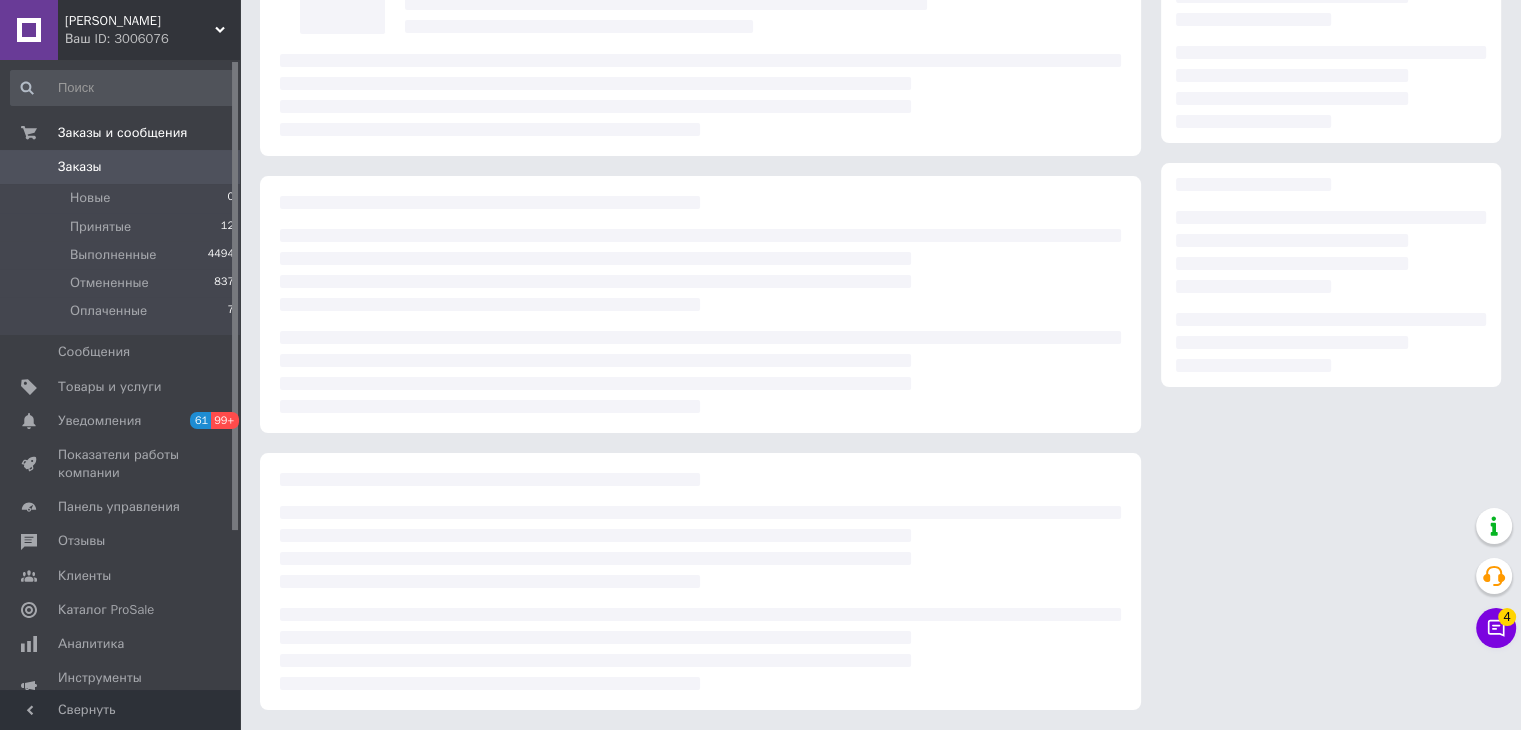 scroll, scrollTop: 184, scrollLeft: 0, axis: vertical 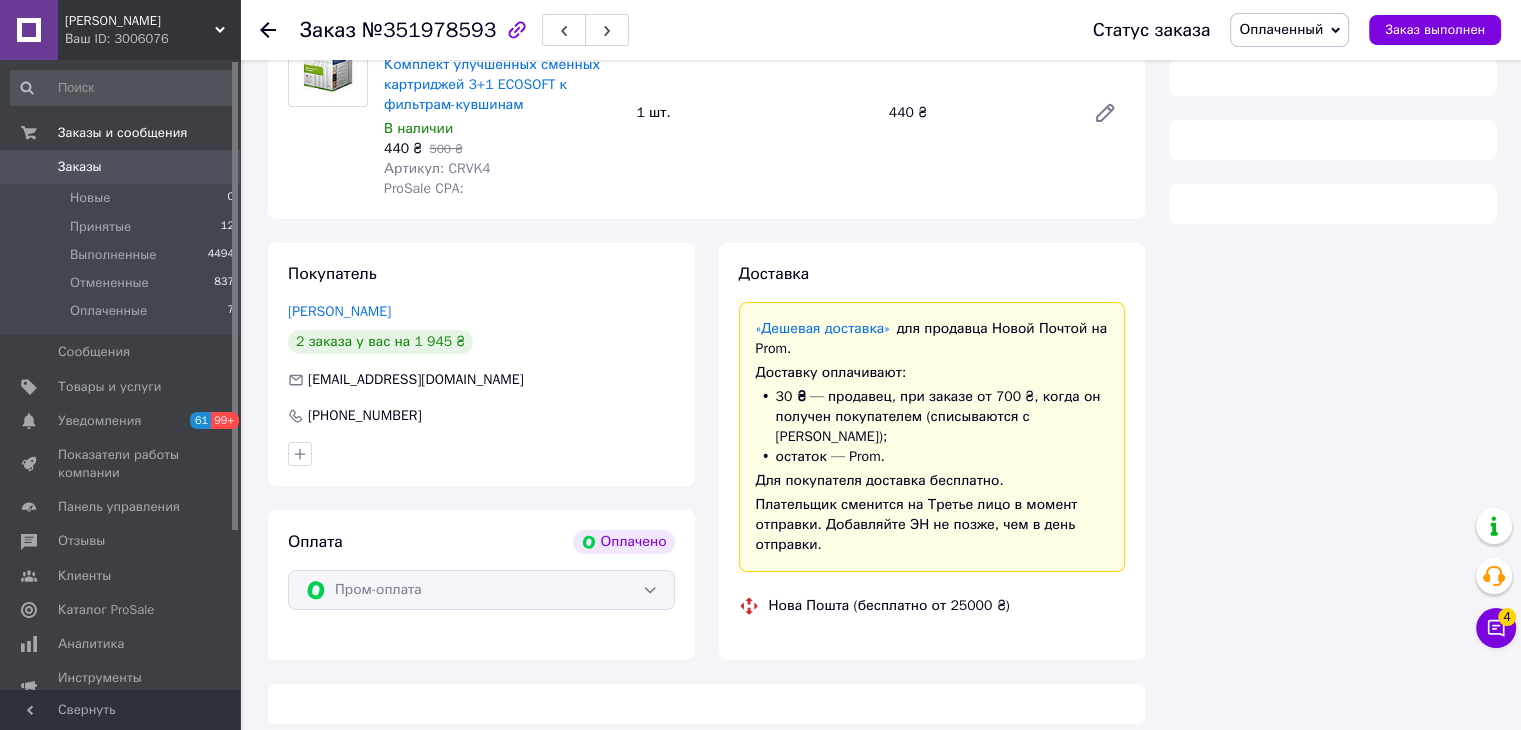 click on "Оплаченный" at bounding box center [1289, 30] 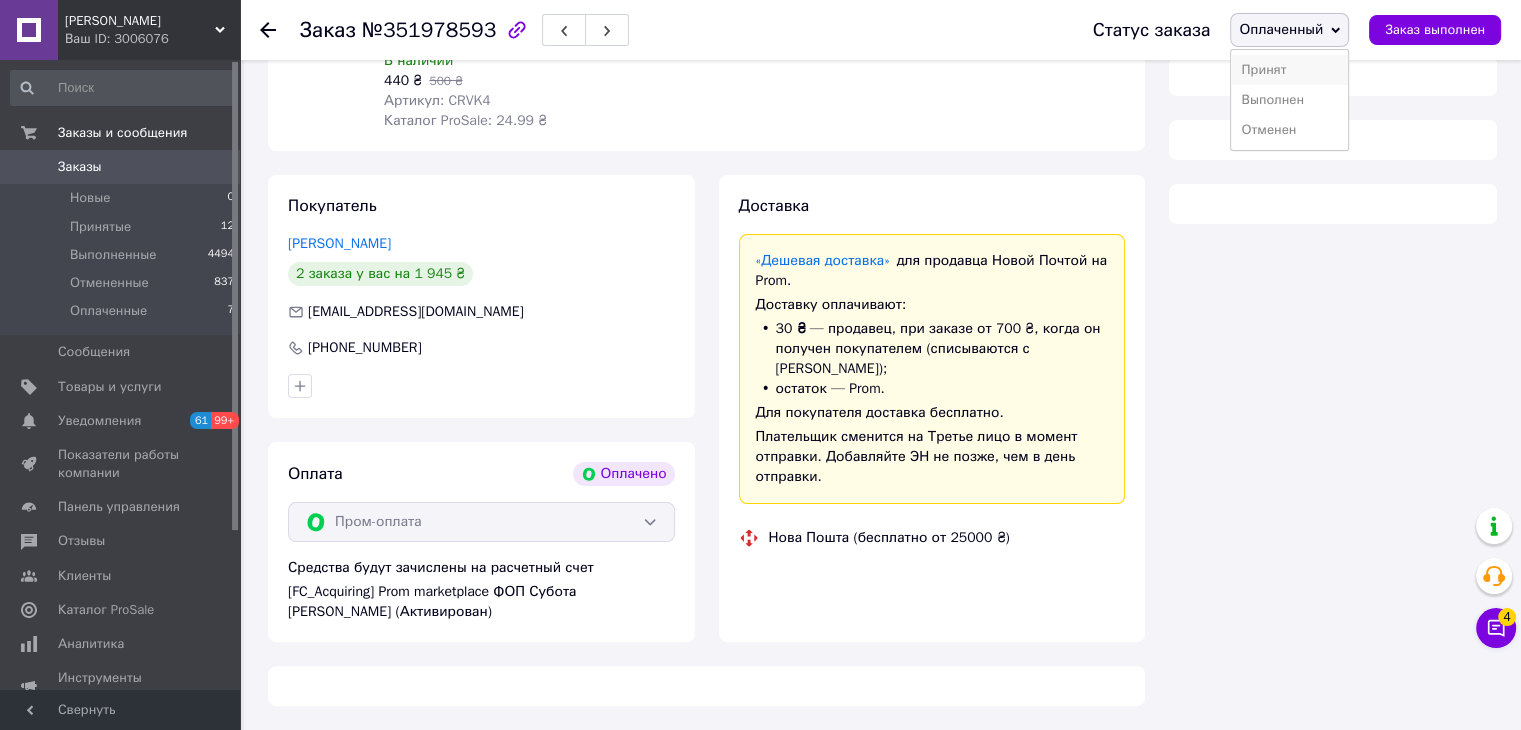 click on "Принят" at bounding box center (1289, 70) 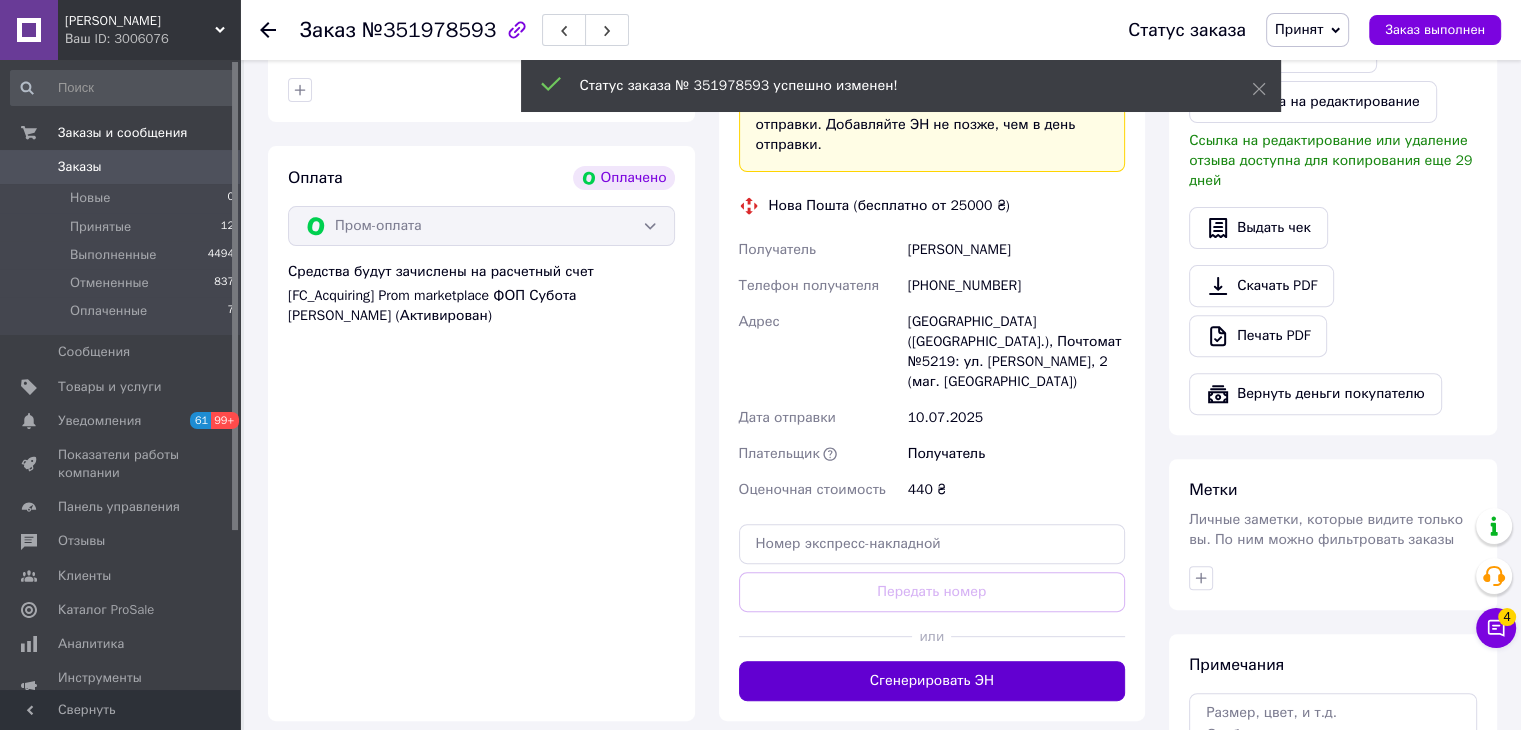 scroll, scrollTop: 700, scrollLeft: 0, axis: vertical 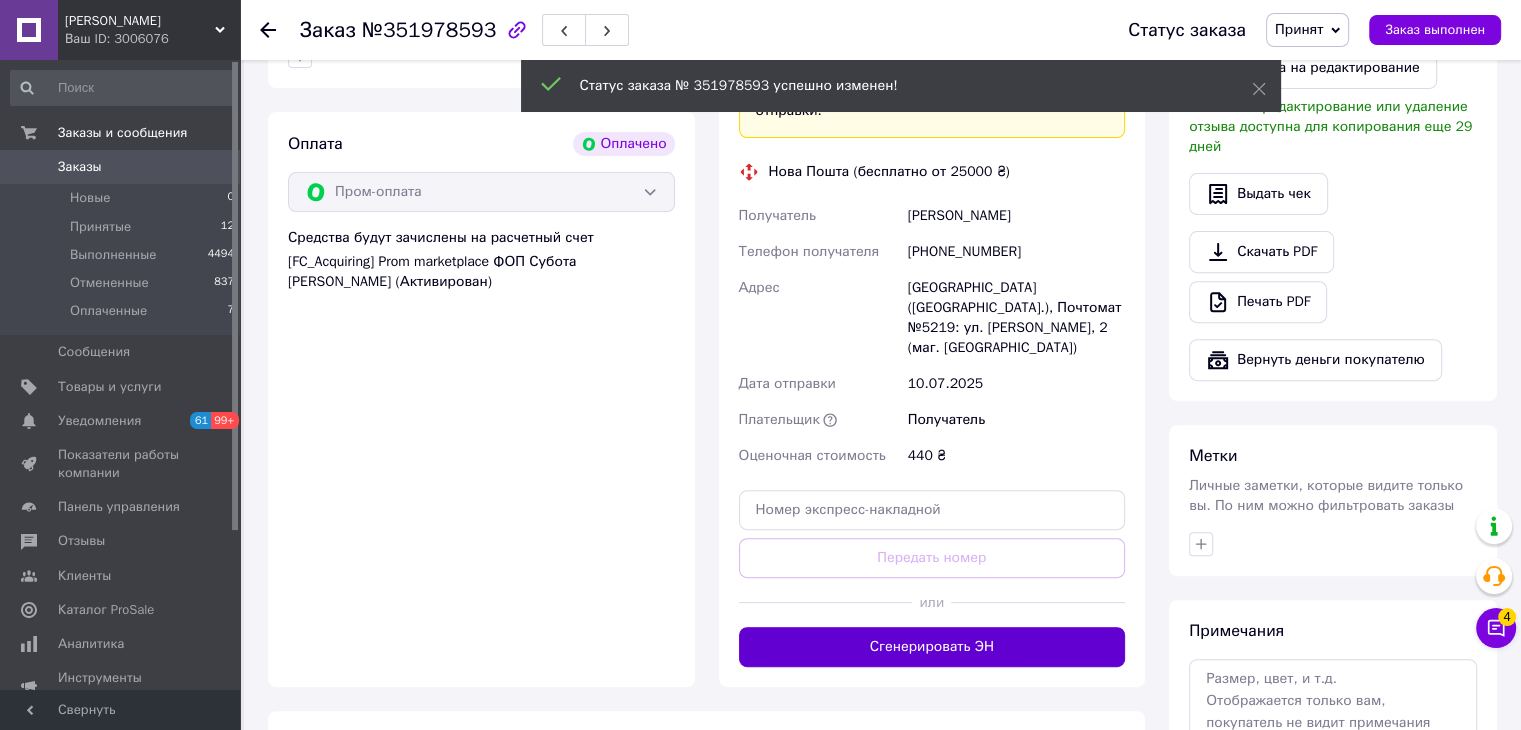 click on "Сгенерировать ЭН" at bounding box center [932, 647] 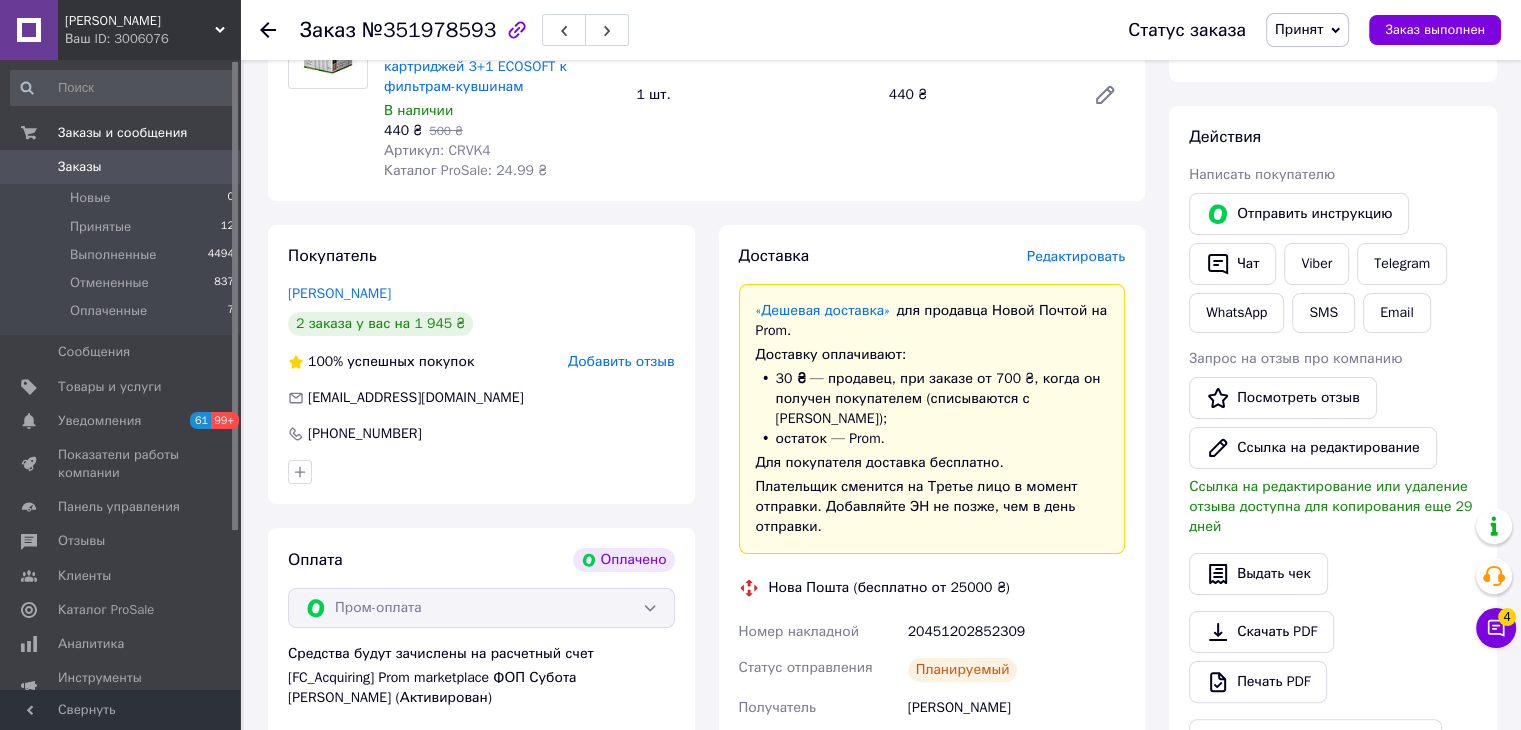 scroll, scrollTop: 200, scrollLeft: 0, axis: vertical 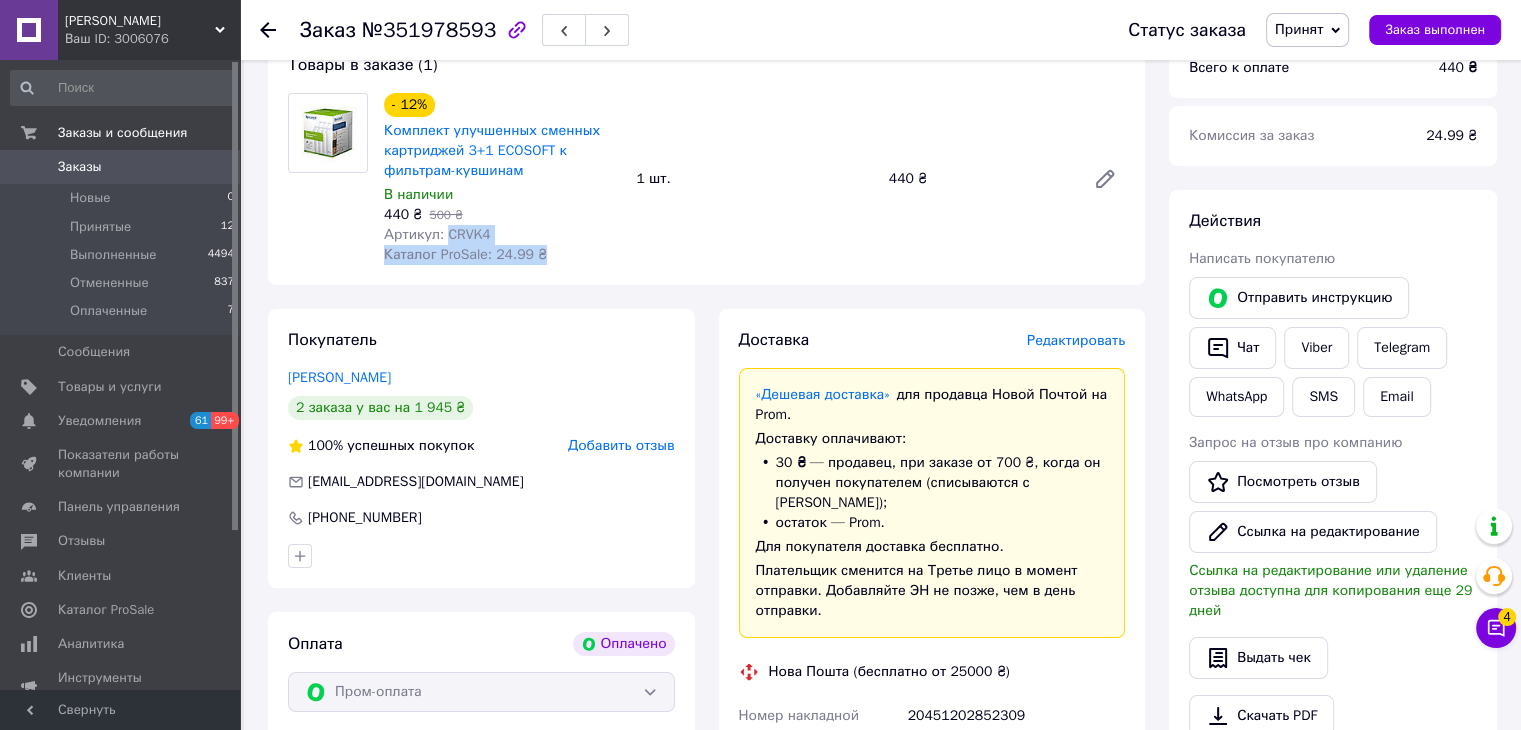 drag, startPoint x: 446, startPoint y: 240, endPoint x: 536, endPoint y: 252, distance: 90.79648 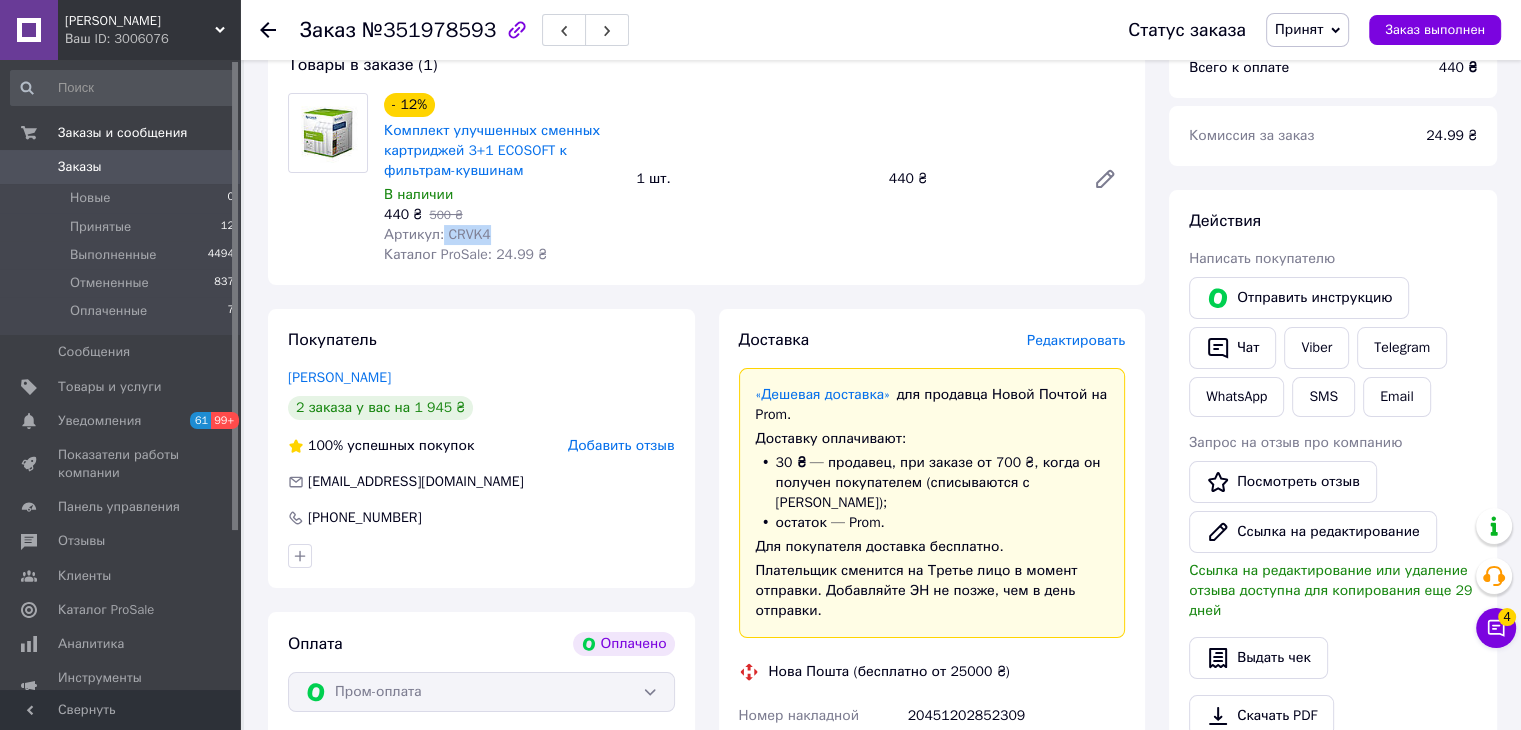 drag, startPoint x: 440, startPoint y: 238, endPoint x: 504, endPoint y: 238, distance: 64 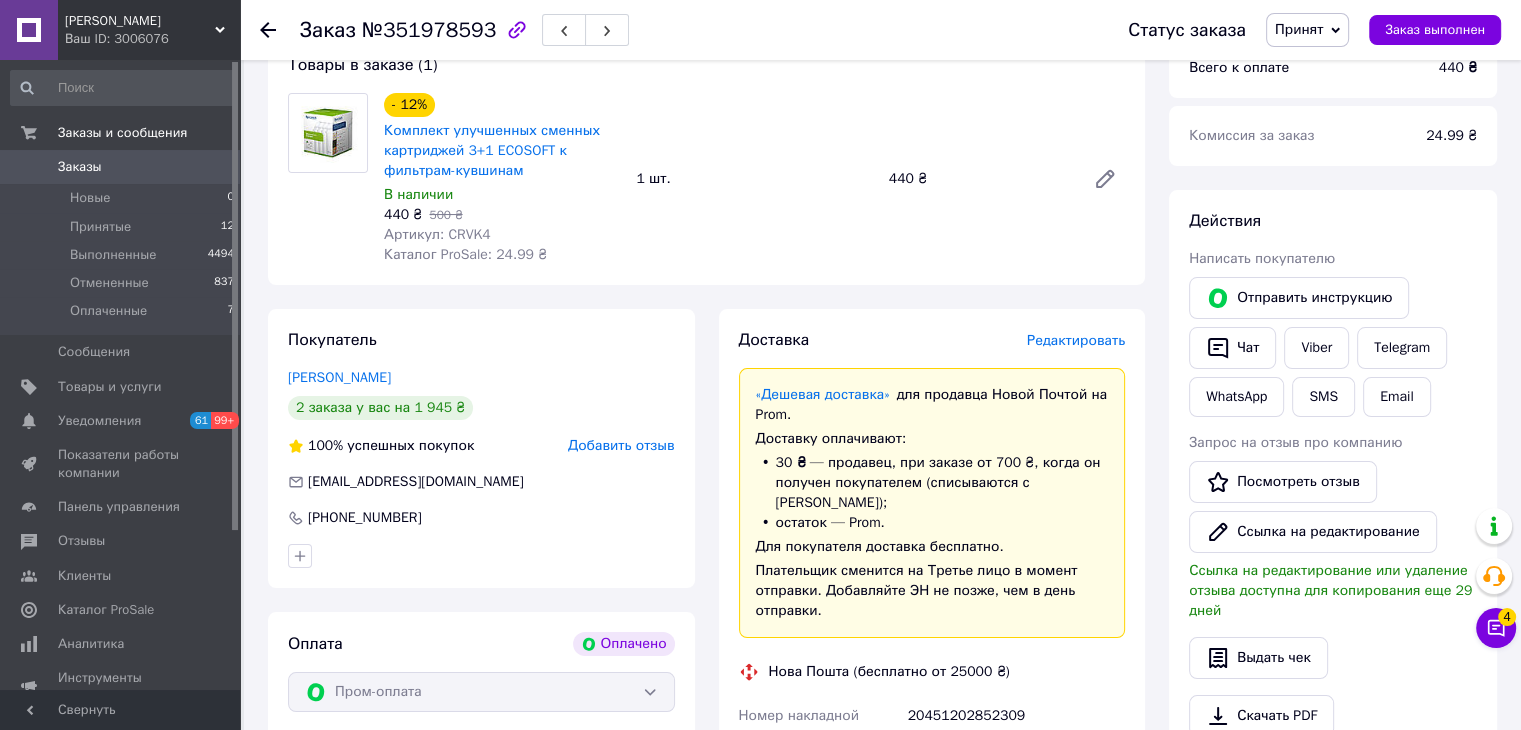 click at bounding box center (280, 30) 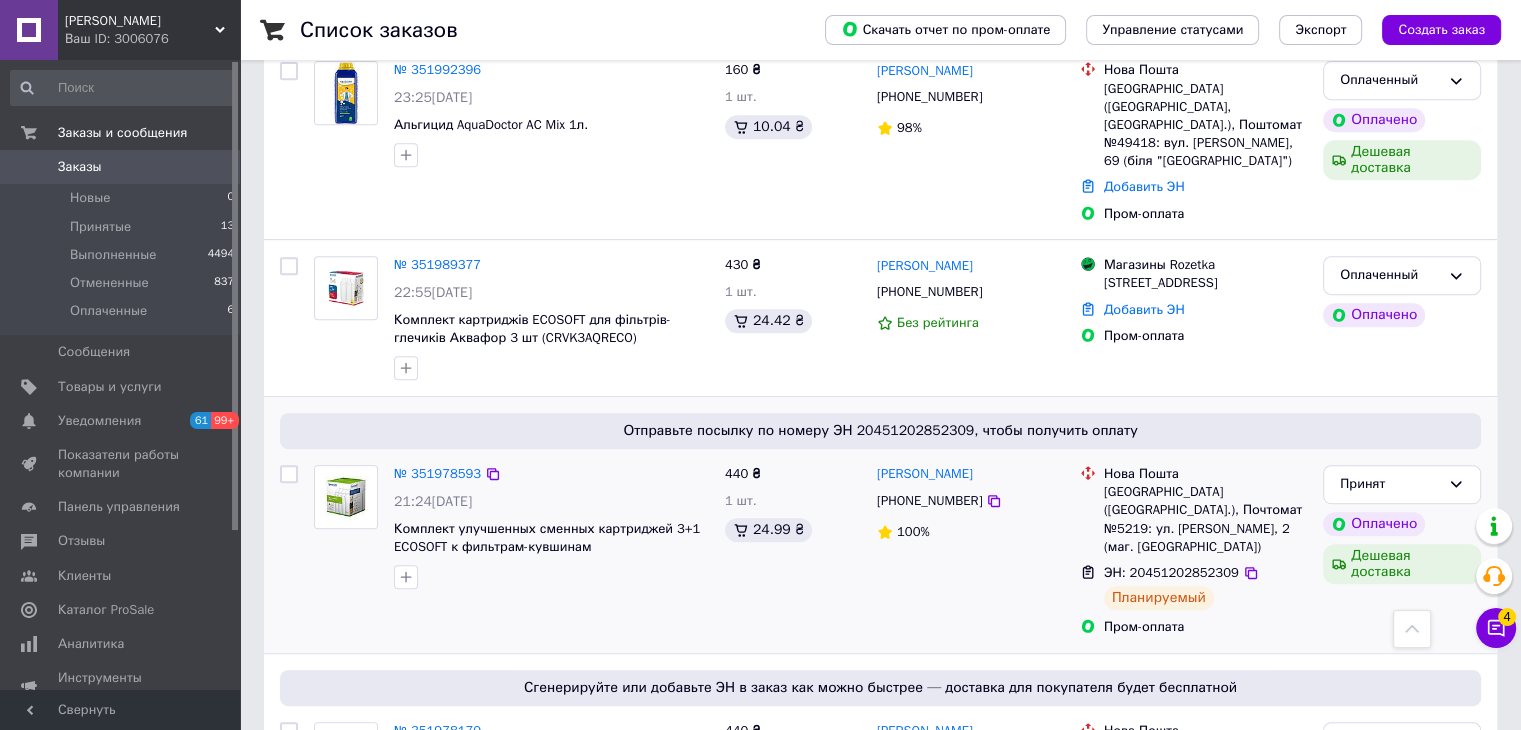 scroll, scrollTop: 800, scrollLeft: 0, axis: vertical 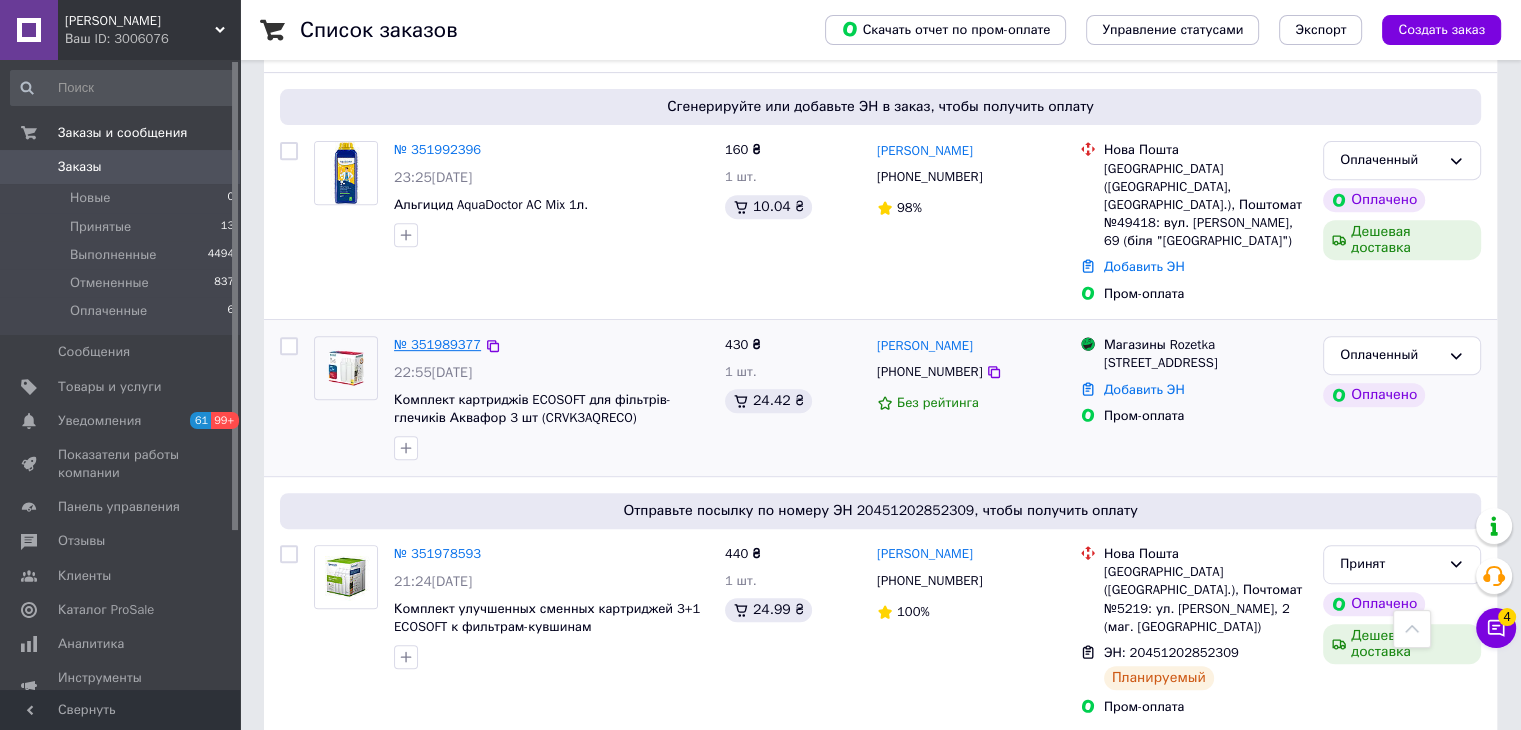 click on "№ 351989377" at bounding box center (437, 344) 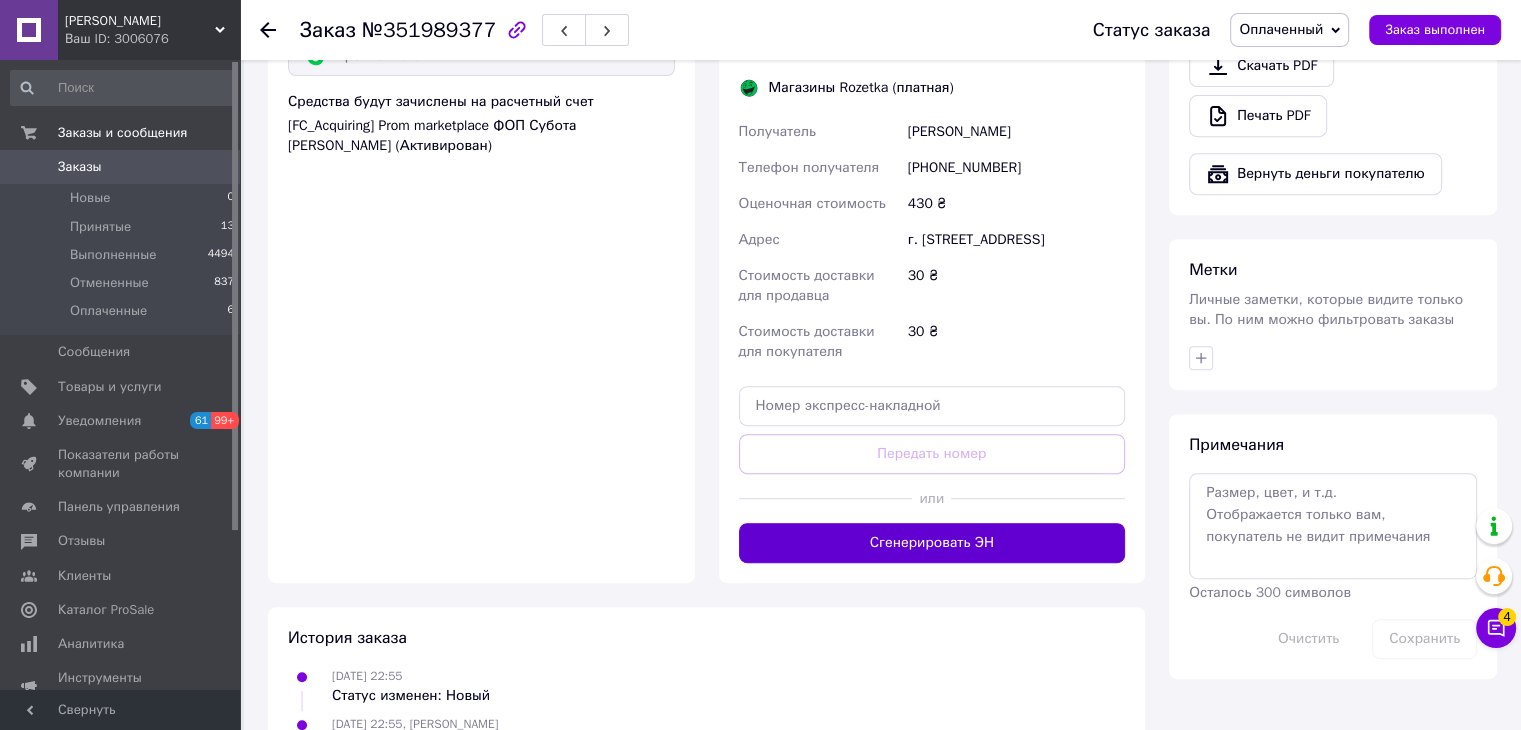 scroll, scrollTop: 838, scrollLeft: 0, axis: vertical 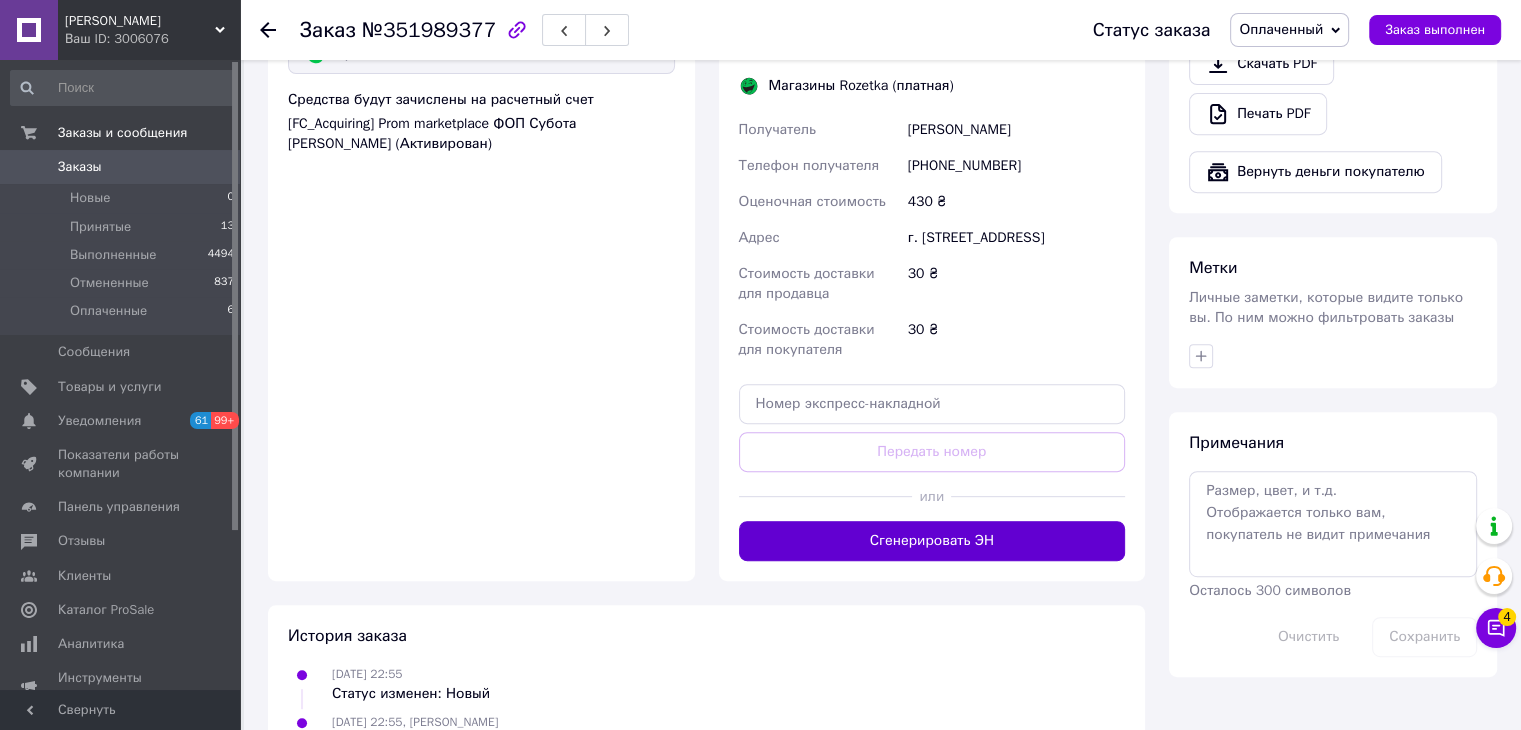 click on "Сгенерировать ЭН" at bounding box center [932, 541] 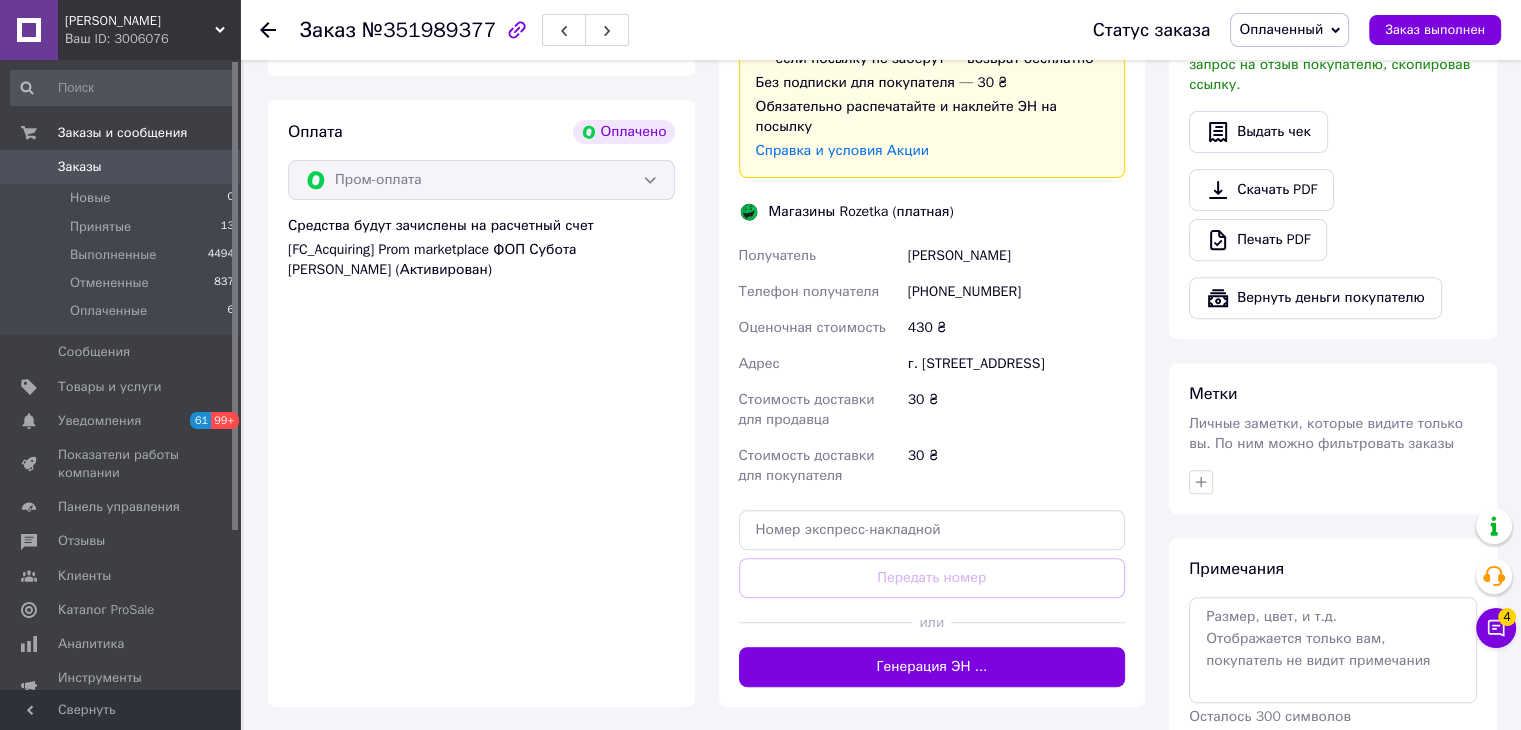 scroll, scrollTop: 638, scrollLeft: 0, axis: vertical 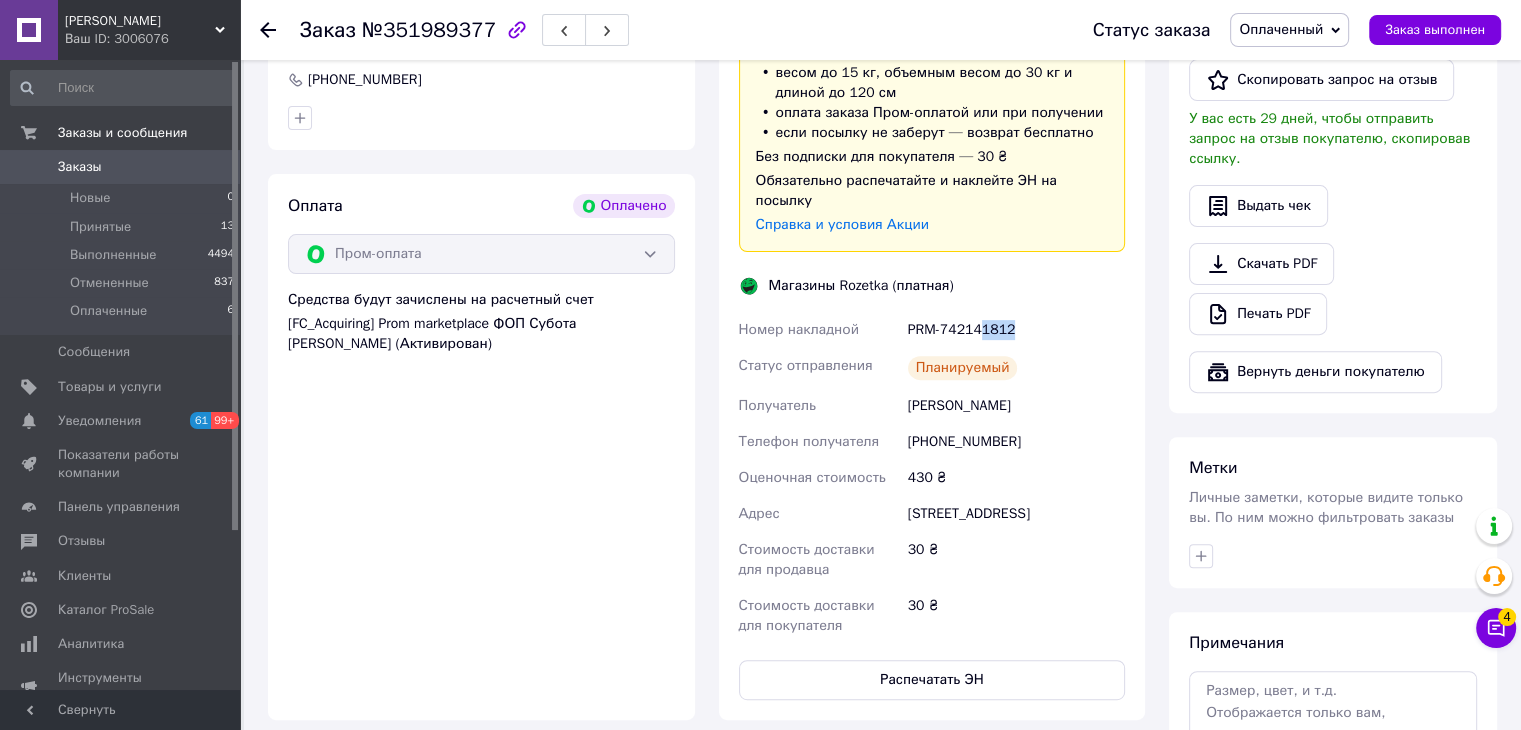 drag, startPoint x: 983, startPoint y: 308, endPoint x: 1032, endPoint y: 308, distance: 49 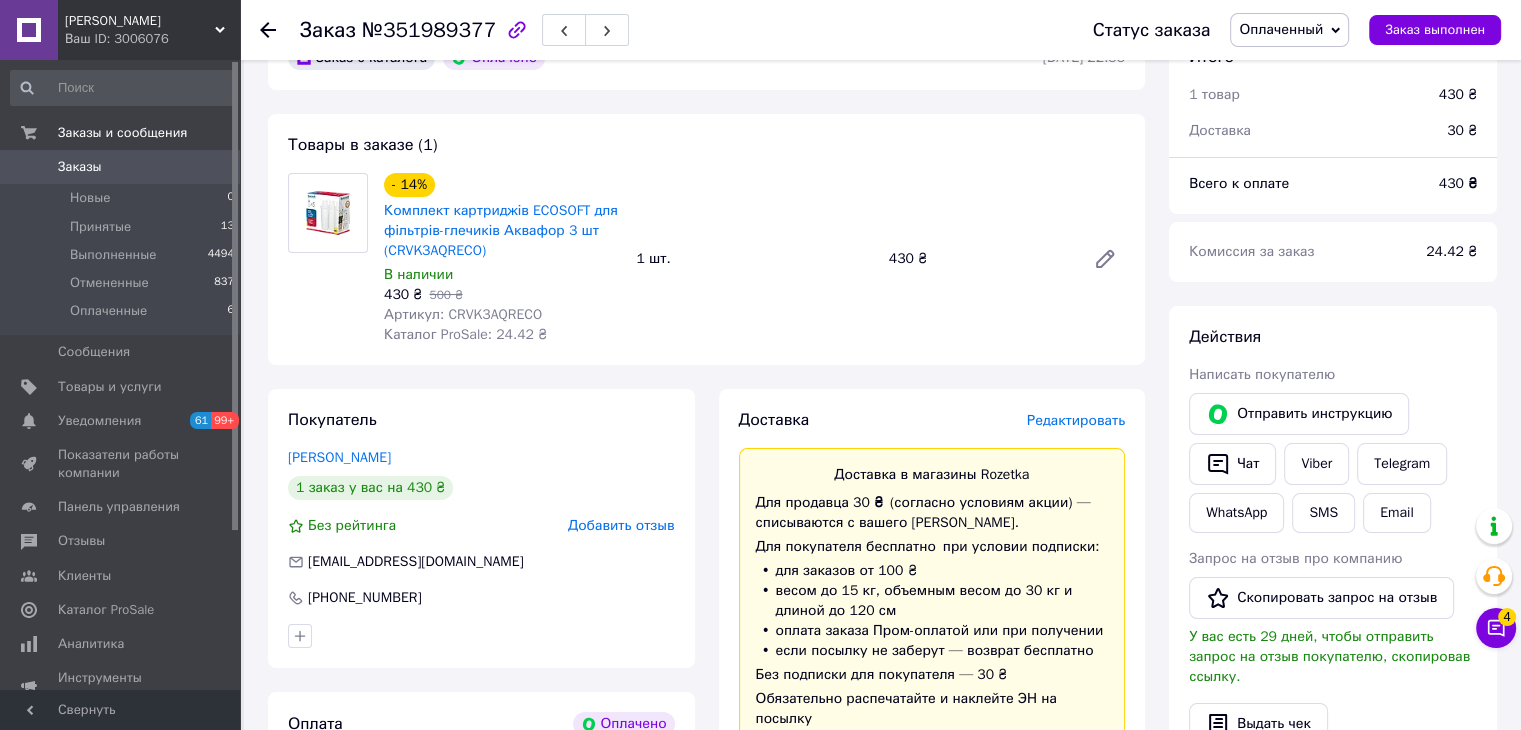 scroll, scrollTop: 38, scrollLeft: 0, axis: vertical 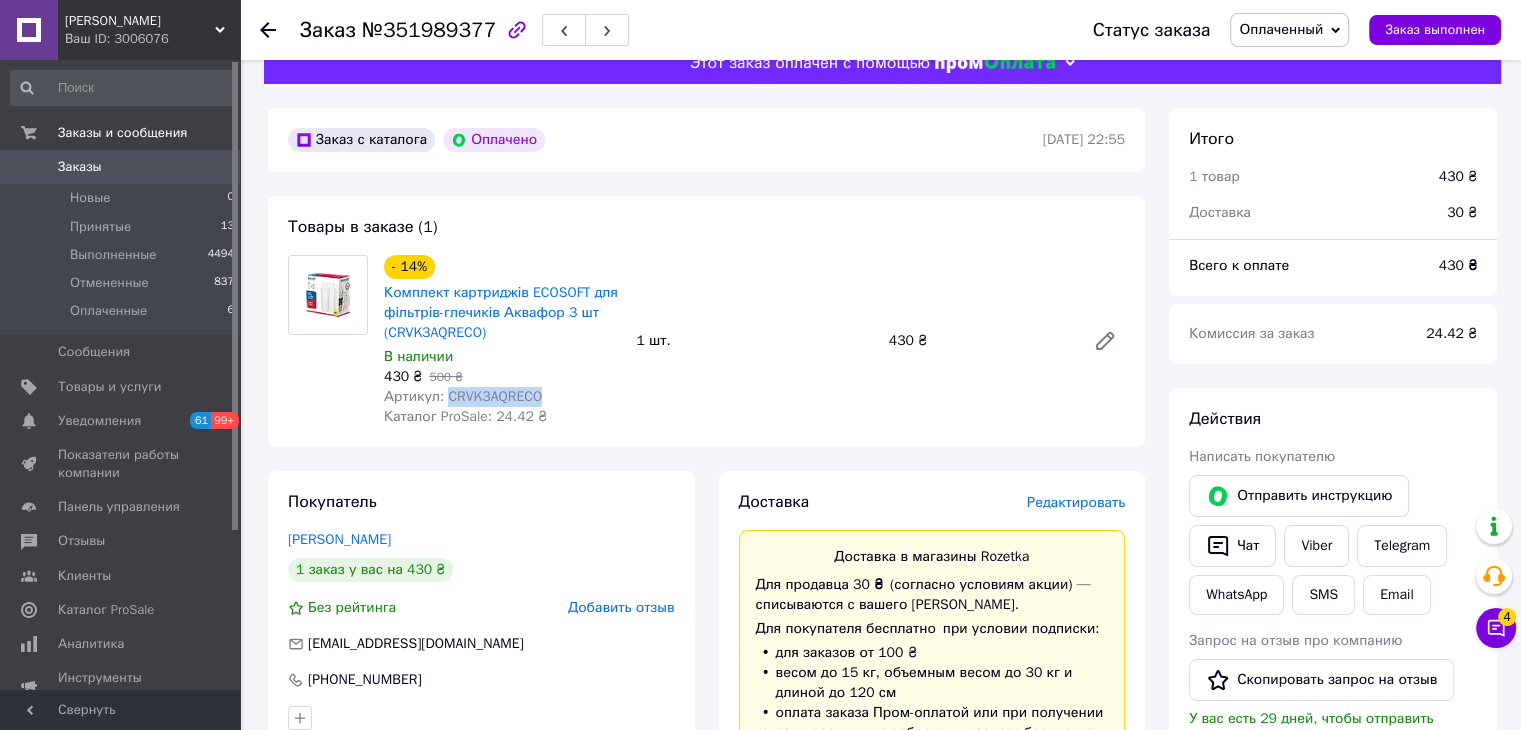 drag, startPoint x: 442, startPoint y: 394, endPoint x: 544, endPoint y: 396, distance: 102.01961 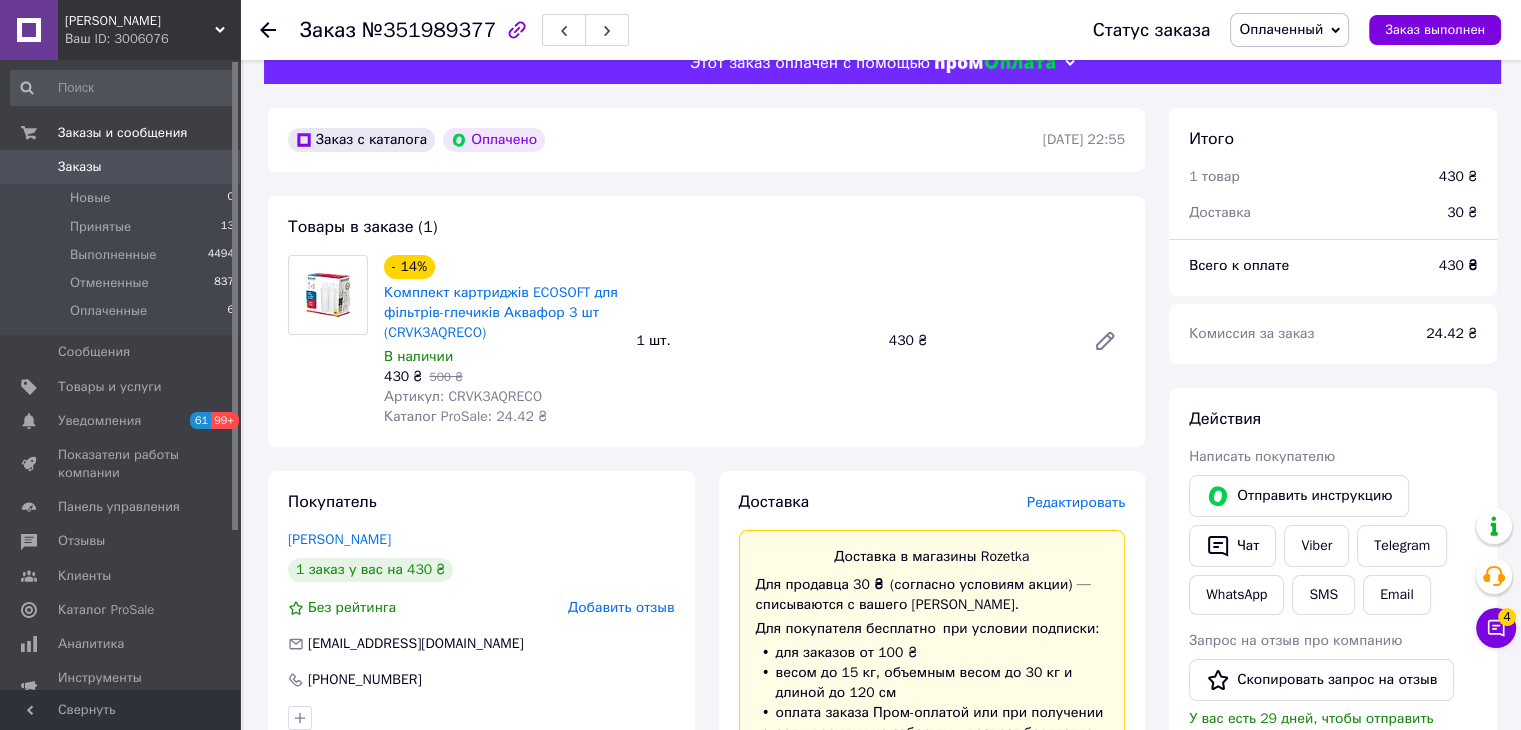 click 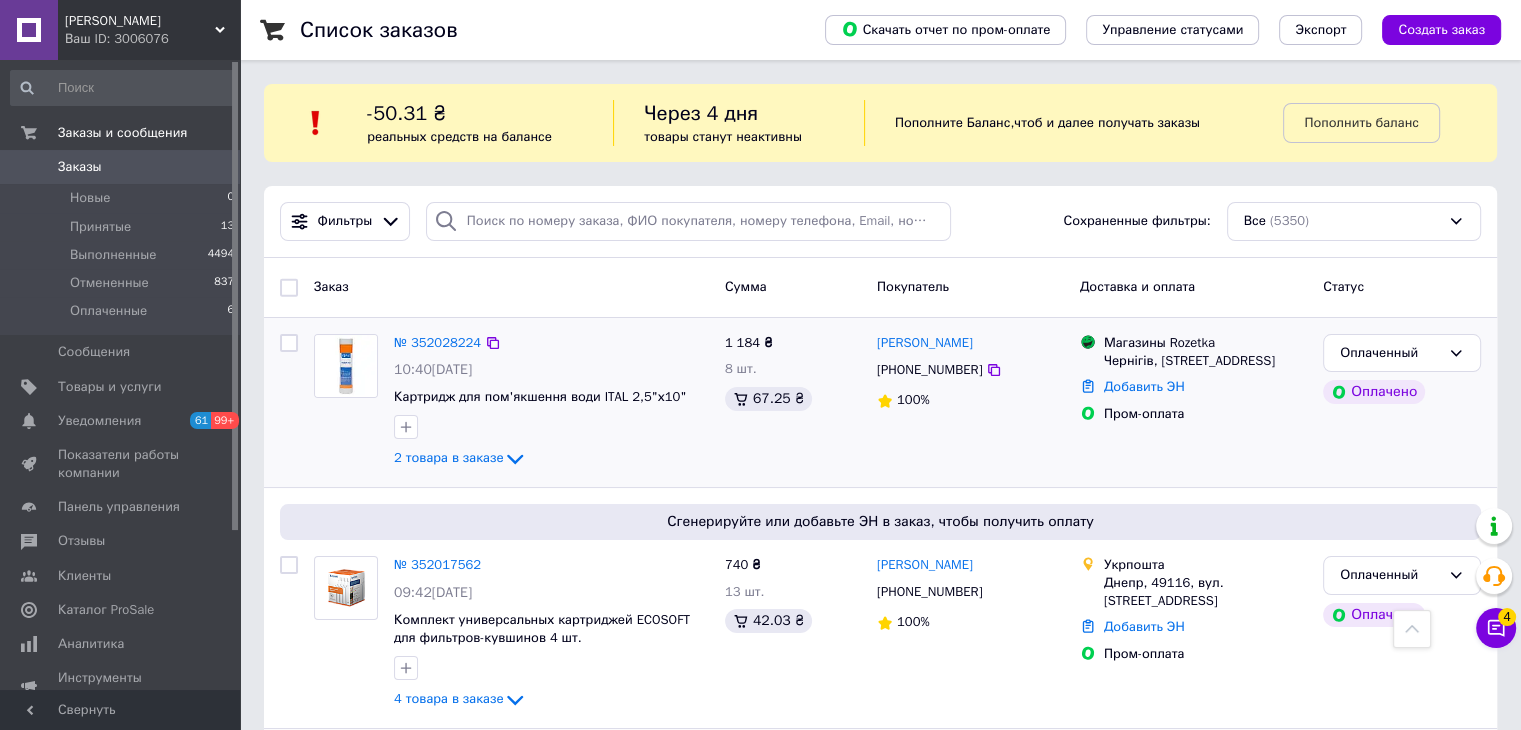 scroll, scrollTop: 801, scrollLeft: 0, axis: vertical 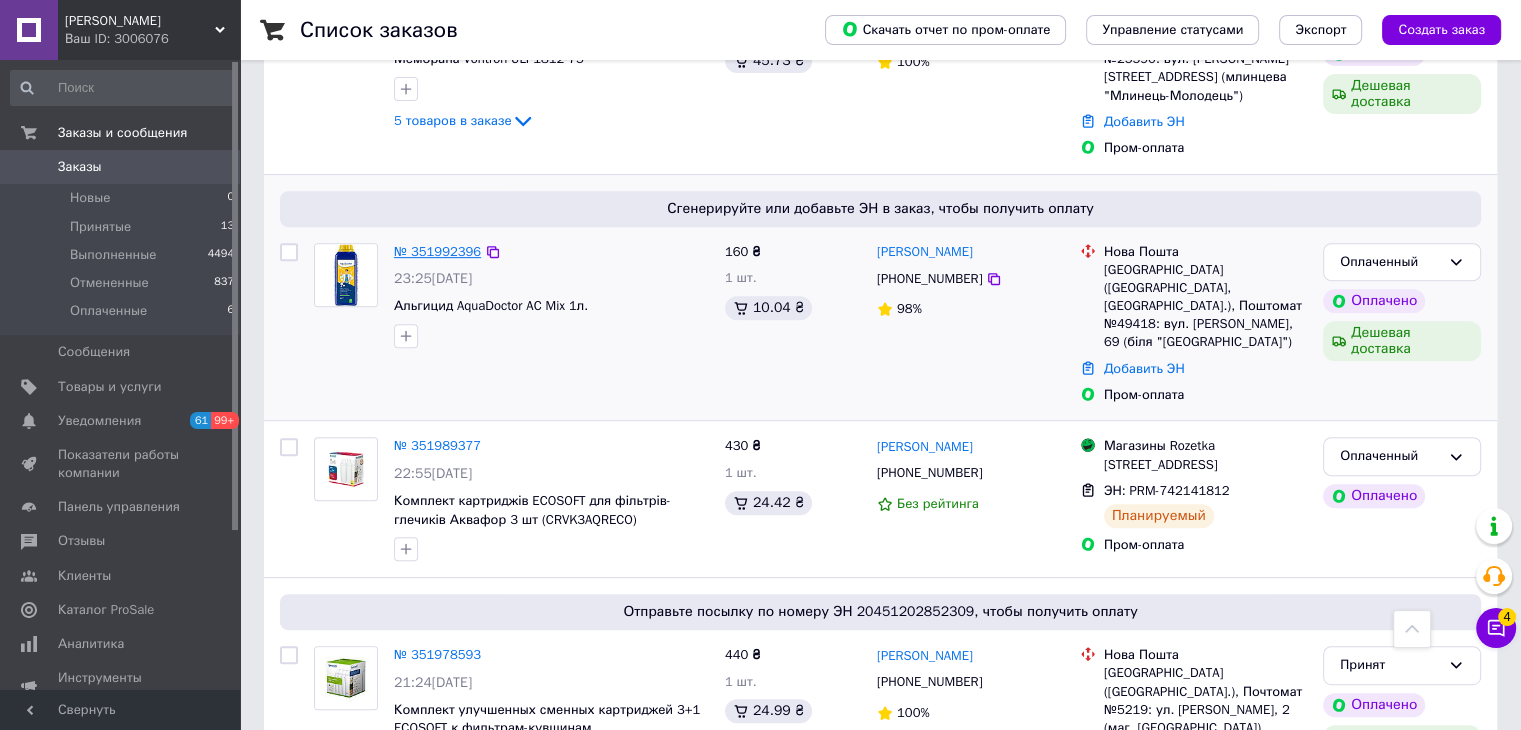 click on "№ 351992396" at bounding box center (437, 251) 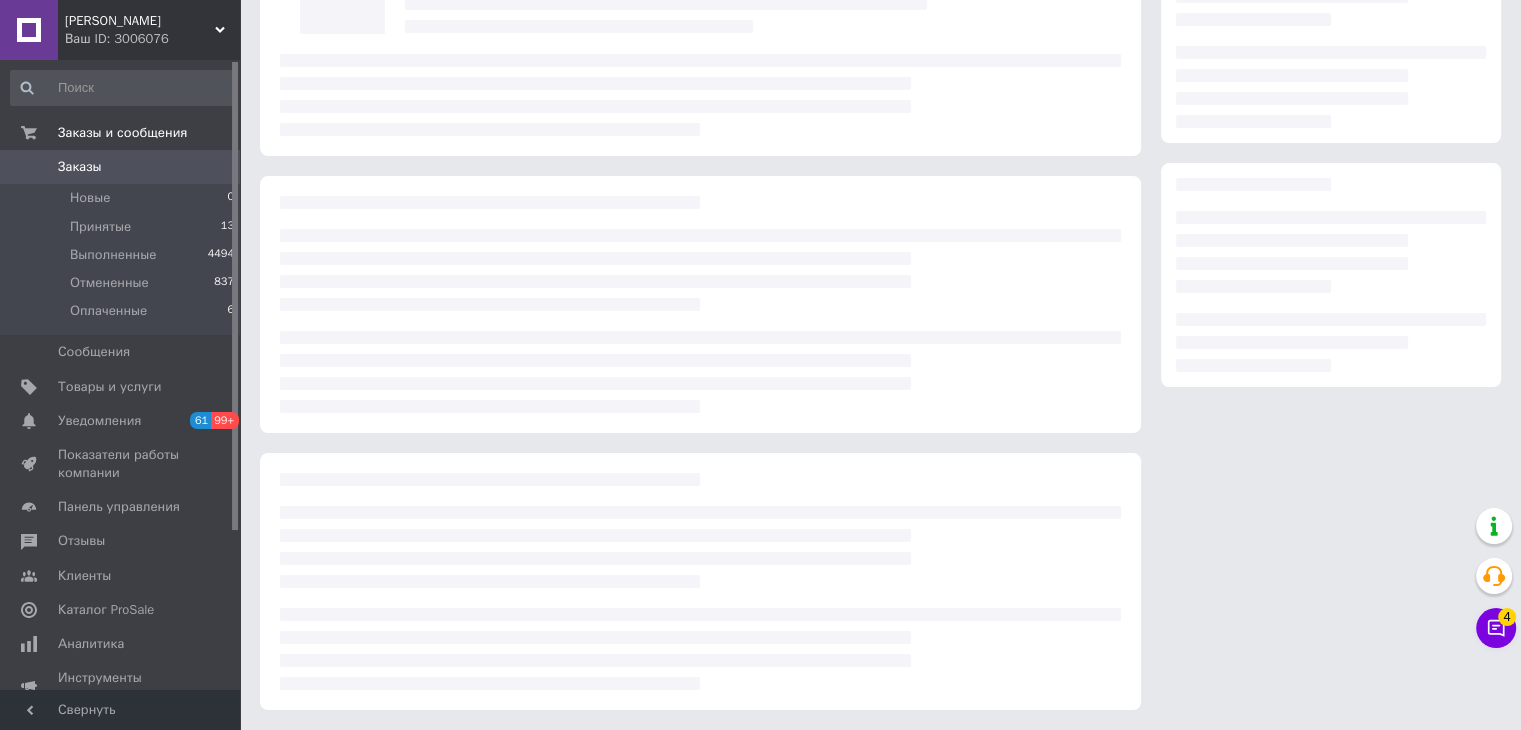 scroll, scrollTop: 184, scrollLeft: 0, axis: vertical 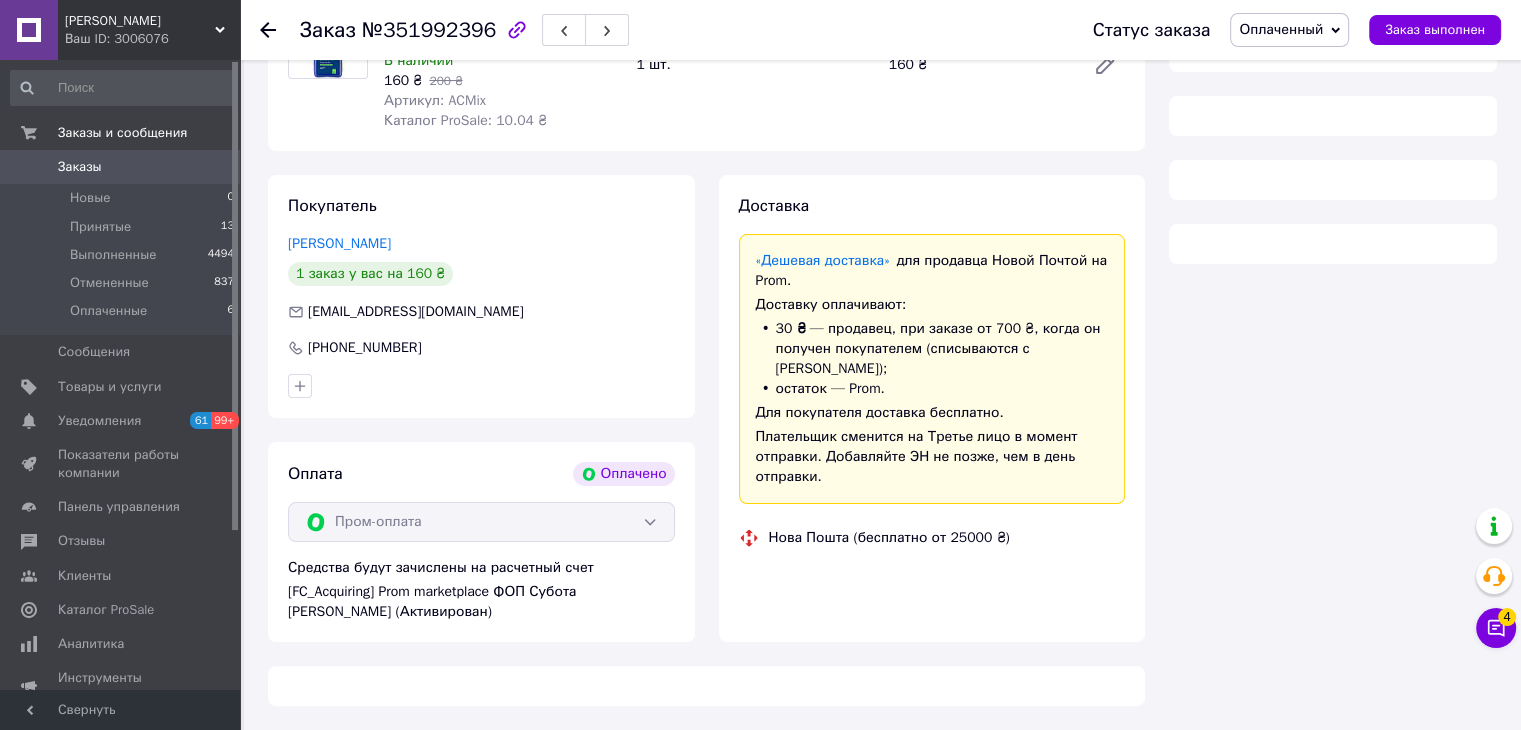 click on "Оплаченный" at bounding box center [1281, 29] 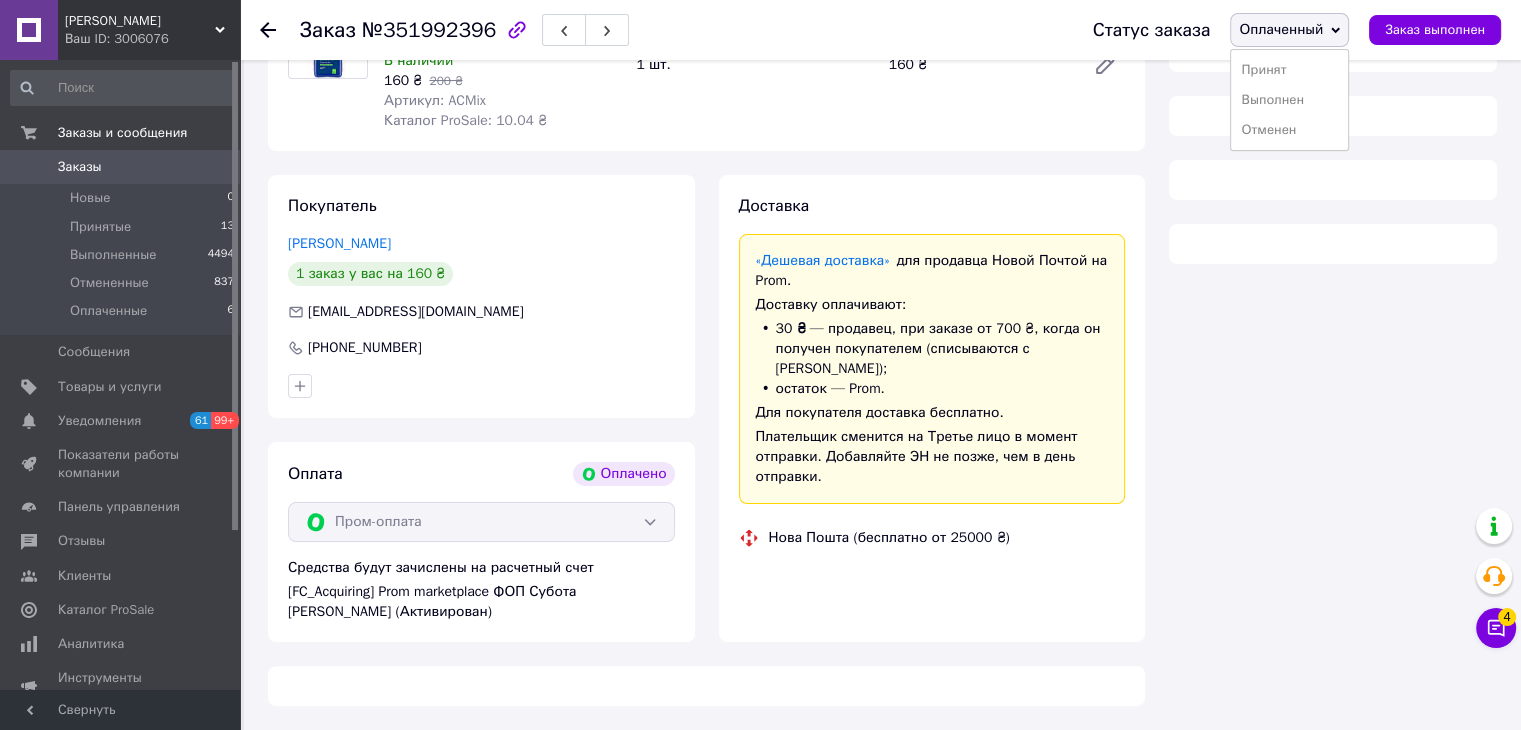 scroll, scrollTop: 801, scrollLeft: 0, axis: vertical 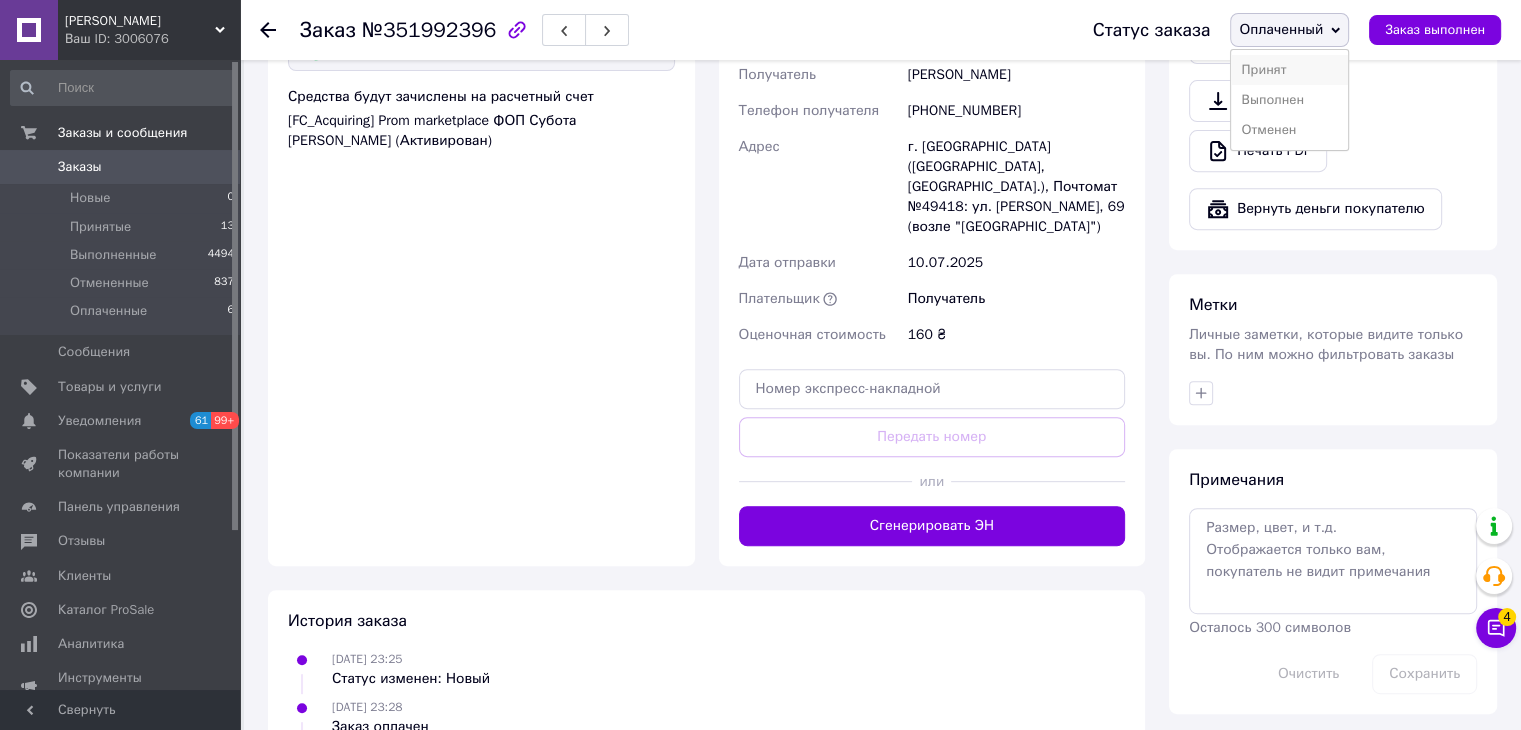 click on "Принят" at bounding box center (1289, 70) 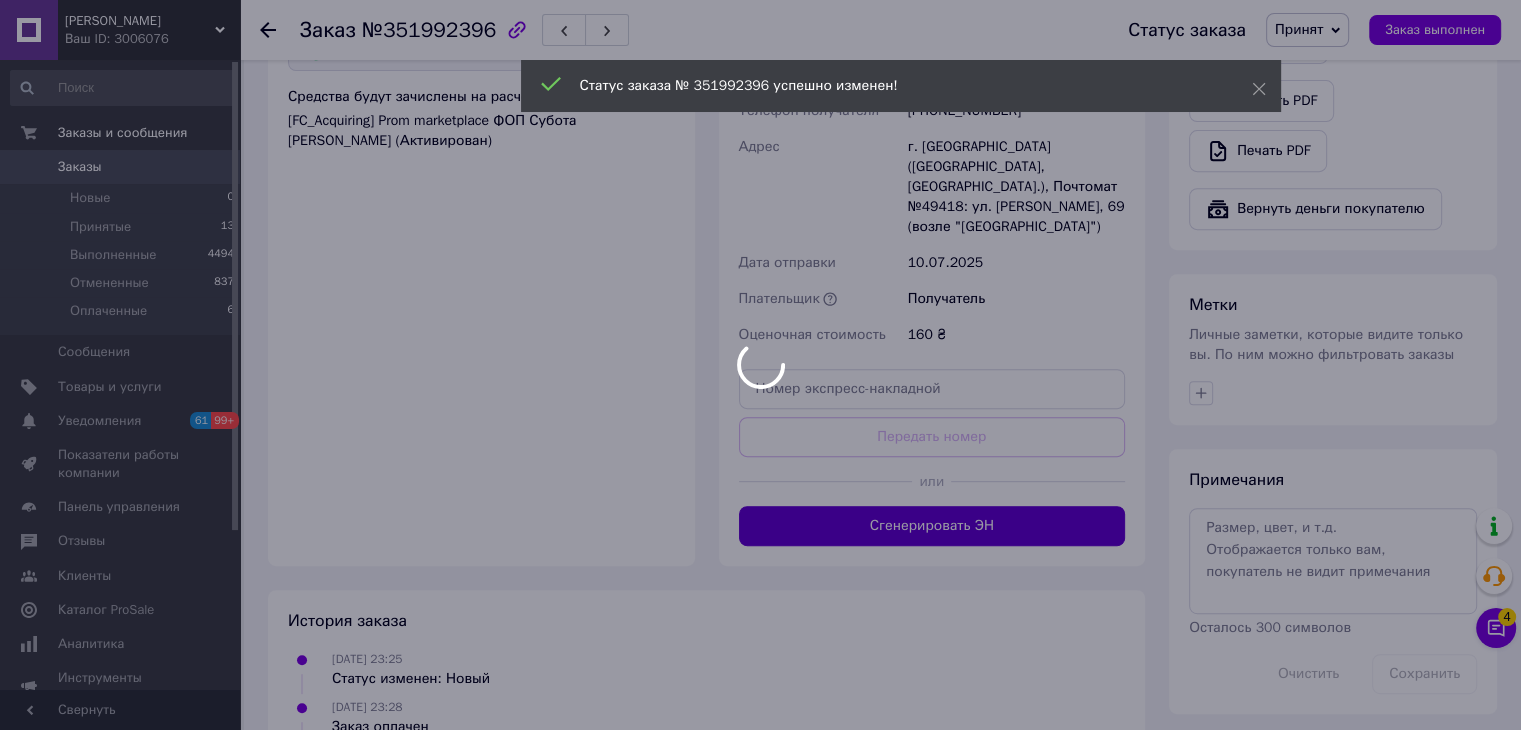 click on "Сгенерировать ЭН" at bounding box center [932, 526] 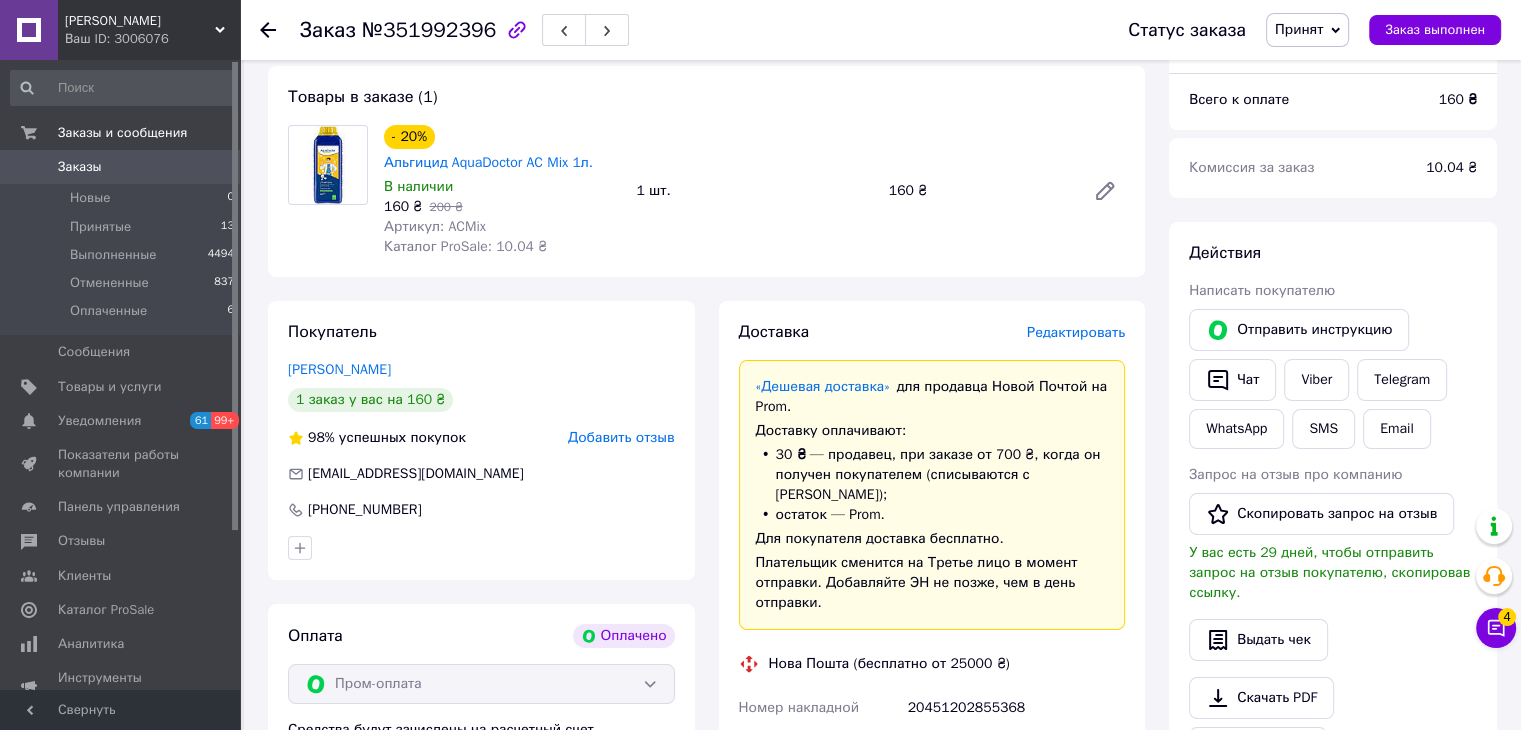 scroll, scrollTop: 201, scrollLeft: 0, axis: vertical 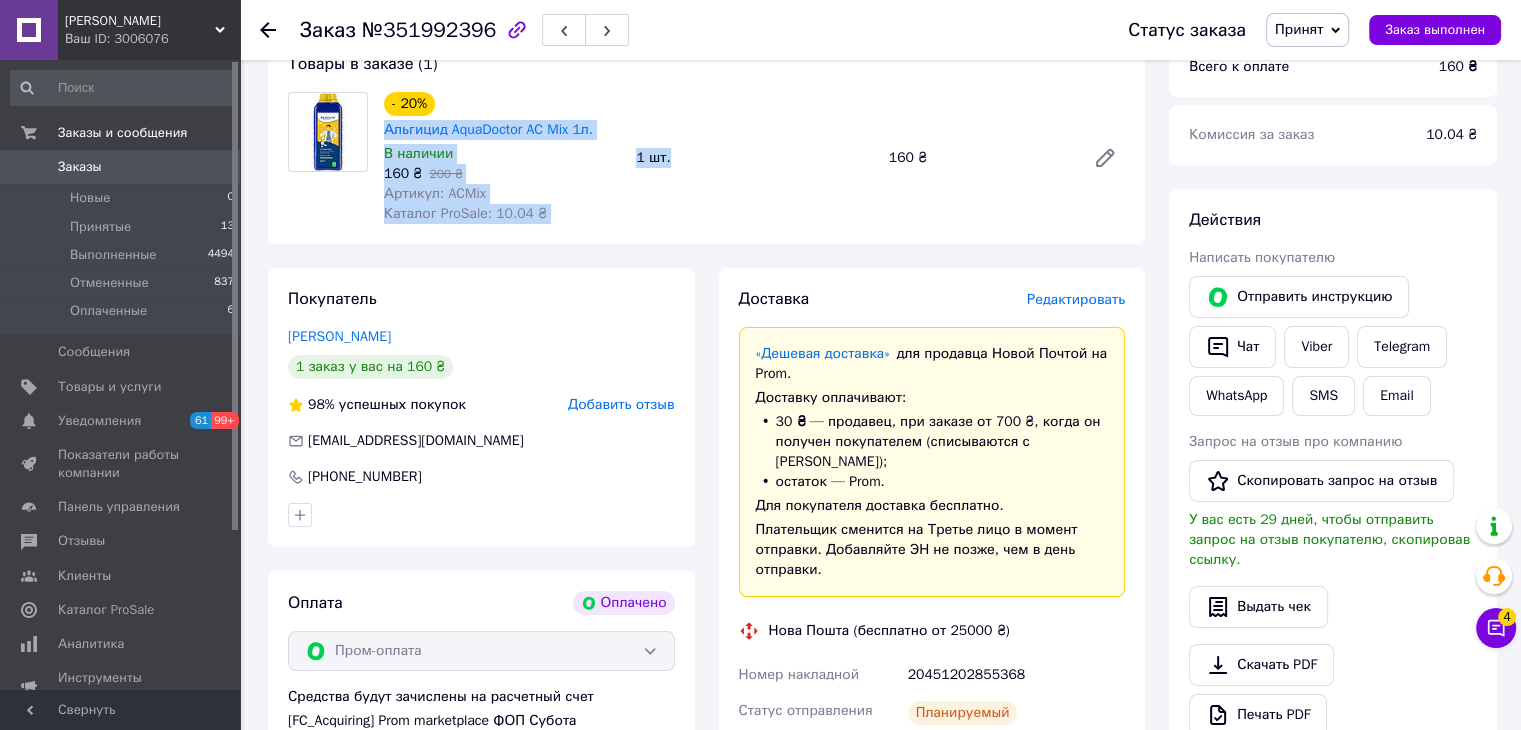 drag, startPoint x: 380, startPoint y: 137, endPoint x: 674, endPoint y: 134, distance: 294.01532 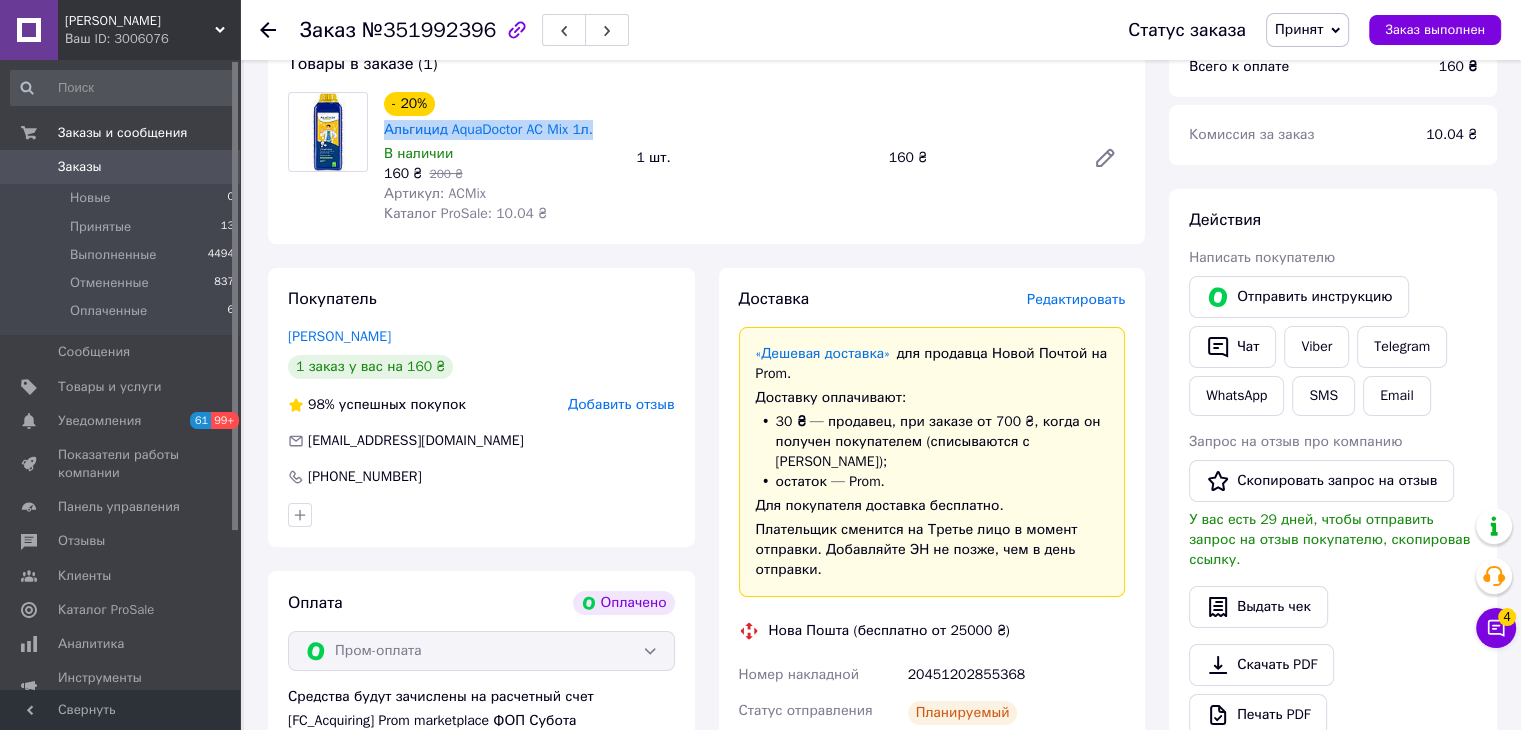drag, startPoint x: 604, startPoint y: 126, endPoint x: 378, endPoint y: 133, distance: 226.10838 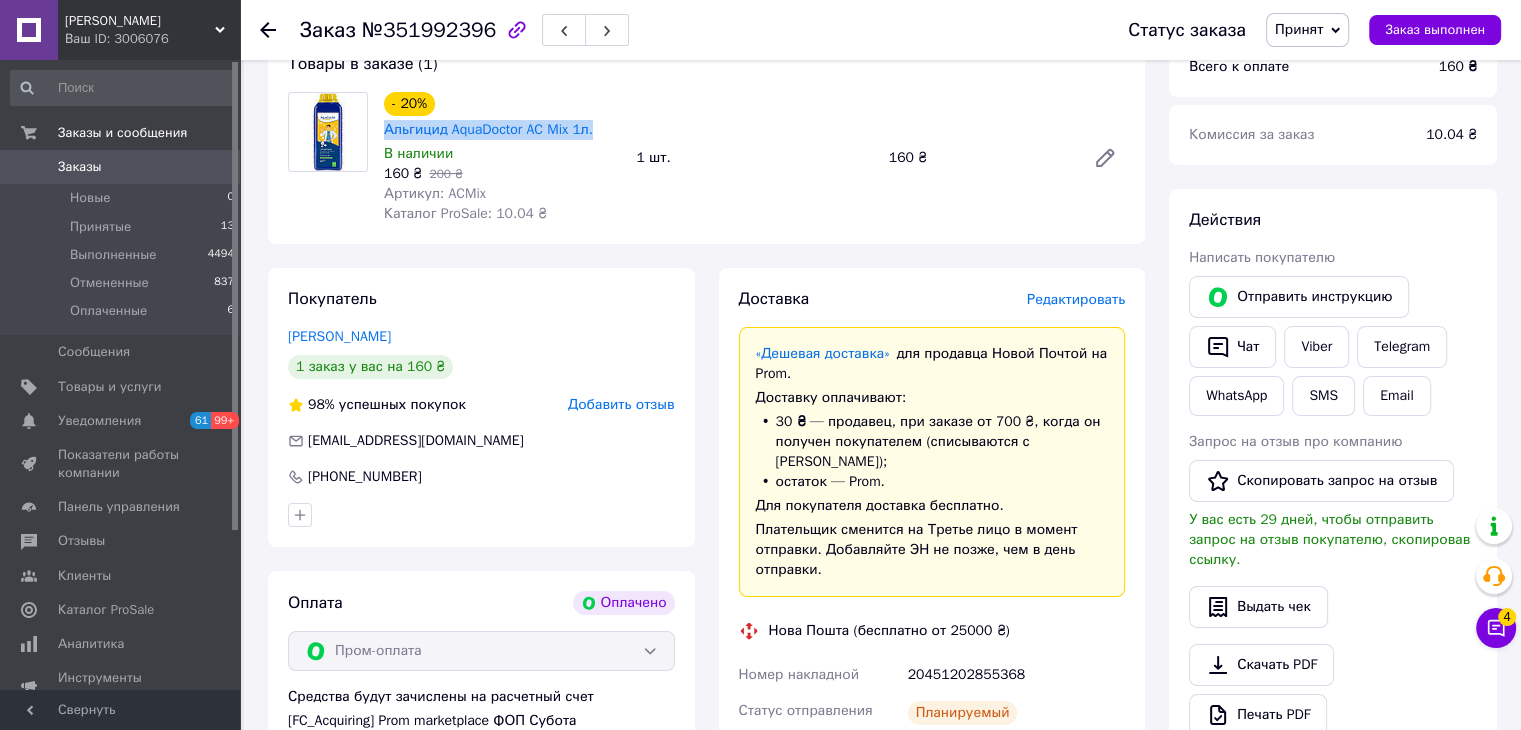 click on "- 20% Альгицид AquaDoctor AC Mix 1л. В наличии 160 ₴   200 ₴ Артикул: ACMix Каталог ProSale: 10.04 ₴" at bounding box center [502, 158] 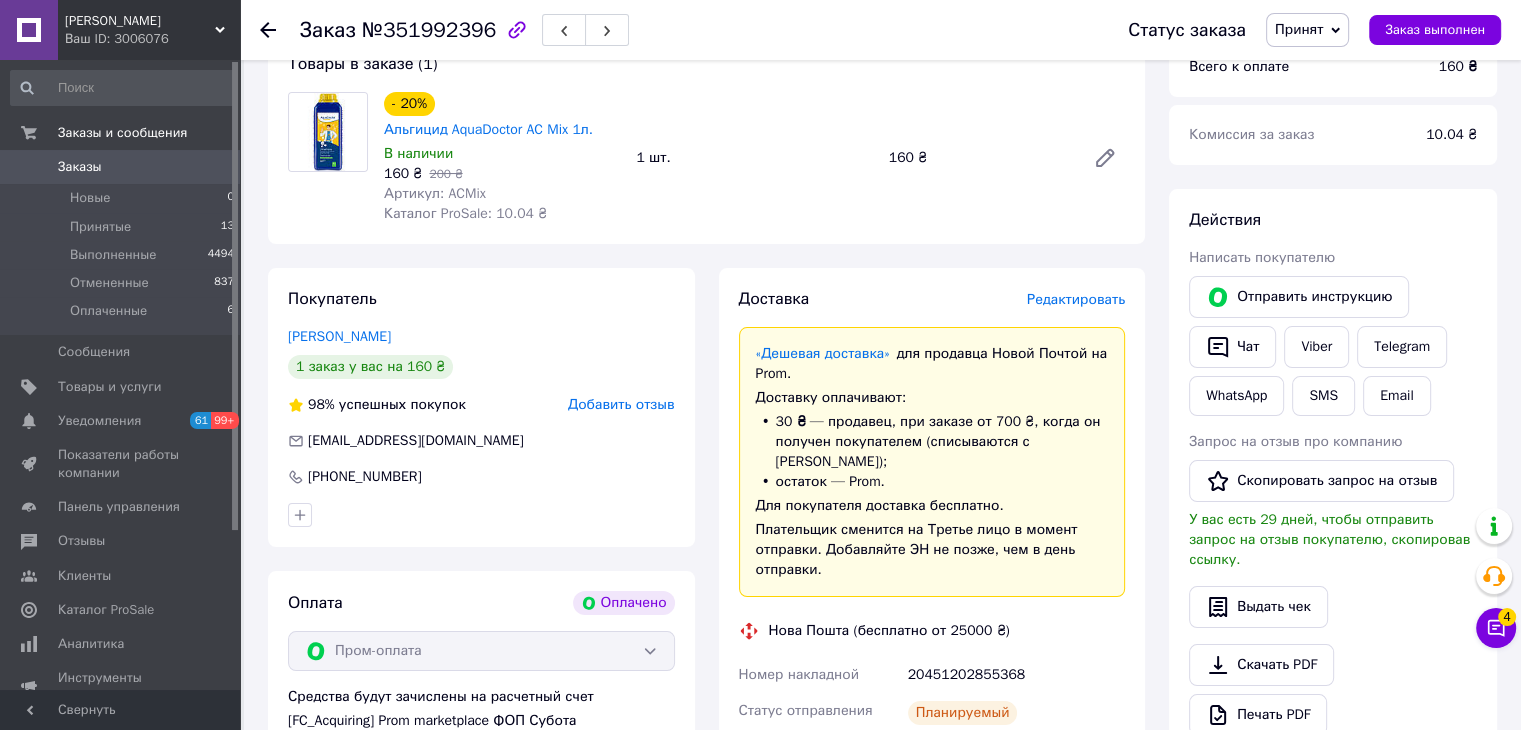 click on "Заказ №351992396 Статус заказа Принят Выполнен Отменен Оплаченный Заказ выполнен" at bounding box center [880, 30] 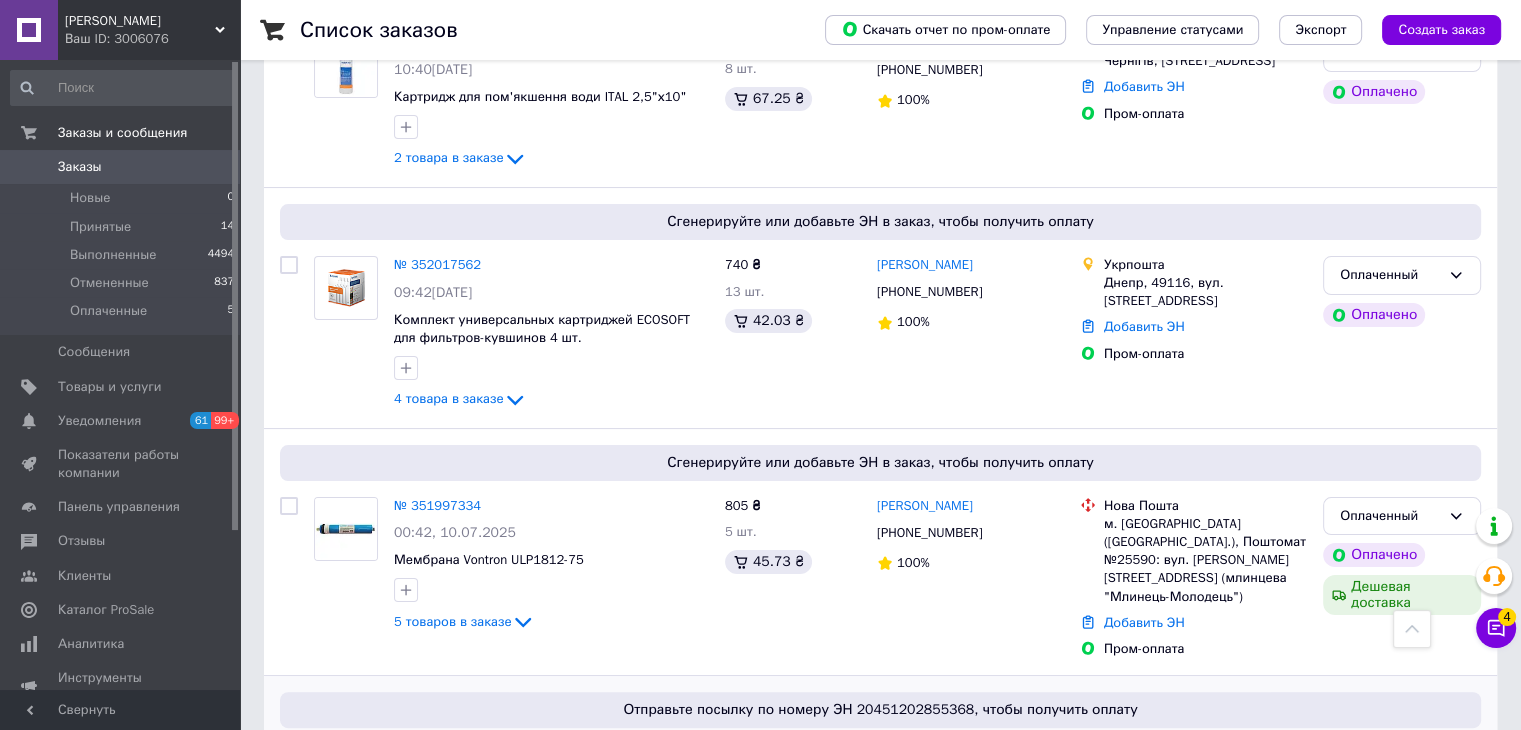 scroll, scrollTop: 500, scrollLeft: 0, axis: vertical 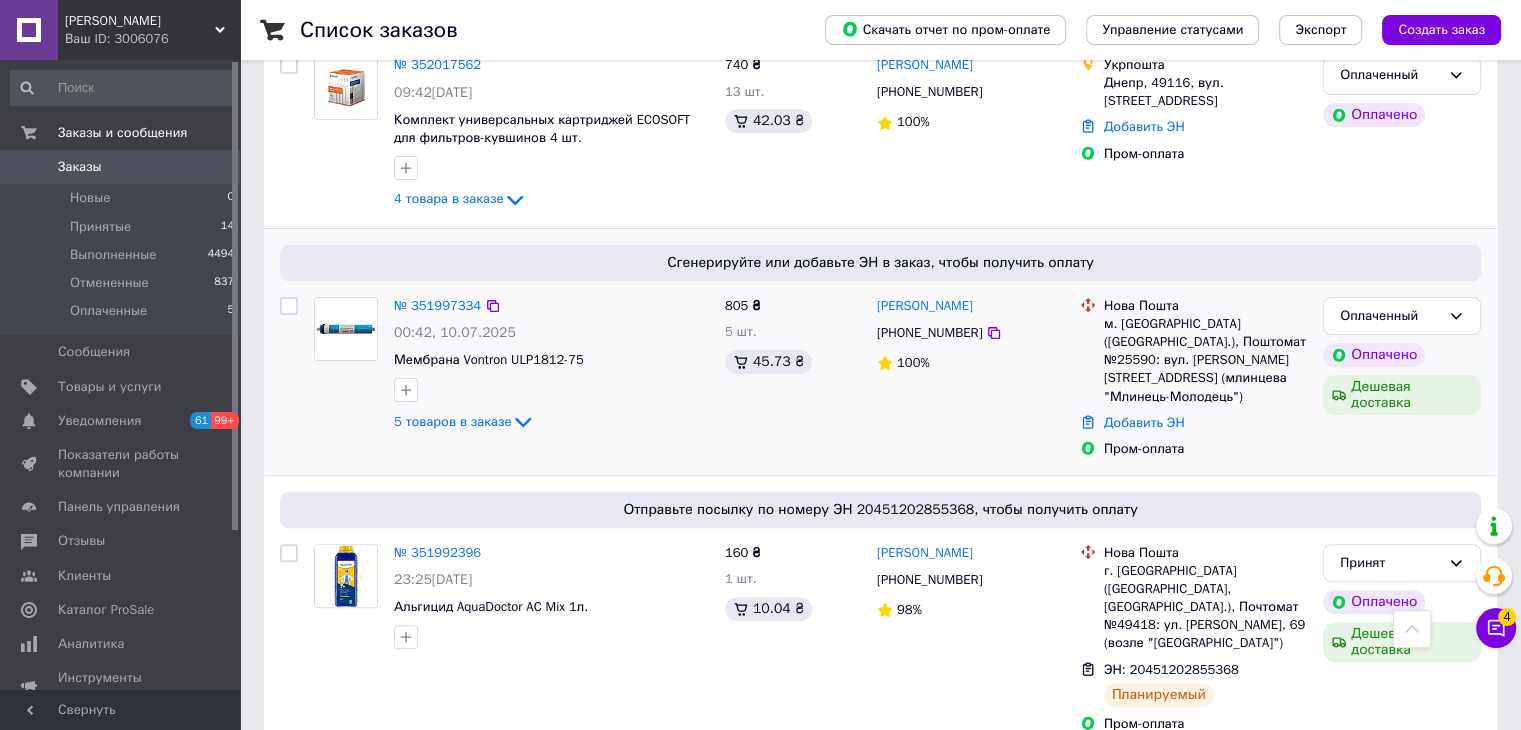 click on "5 товаров в заказе" 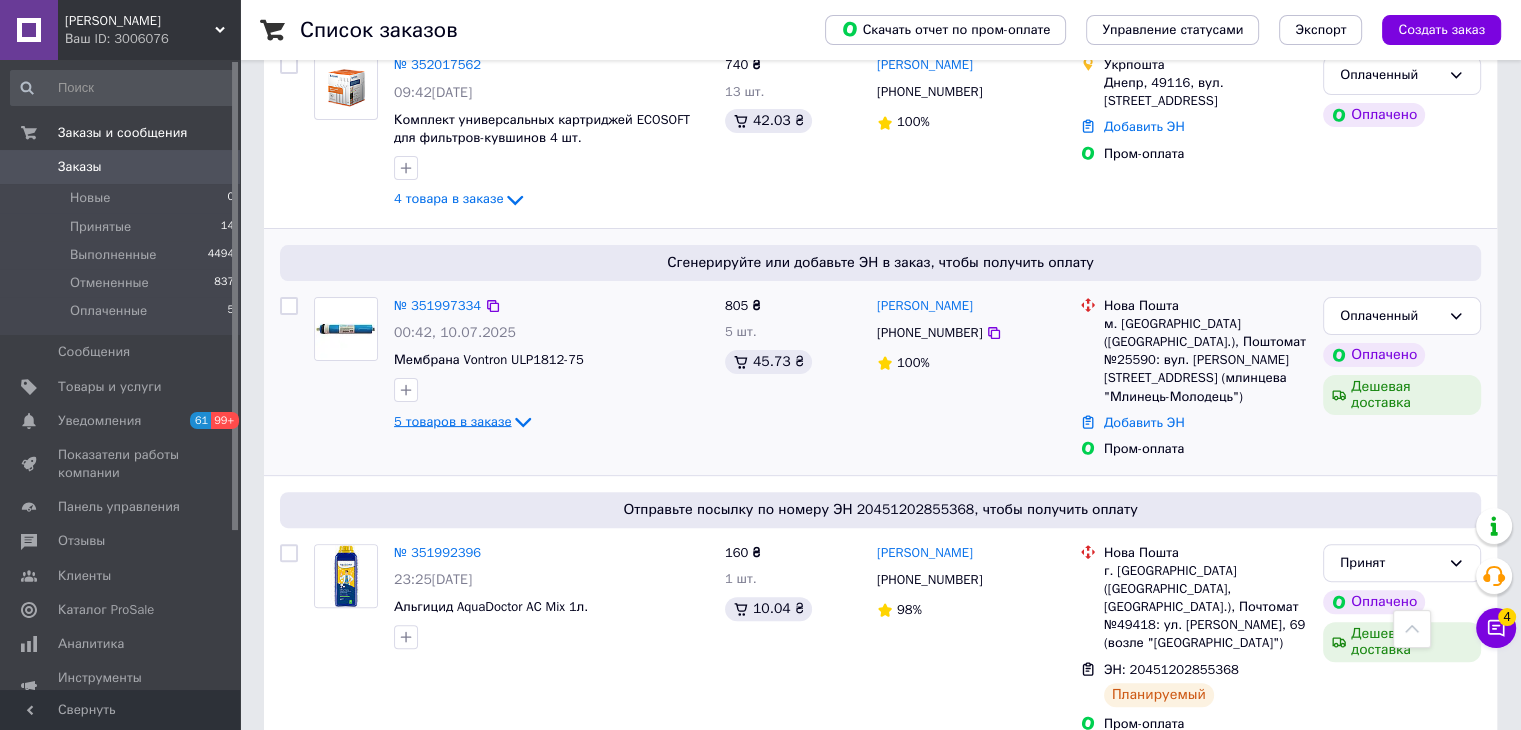 click on "5 товаров в заказе" at bounding box center [452, 421] 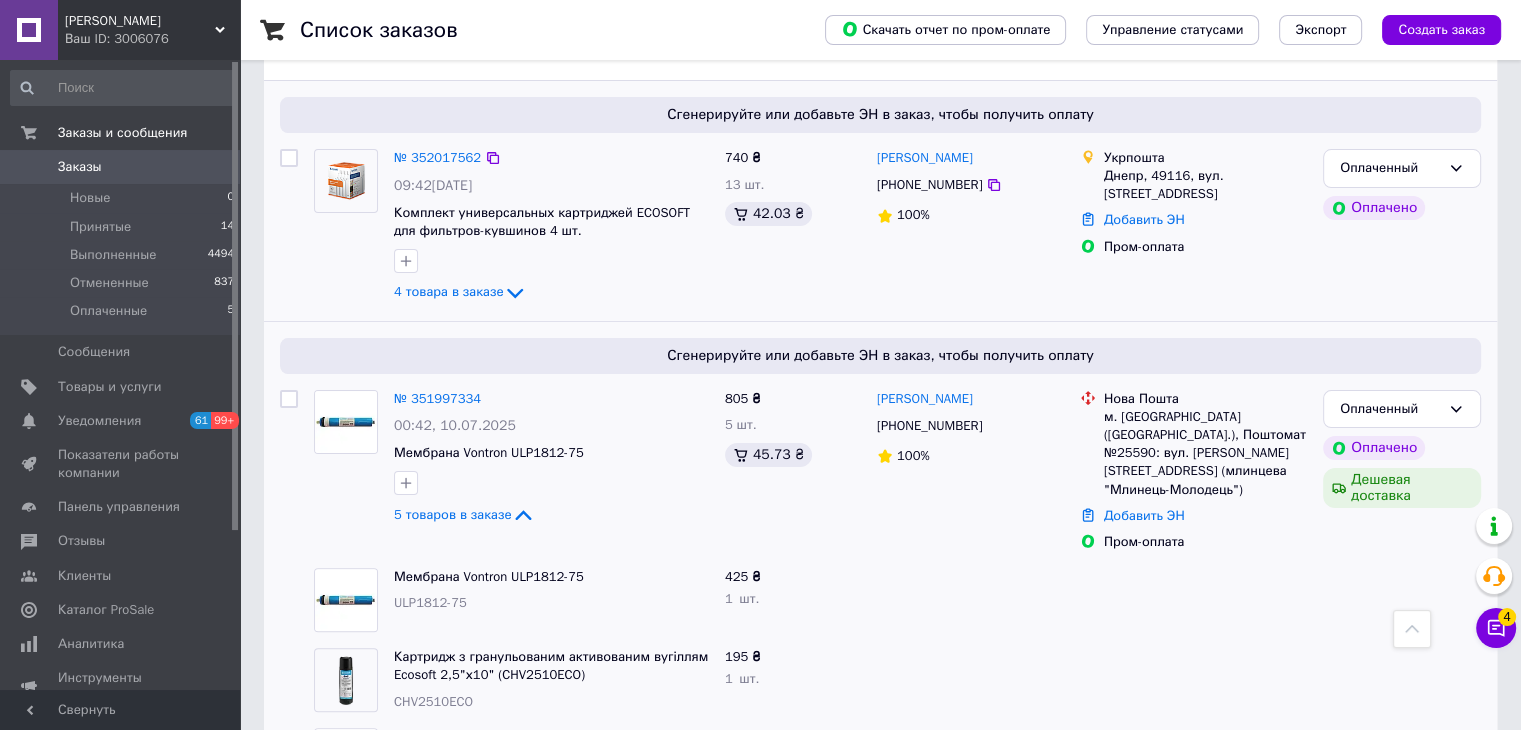 scroll, scrollTop: 100, scrollLeft: 0, axis: vertical 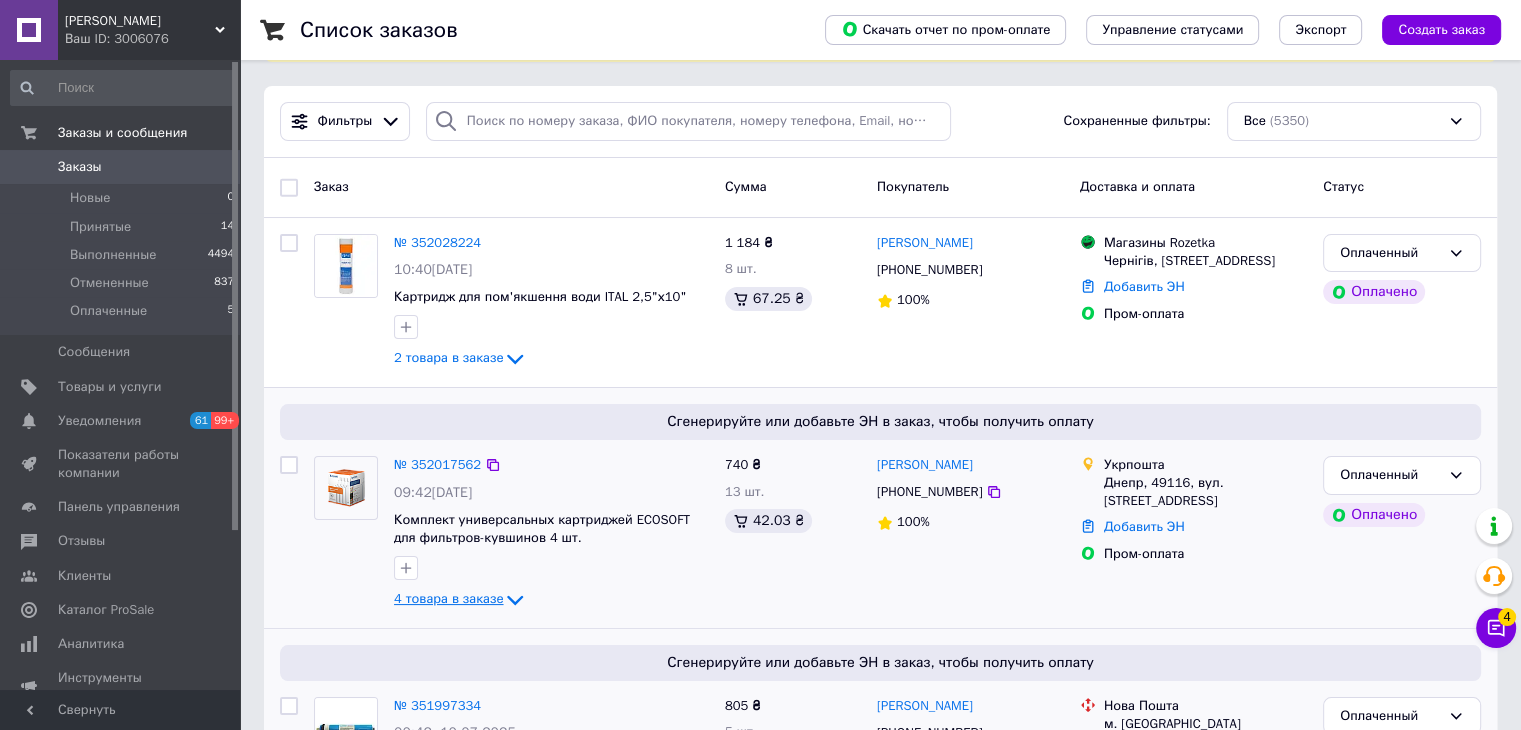 click on "4 товара в заказе" at bounding box center (448, 598) 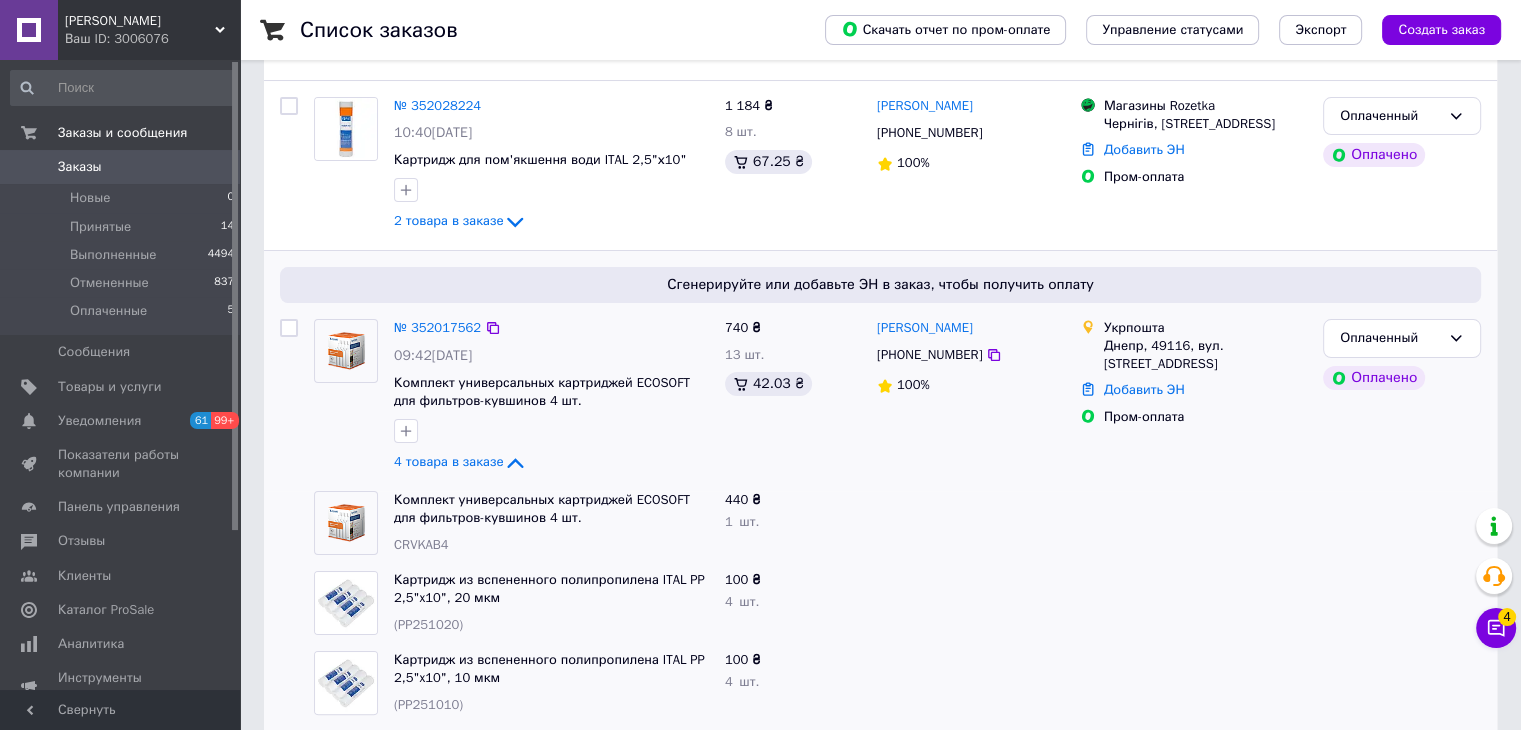 scroll, scrollTop: 300, scrollLeft: 0, axis: vertical 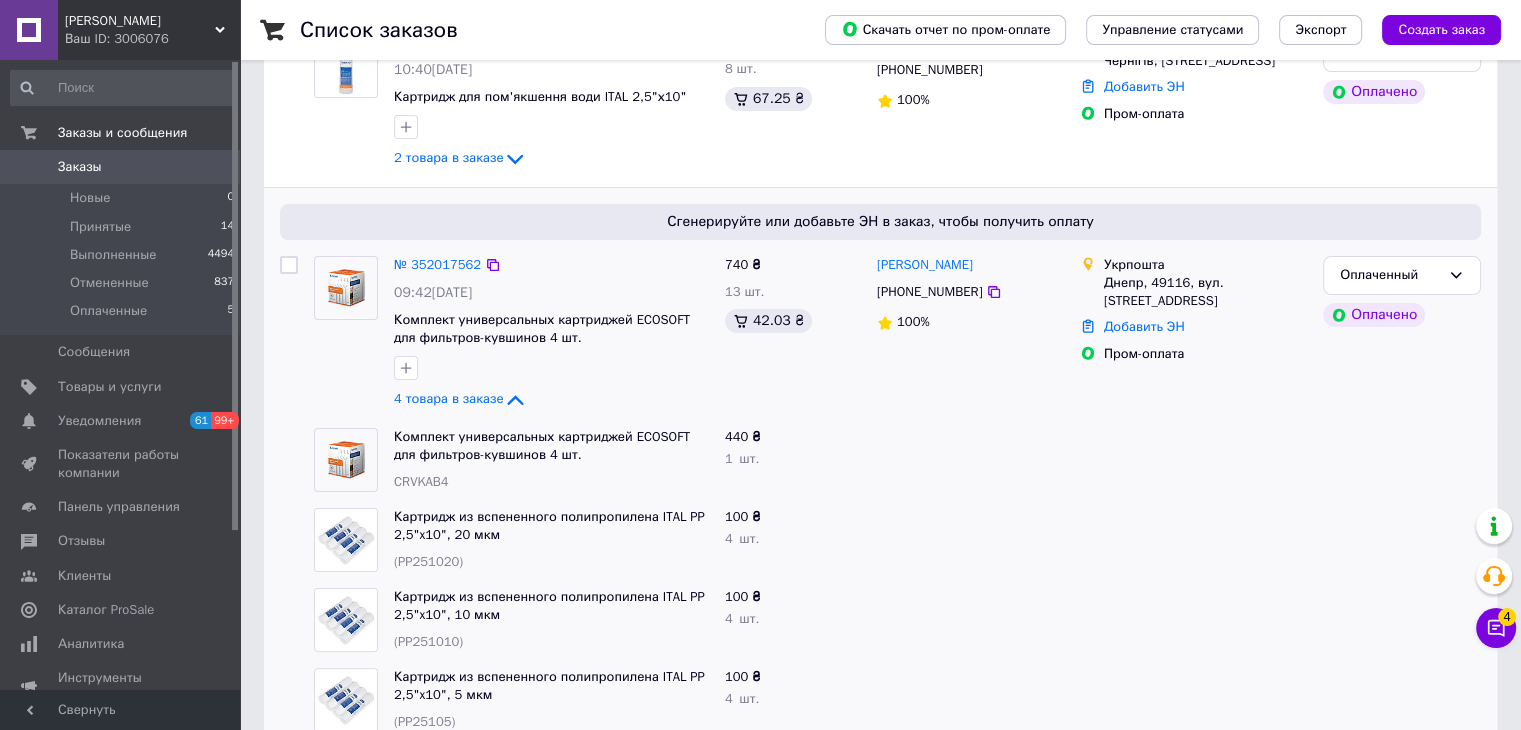 click on "№ 352017562" at bounding box center (437, 265) 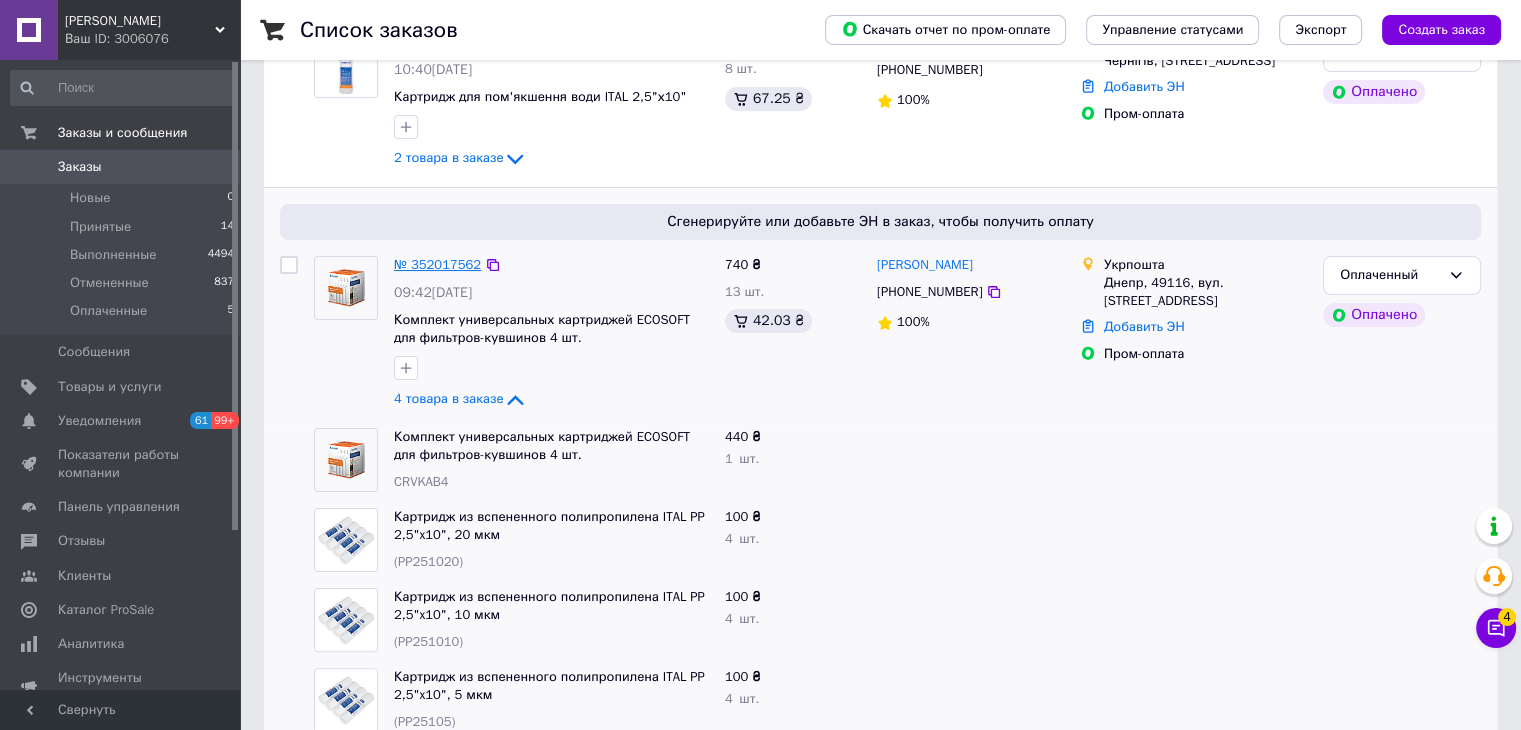 click on "№ 352017562" at bounding box center (437, 264) 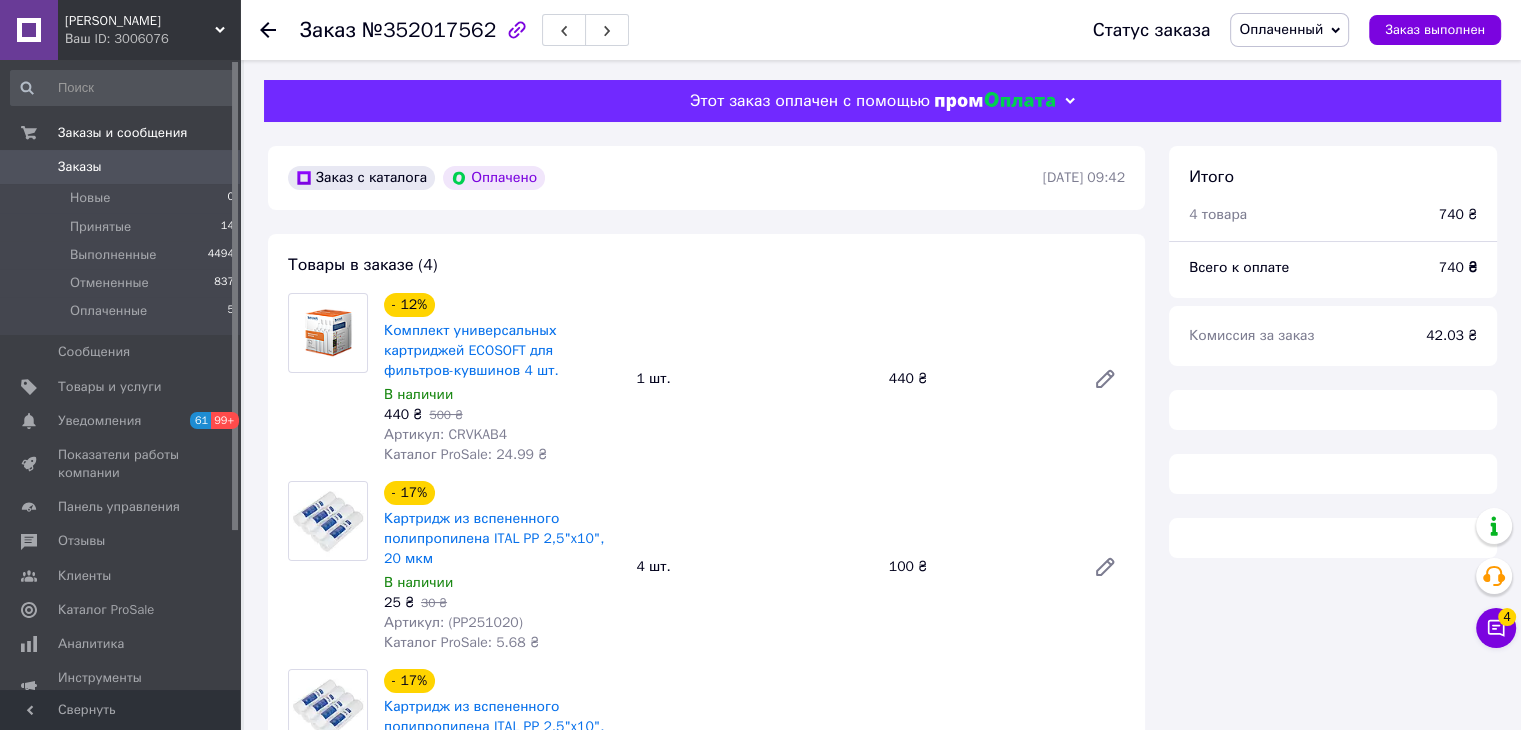 scroll, scrollTop: 0, scrollLeft: 0, axis: both 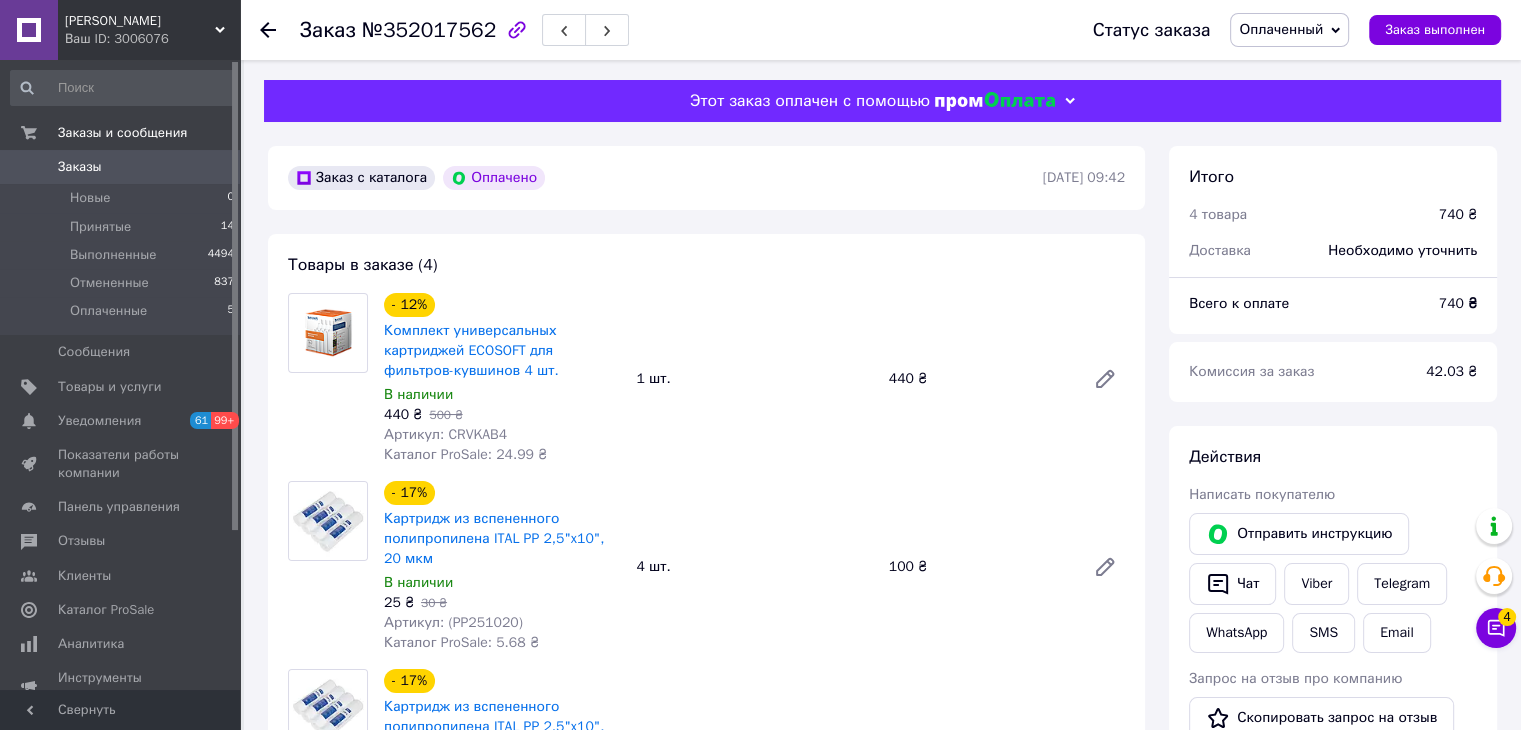 click on "Оплаченный" at bounding box center [1281, 29] 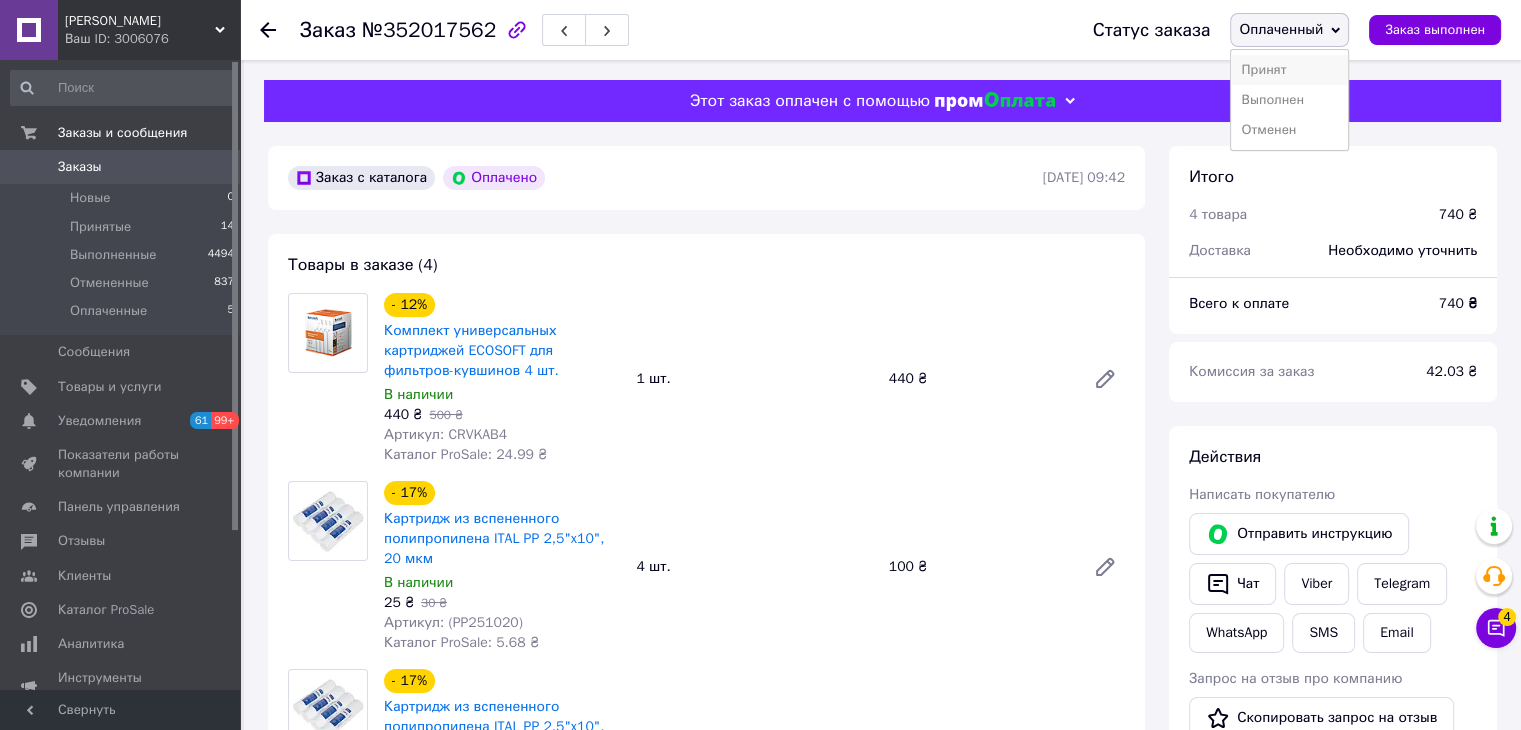 click on "Принят" at bounding box center [1289, 70] 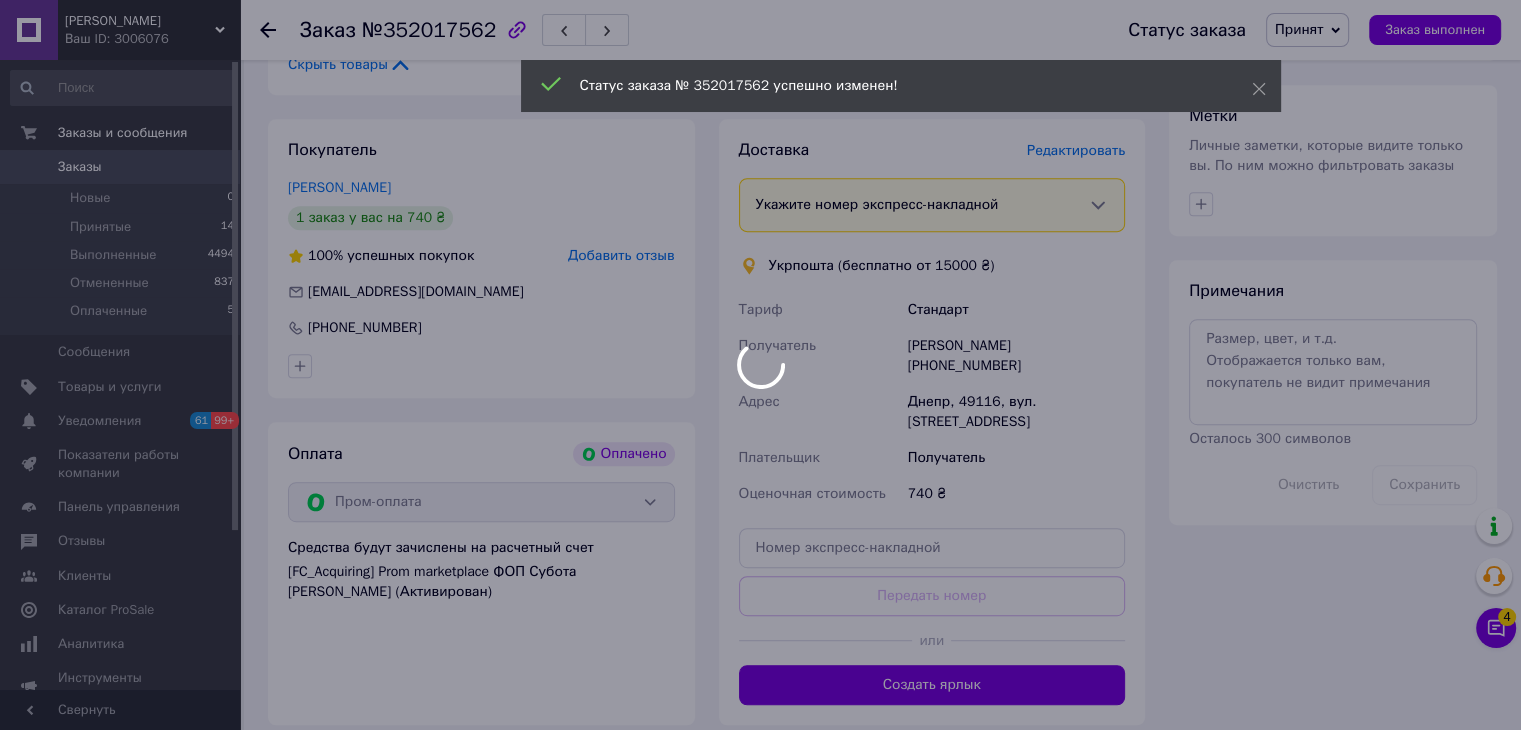 scroll, scrollTop: 1200, scrollLeft: 0, axis: vertical 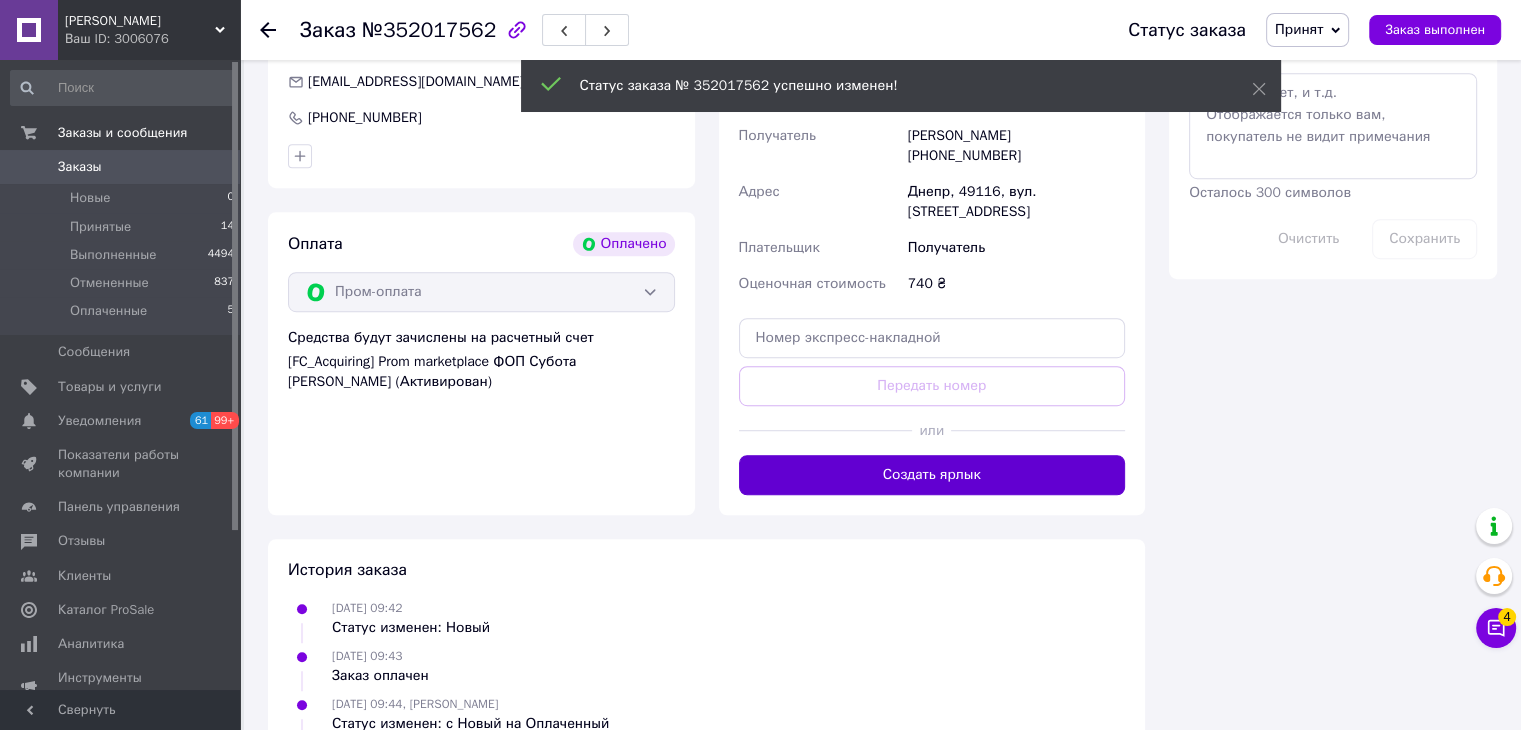 click on "Создать ярлык" at bounding box center [932, 475] 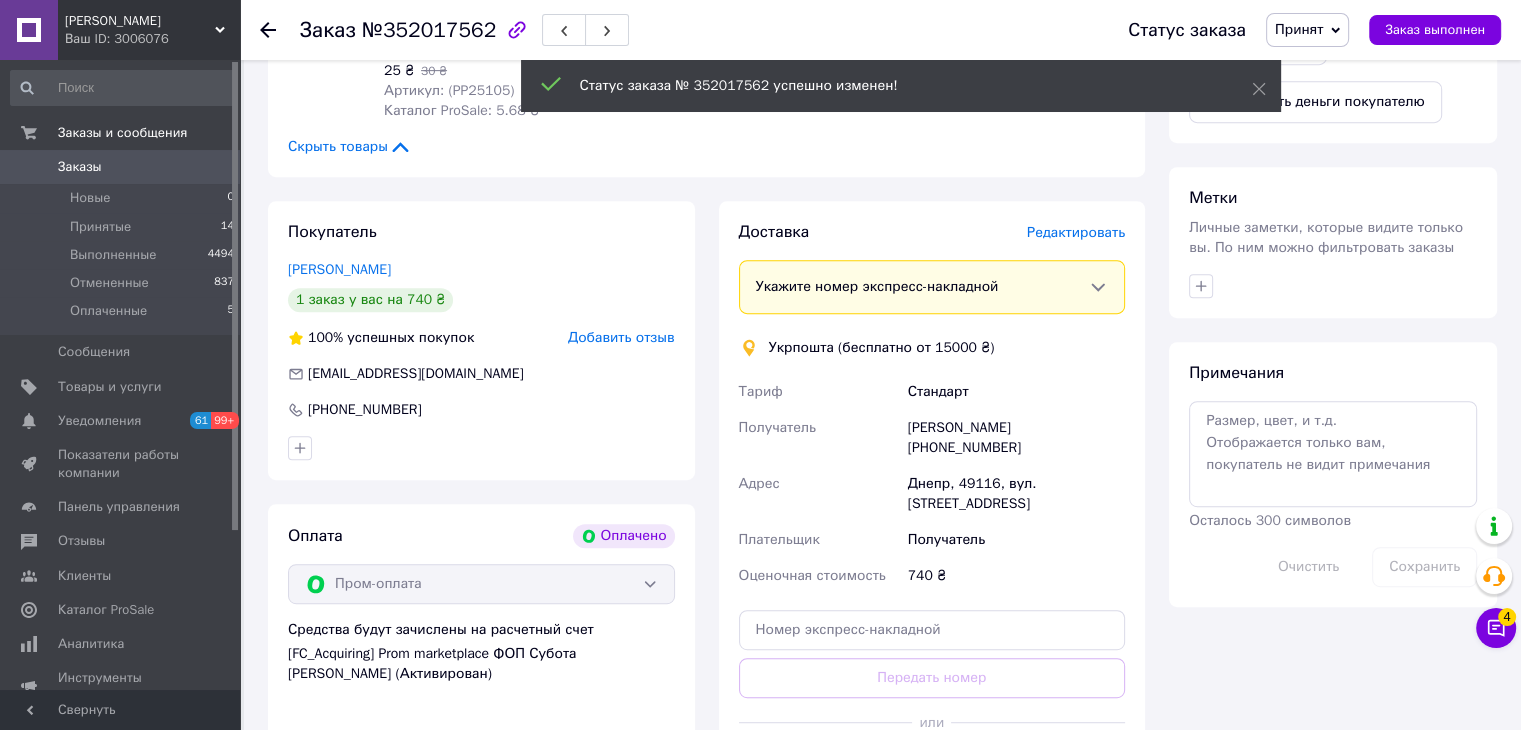 scroll, scrollTop: 900, scrollLeft: 0, axis: vertical 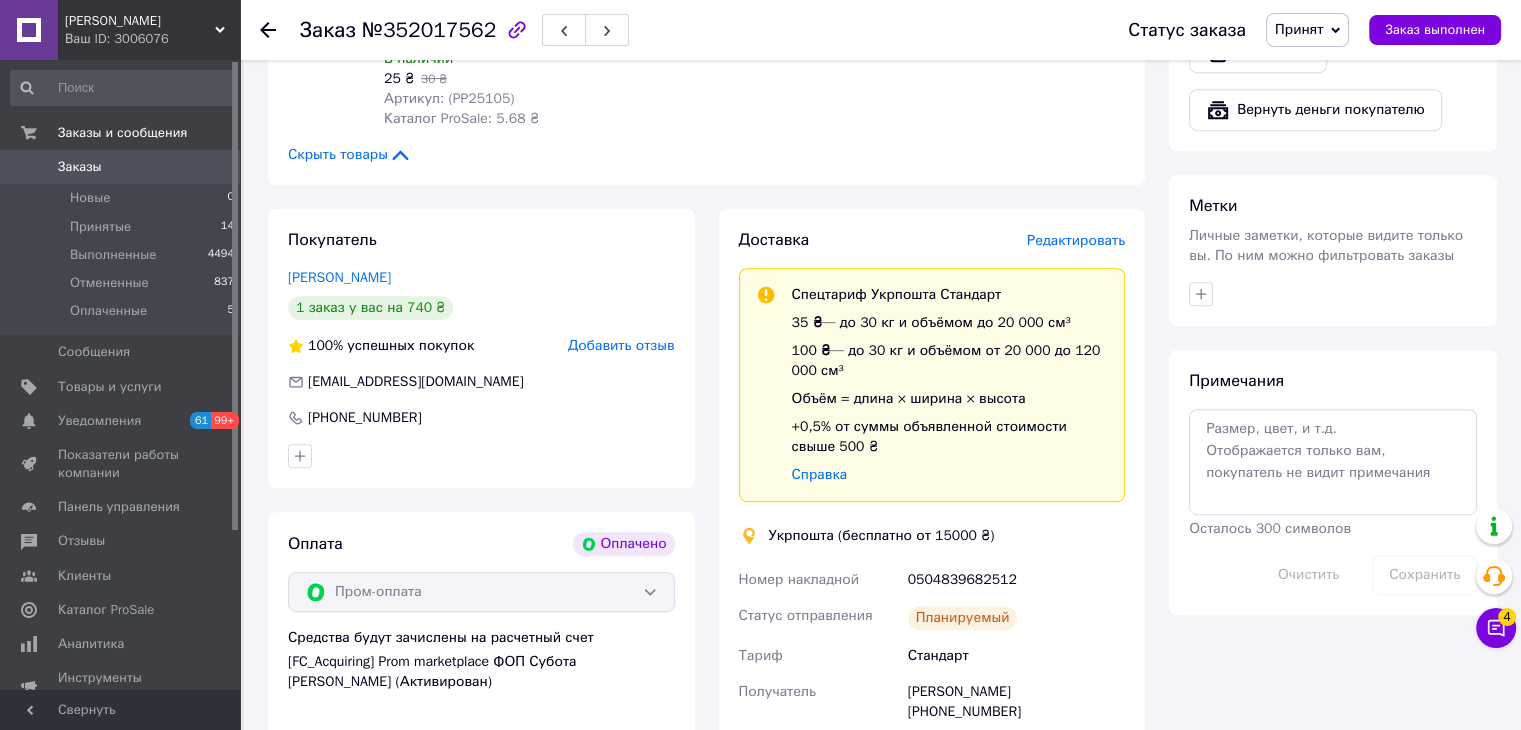 click on "0504839682512" at bounding box center (1016, 580) 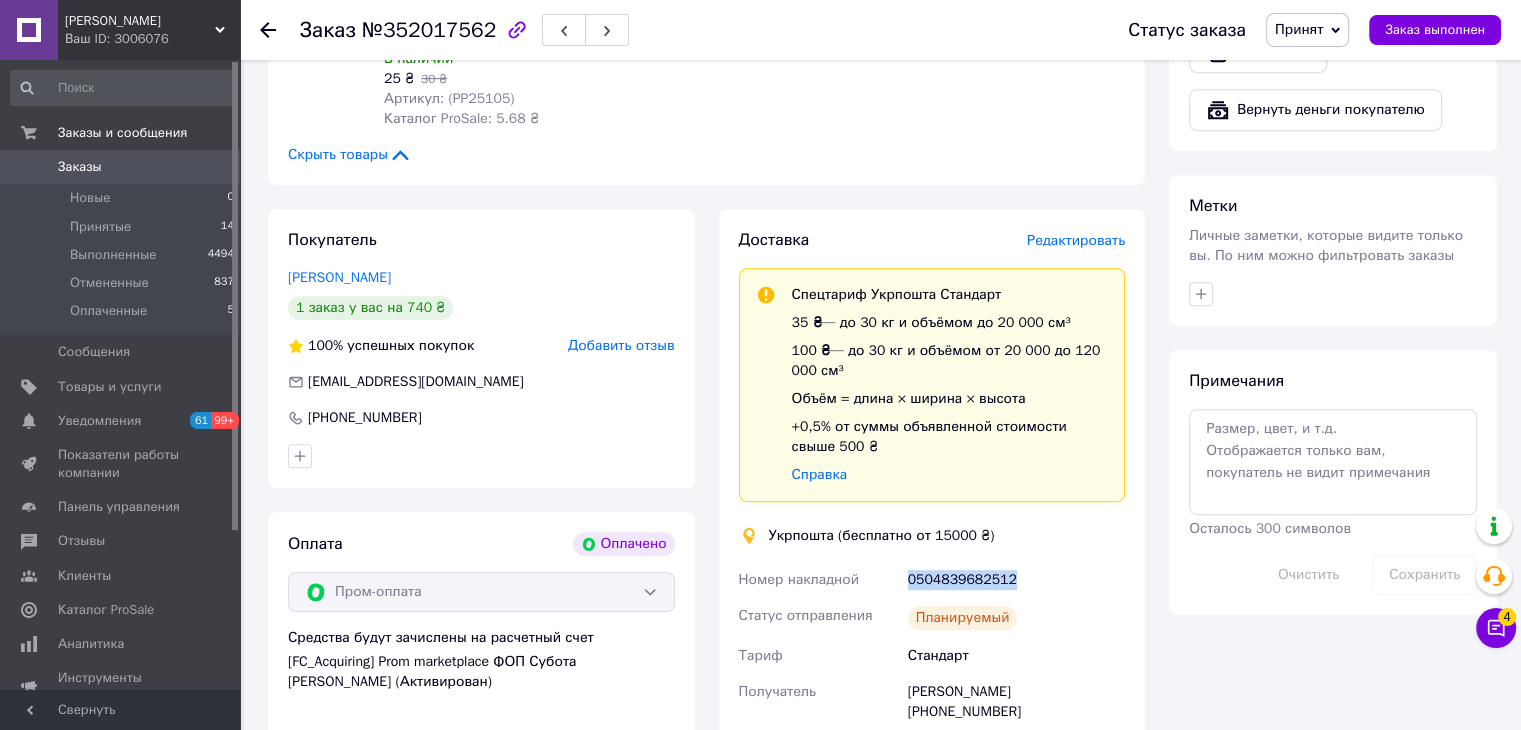 click on "0504839682512" at bounding box center [1016, 580] 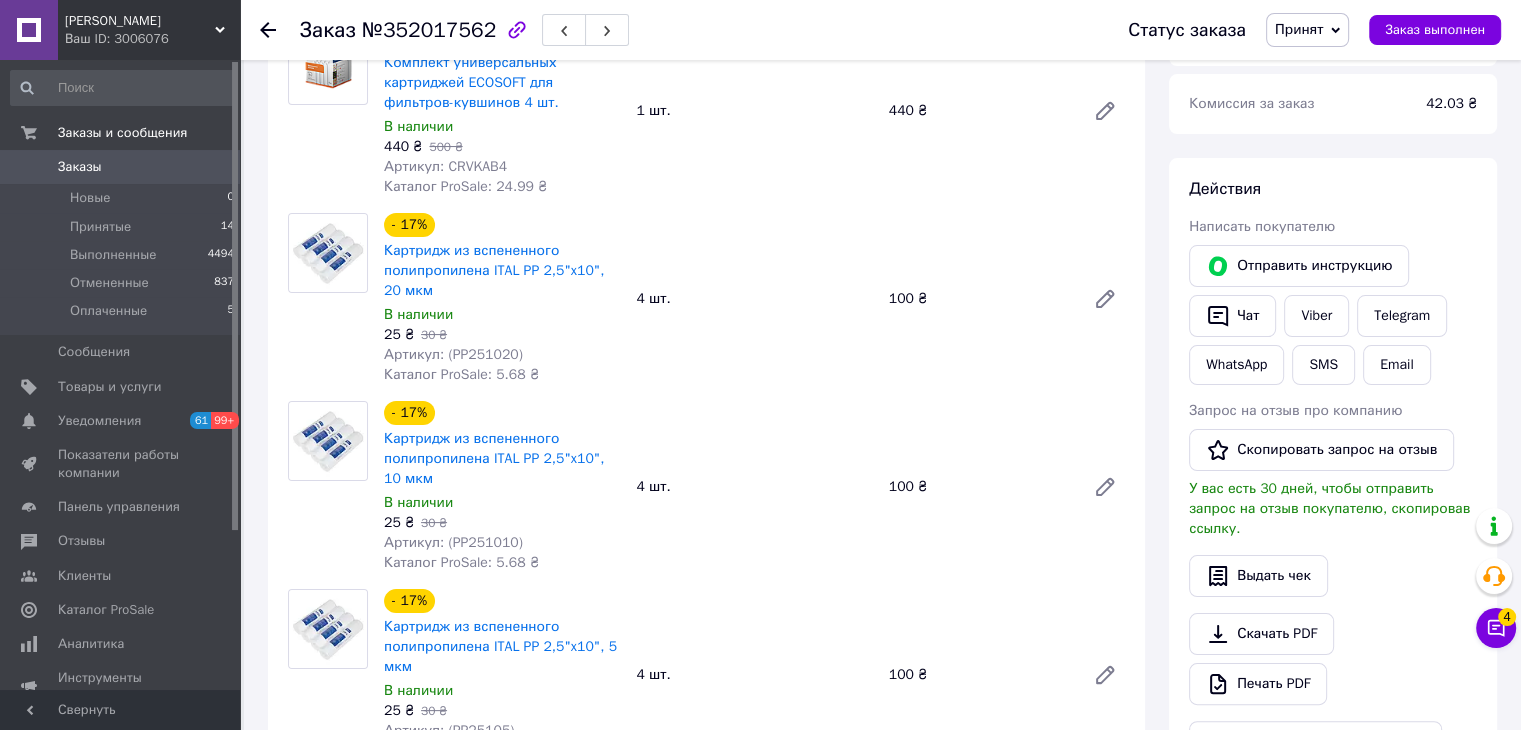 scroll, scrollTop: 100, scrollLeft: 0, axis: vertical 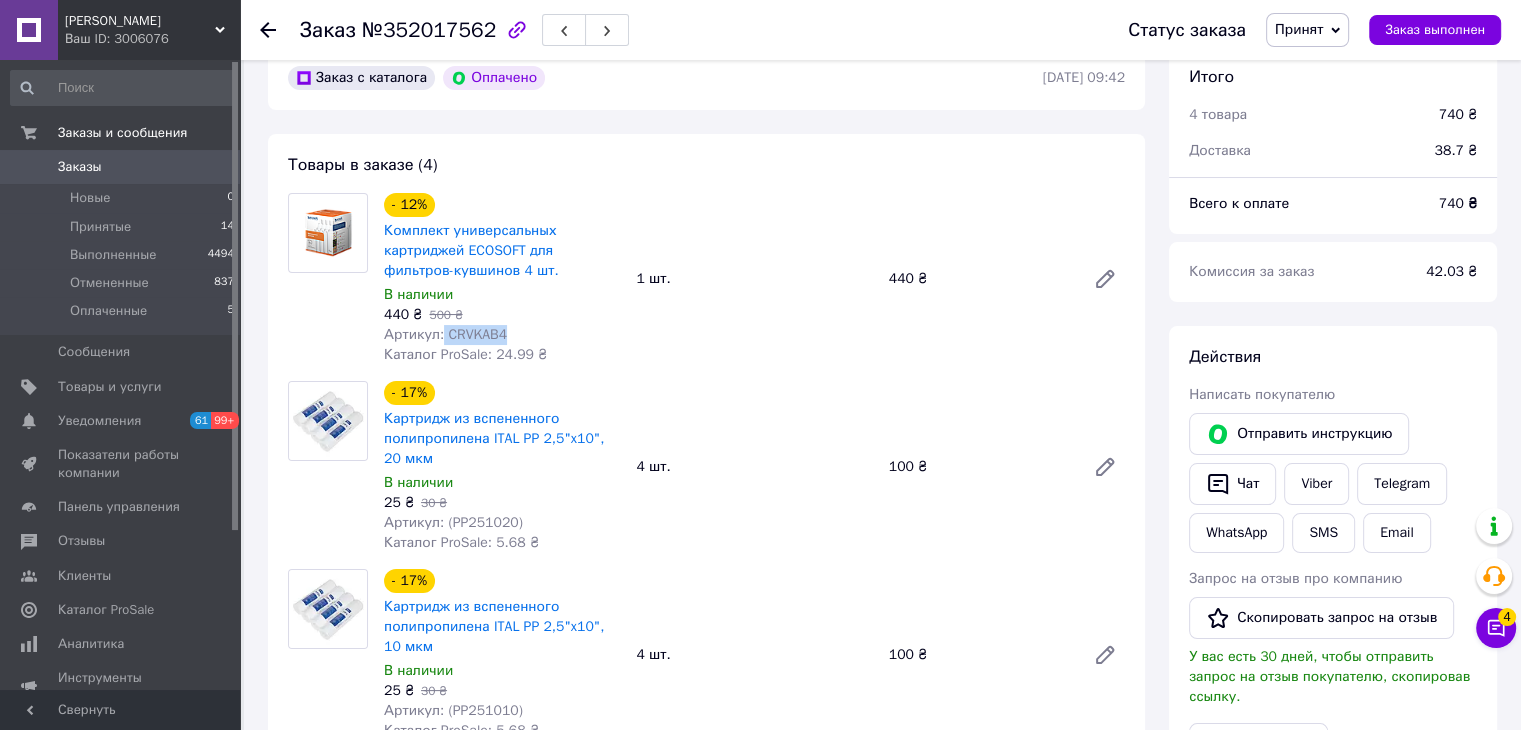 drag, startPoint x: 440, startPoint y: 336, endPoint x: 518, endPoint y: 336, distance: 78 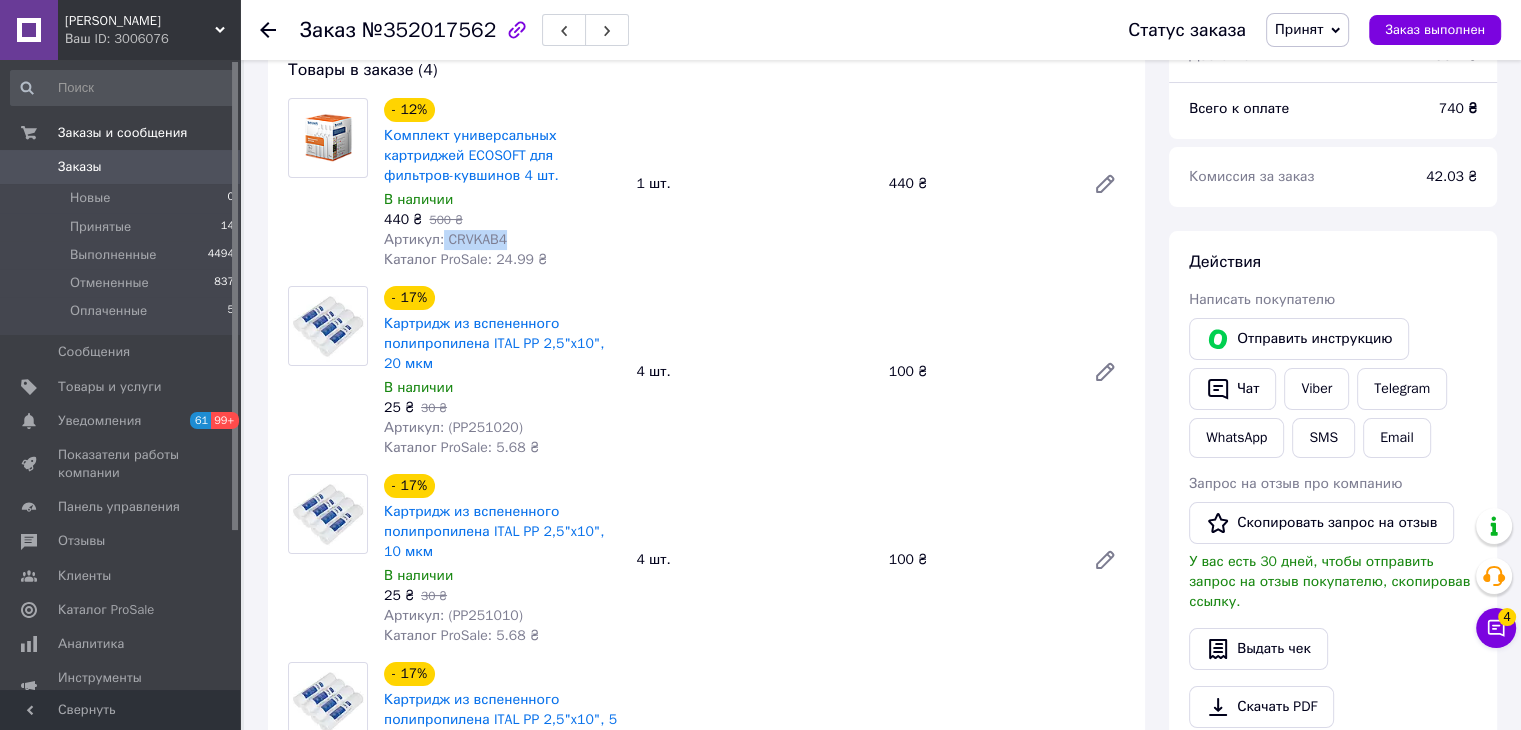 scroll, scrollTop: 200, scrollLeft: 0, axis: vertical 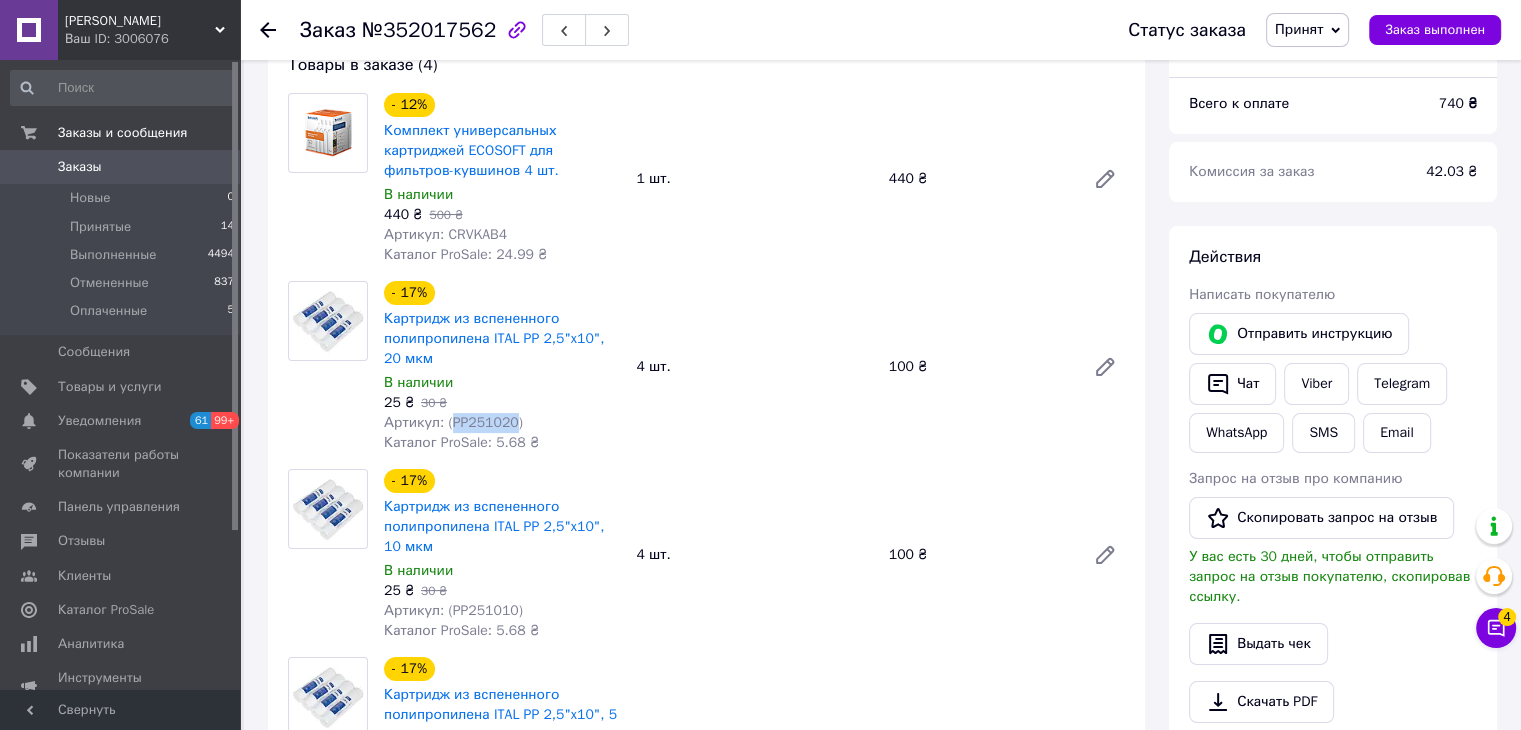 drag, startPoint x: 445, startPoint y: 422, endPoint x: 508, endPoint y: 419, distance: 63.07139 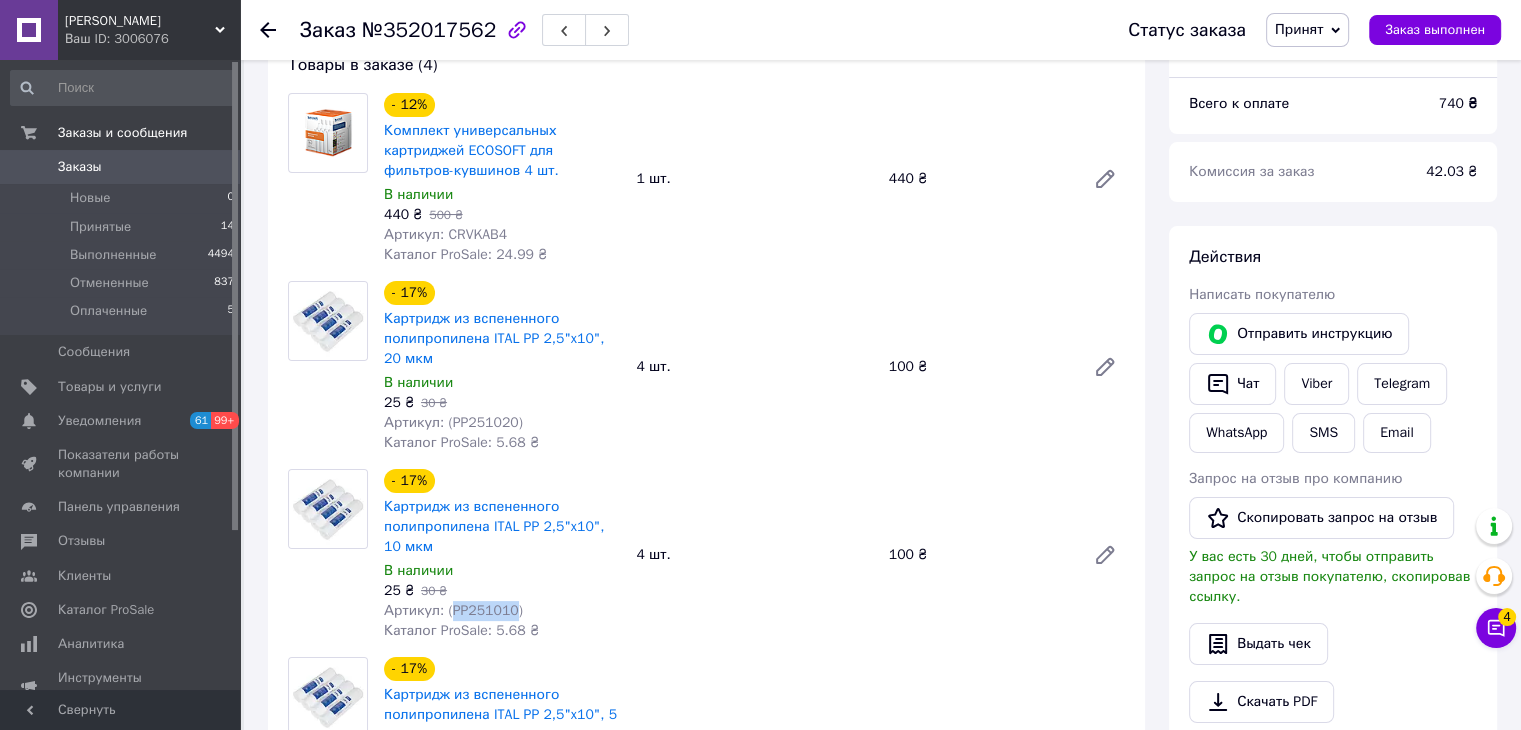 drag, startPoint x: 449, startPoint y: 615, endPoint x: 508, endPoint y: 617, distance: 59.03389 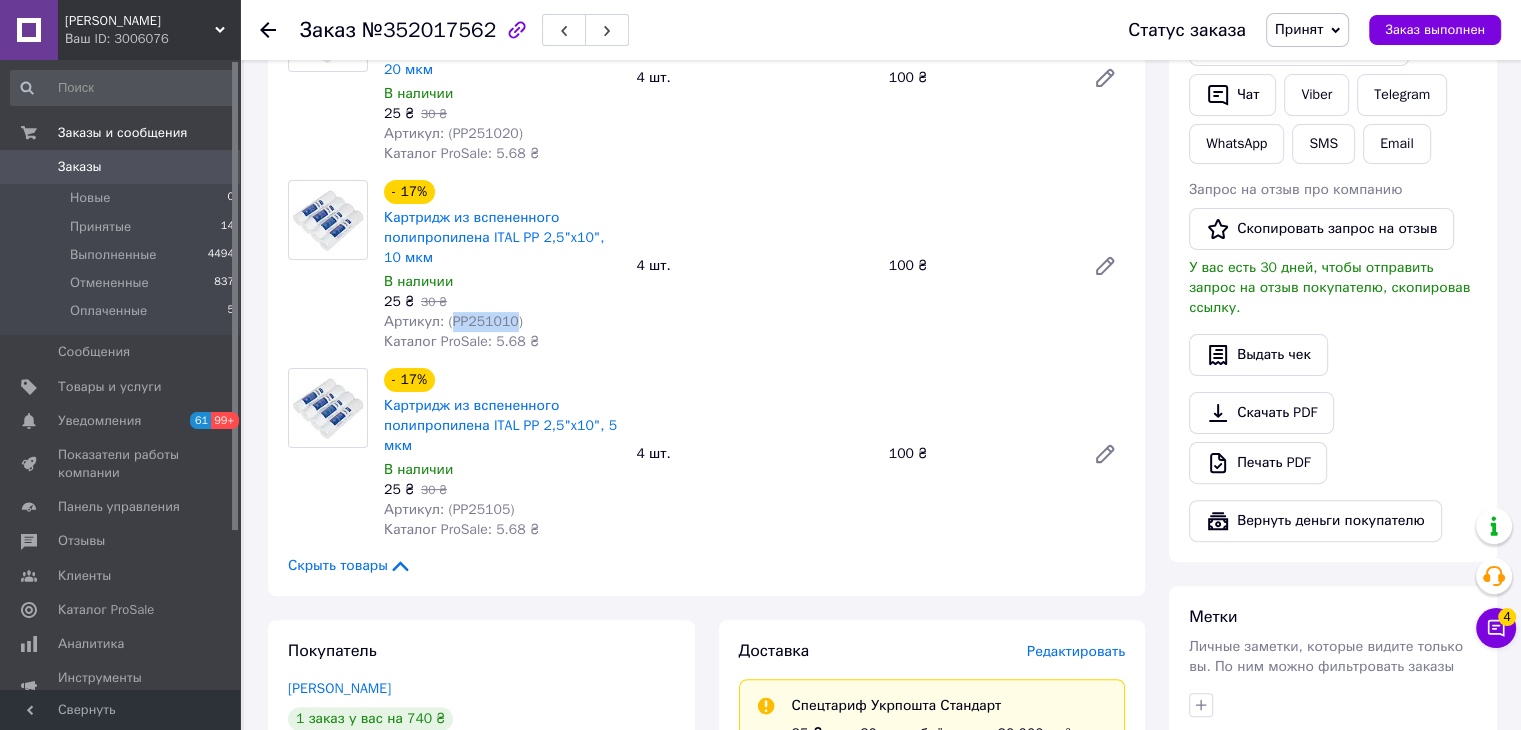 scroll, scrollTop: 500, scrollLeft: 0, axis: vertical 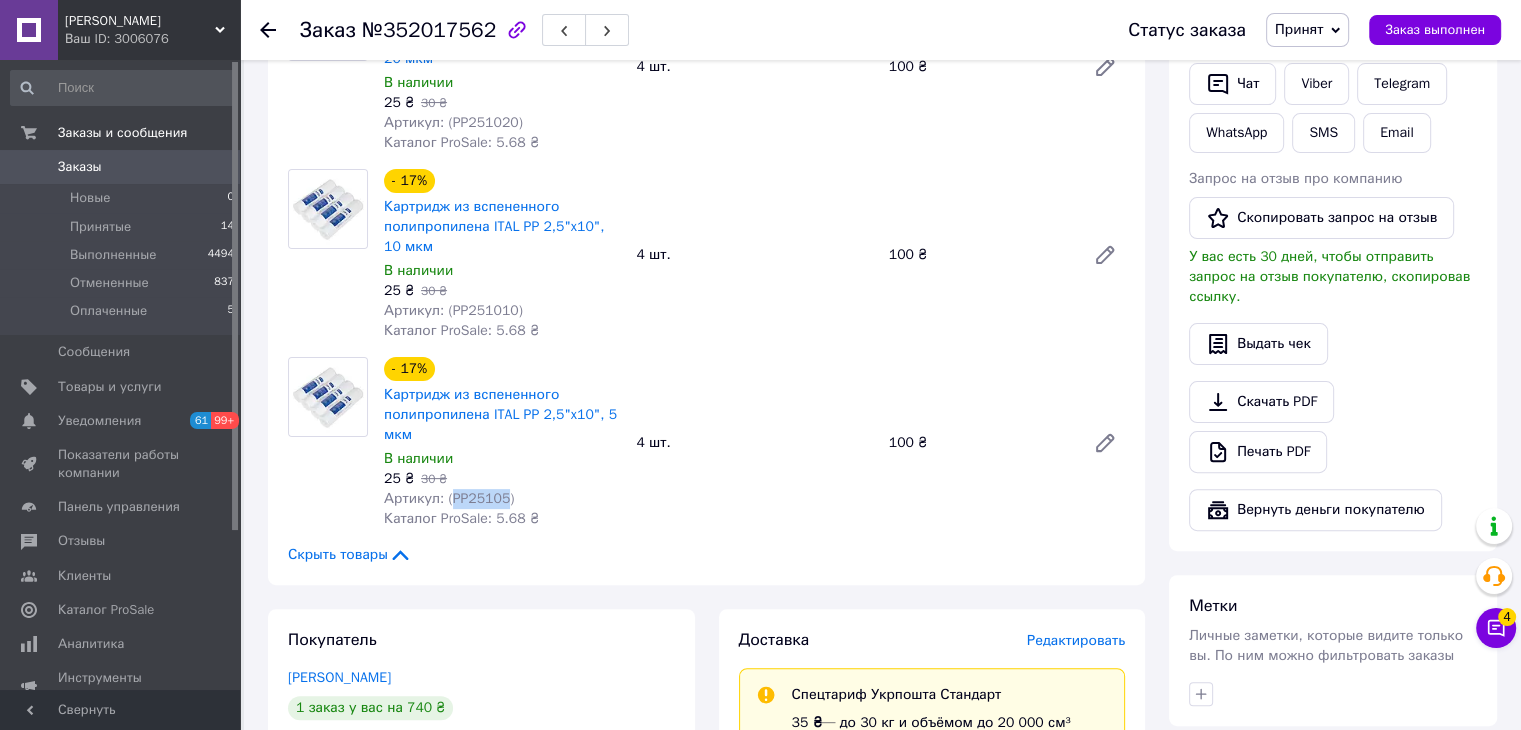 drag, startPoint x: 445, startPoint y: 499, endPoint x: 500, endPoint y: 496, distance: 55.081757 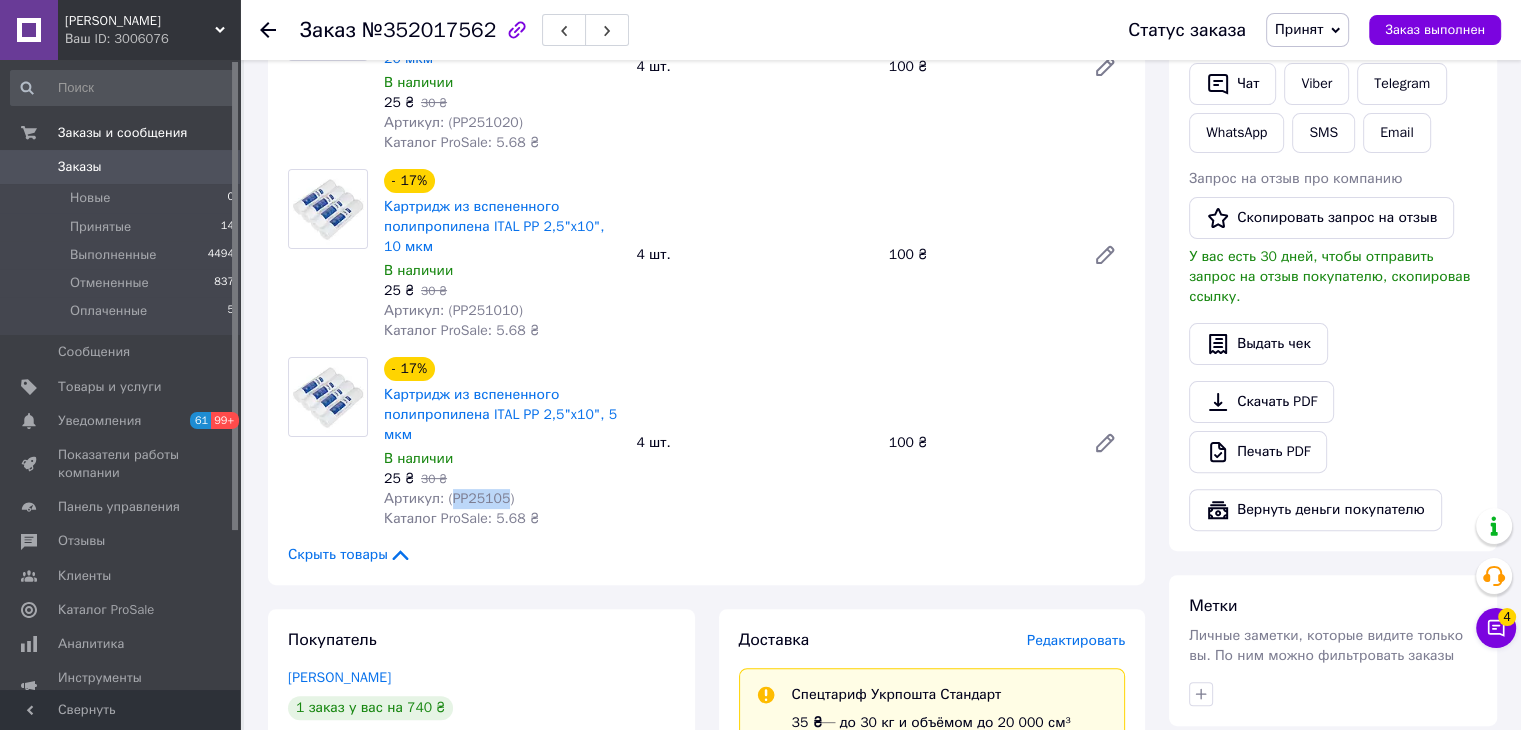 click on "Артикул: (PP25105)" at bounding box center [449, 498] 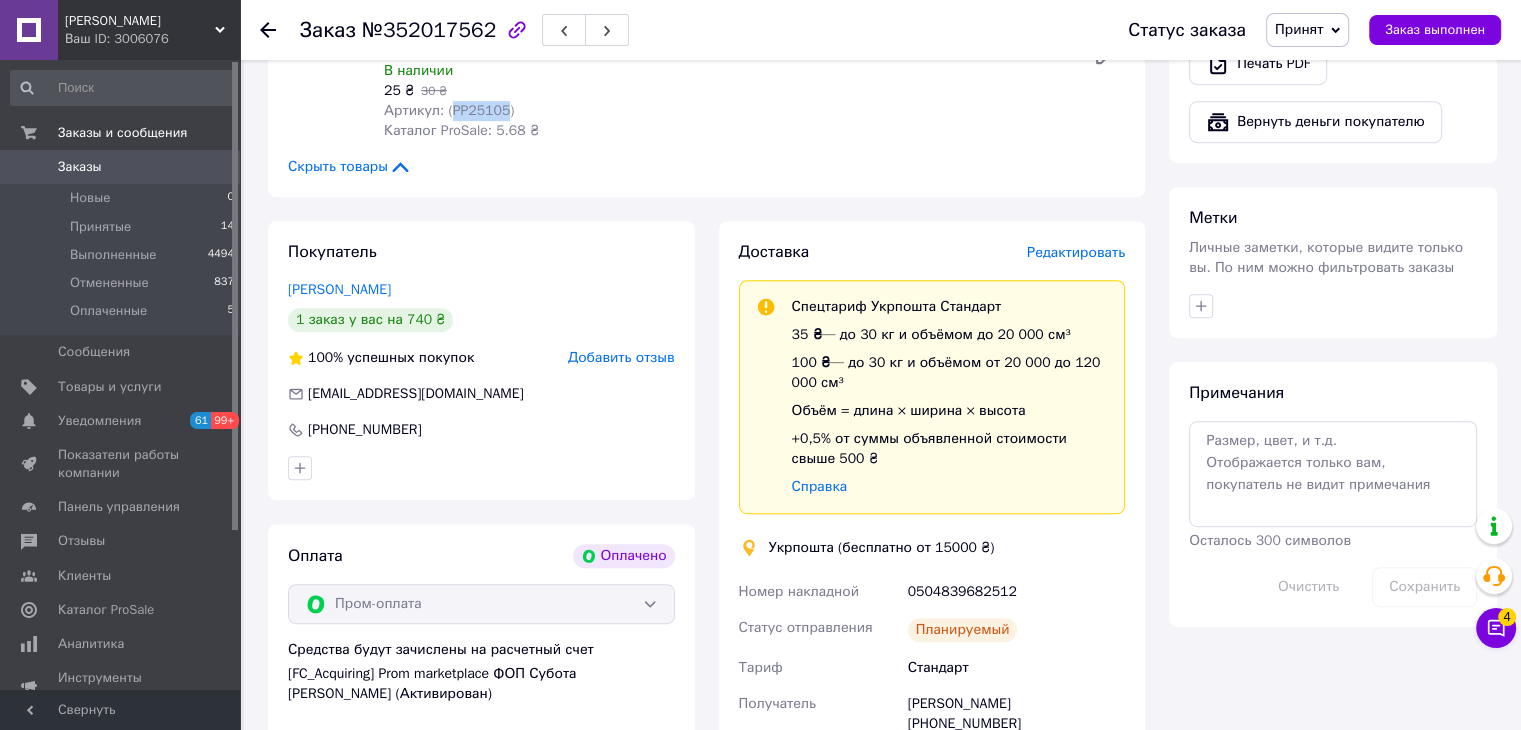 scroll, scrollTop: 900, scrollLeft: 0, axis: vertical 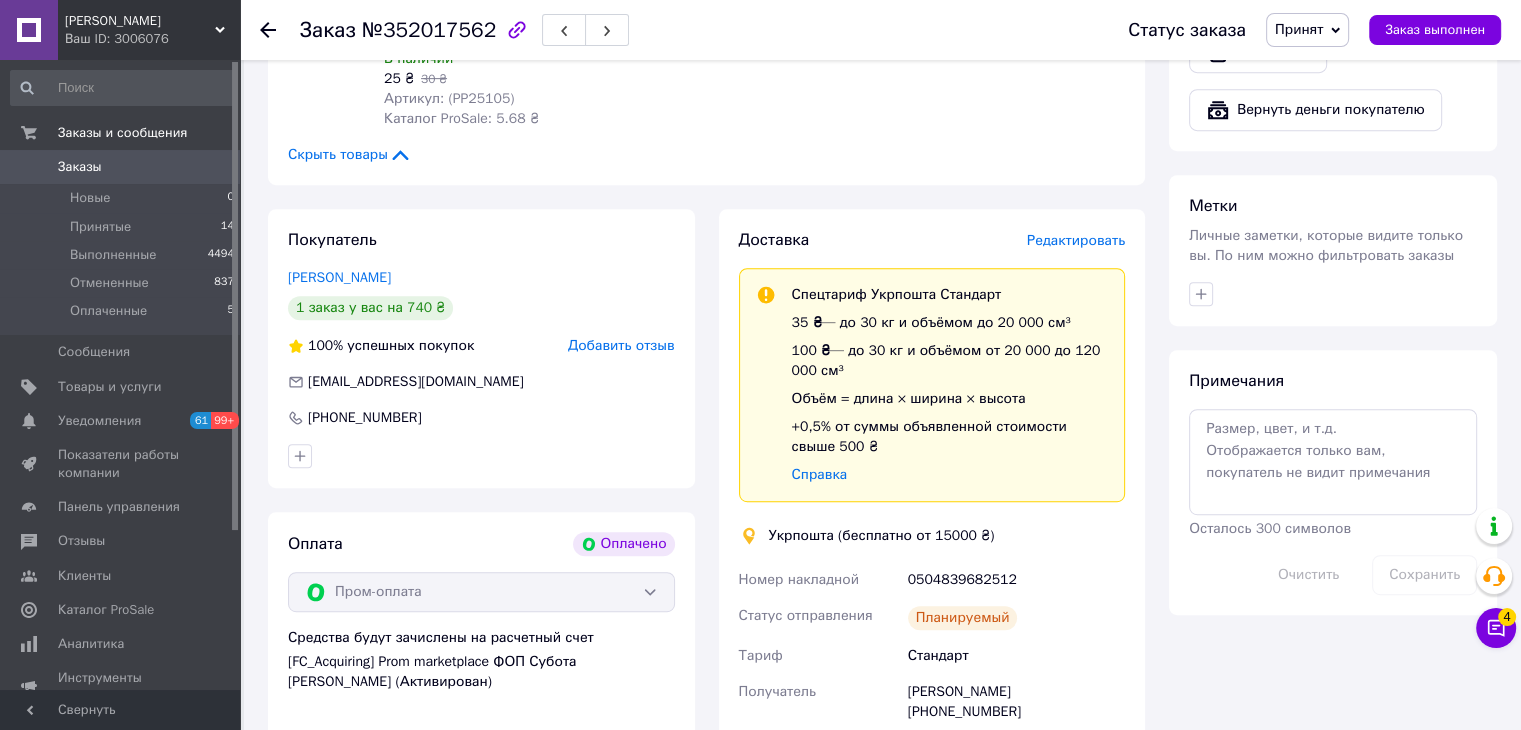 drag, startPoint x: 263, startPoint y: 38, endPoint x: 264, endPoint y: 4, distance: 34.0147 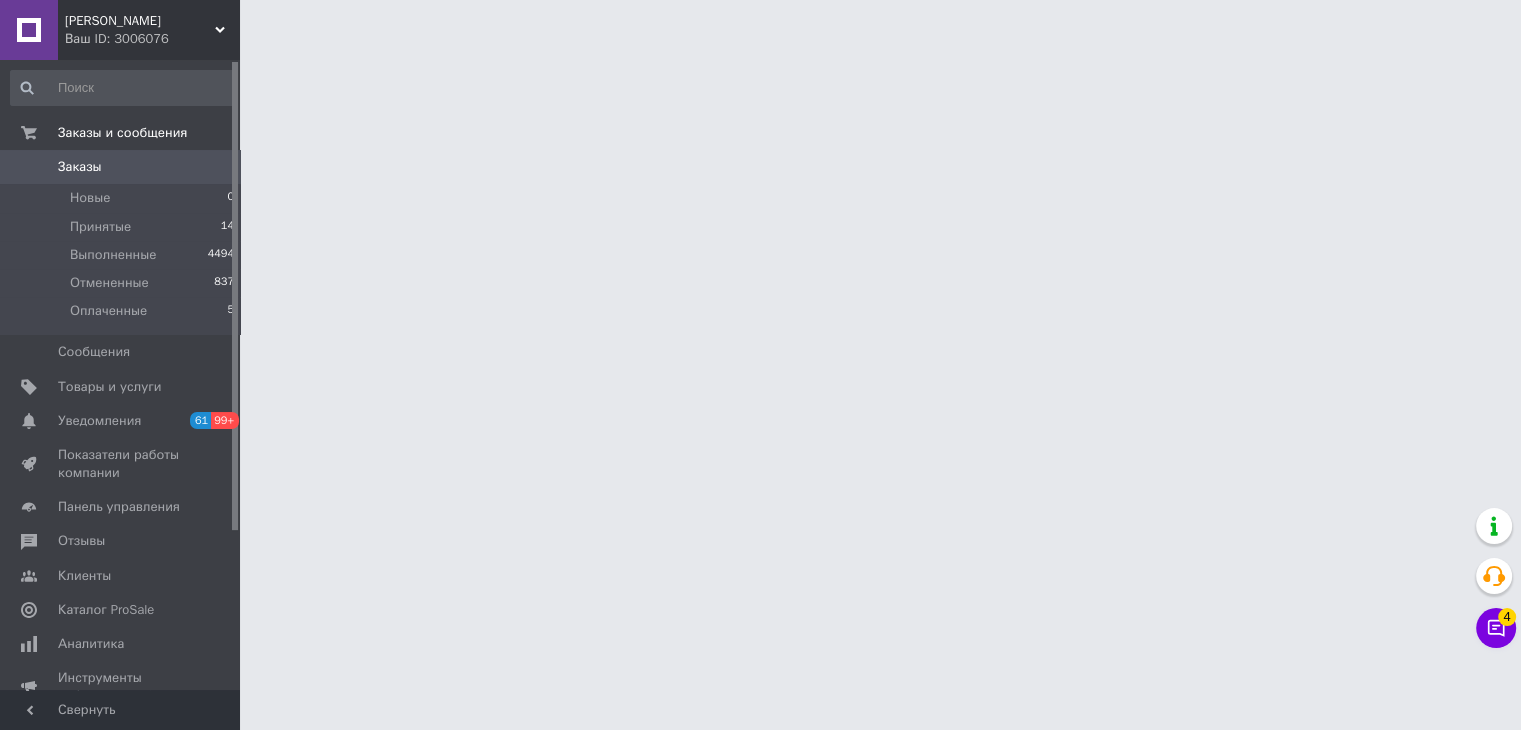 scroll, scrollTop: 0, scrollLeft: 0, axis: both 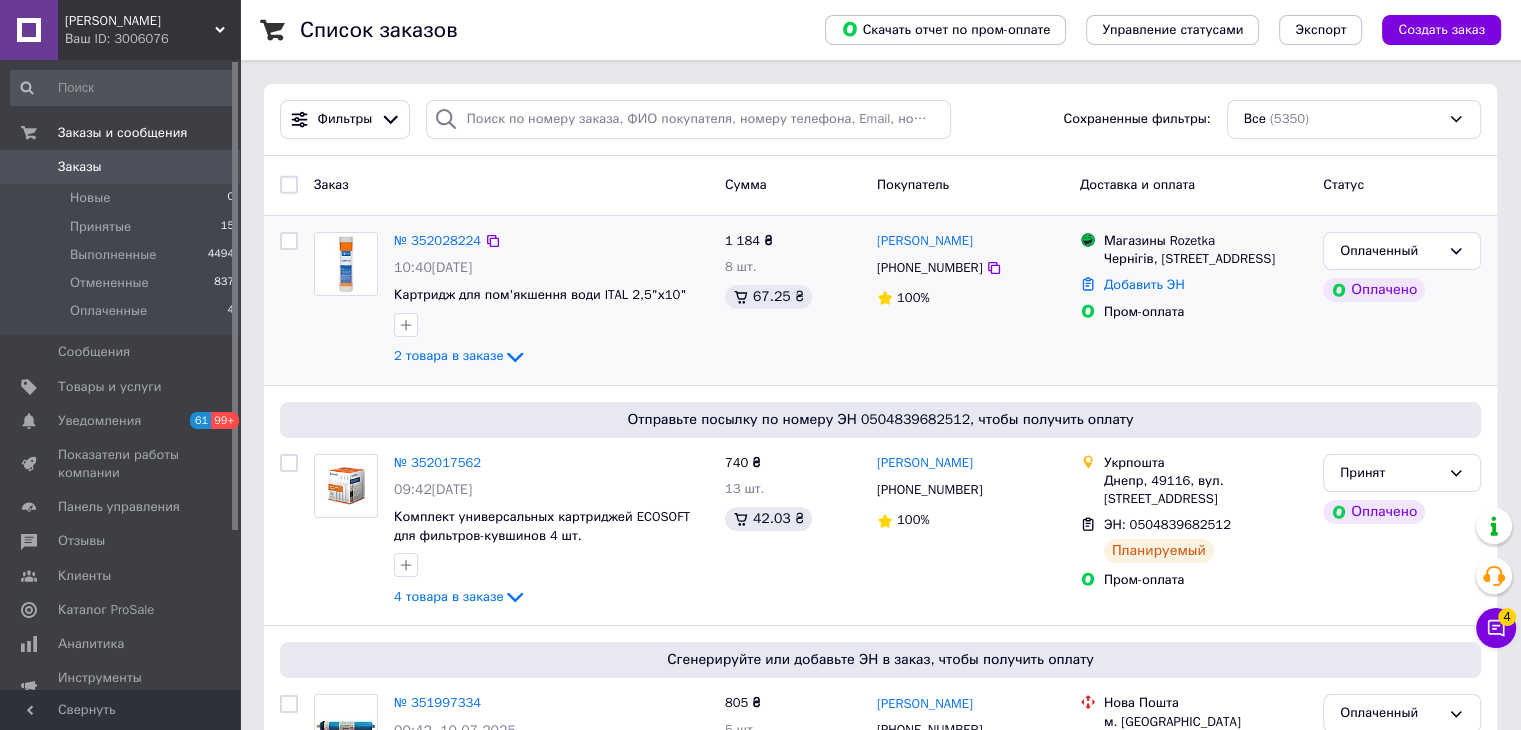 click on "№ 352028224 10:40[DATE] Картридж для пом'якшення води ITAL 2,5"х10" 2 товара в заказе" at bounding box center [551, 300] 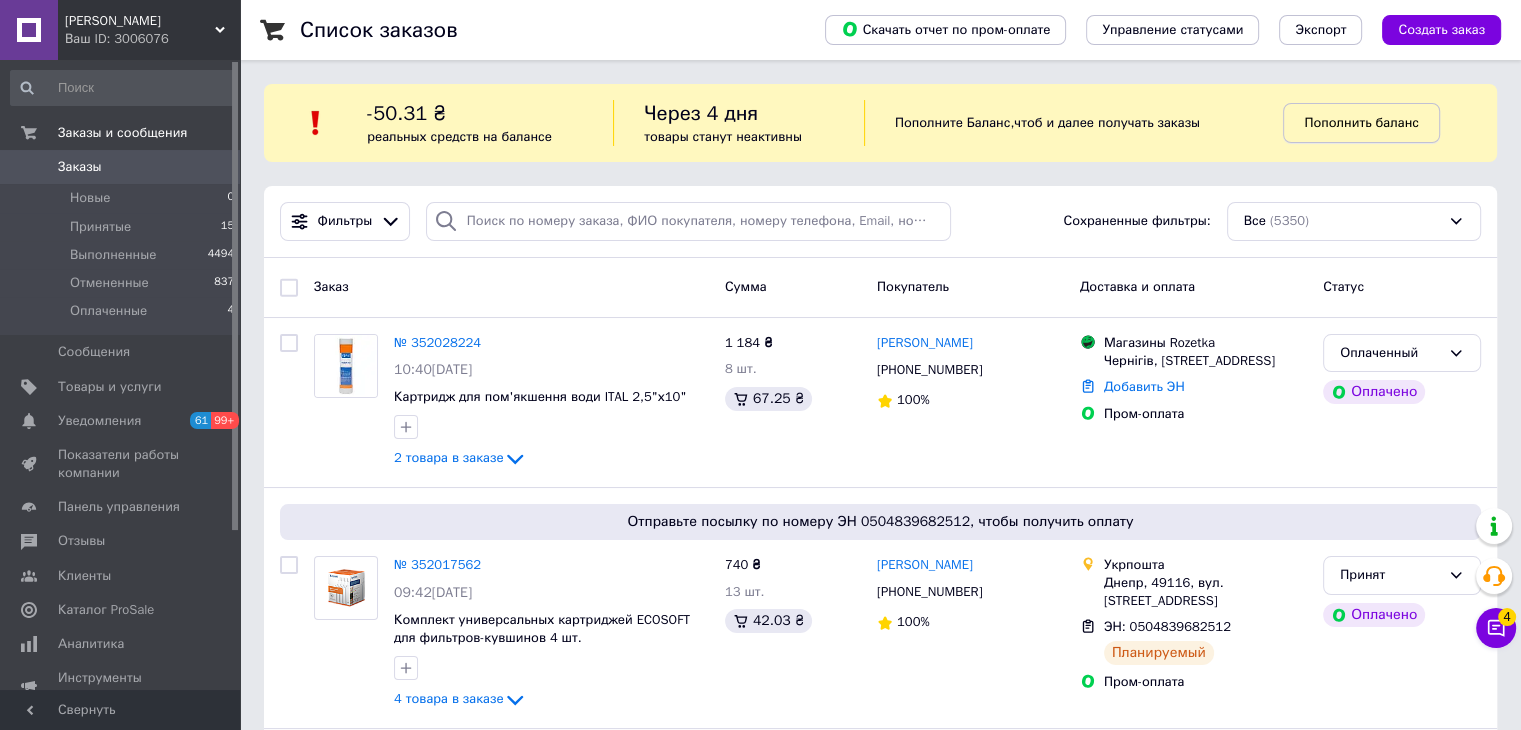 click on "Пополнить баланс" at bounding box center [1361, 123] 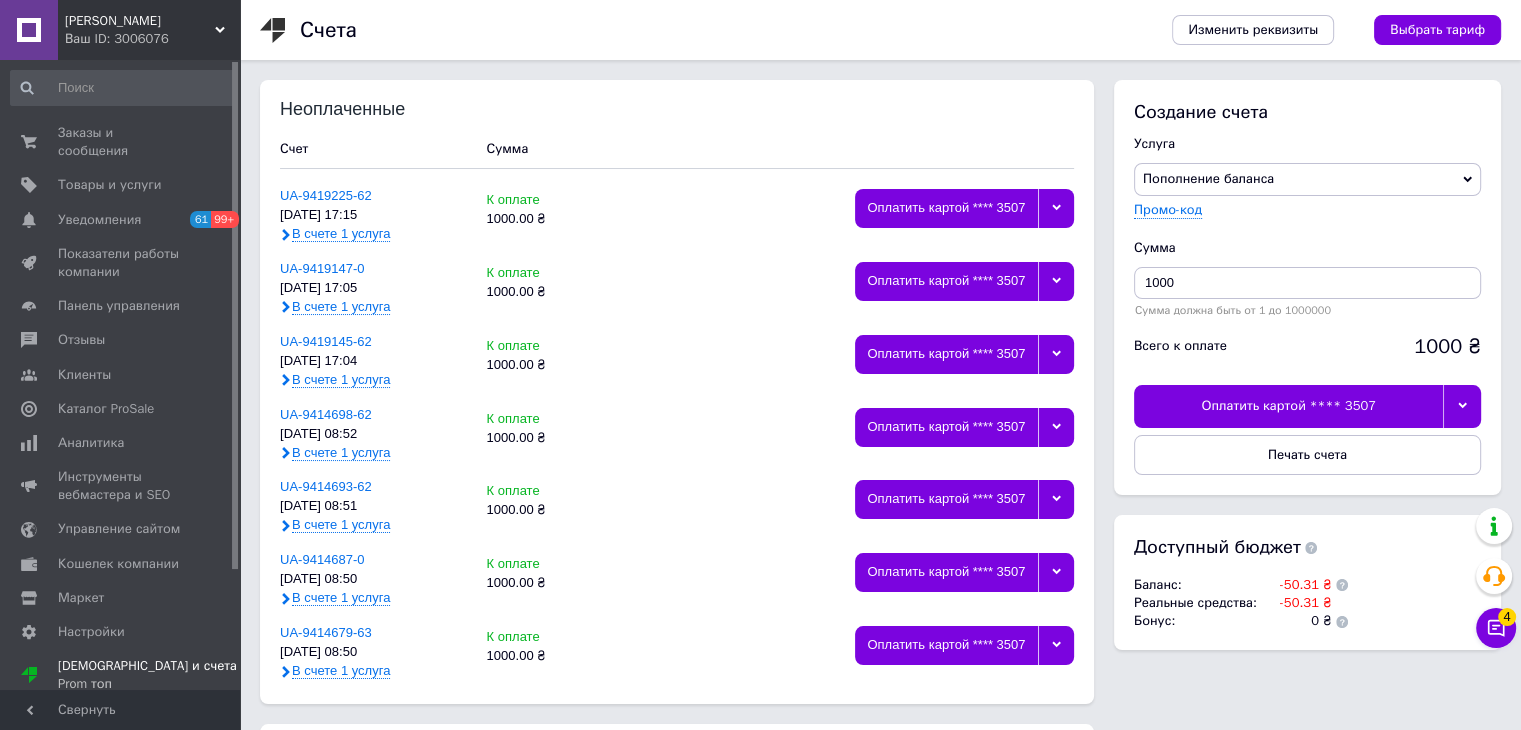click 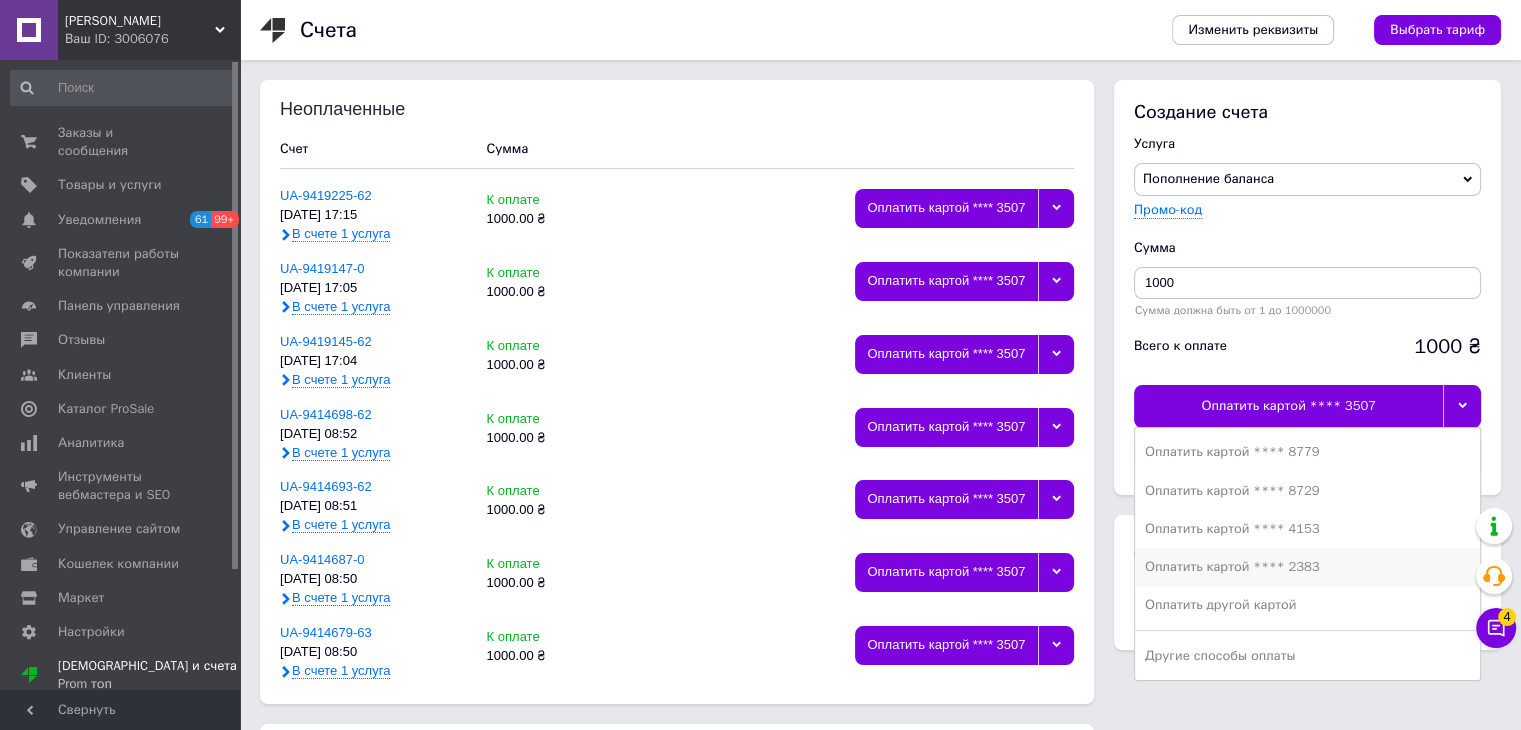 click on "Оплатить картой  **** 2383" at bounding box center [1307, 567] 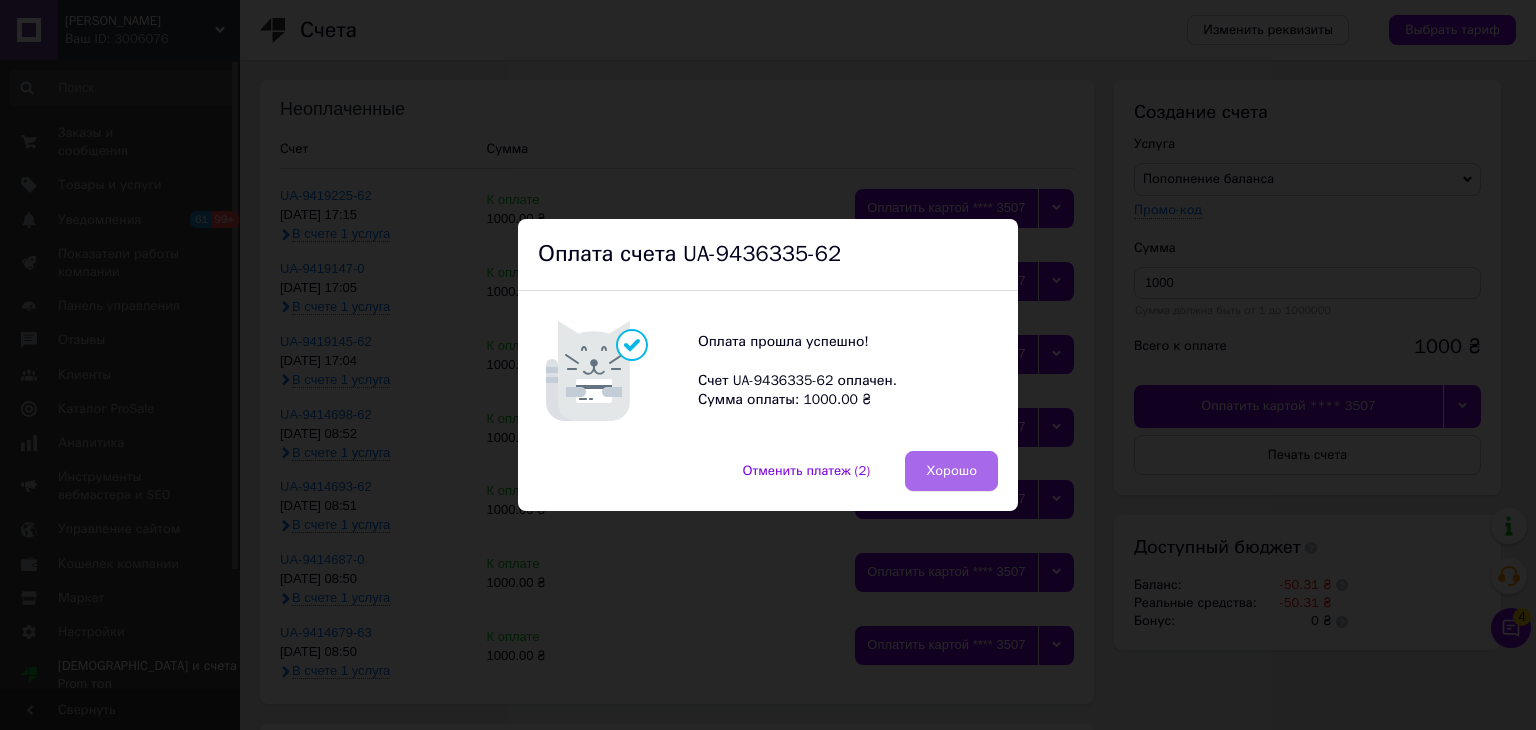 click on "Хорошо" at bounding box center [951, 471] 